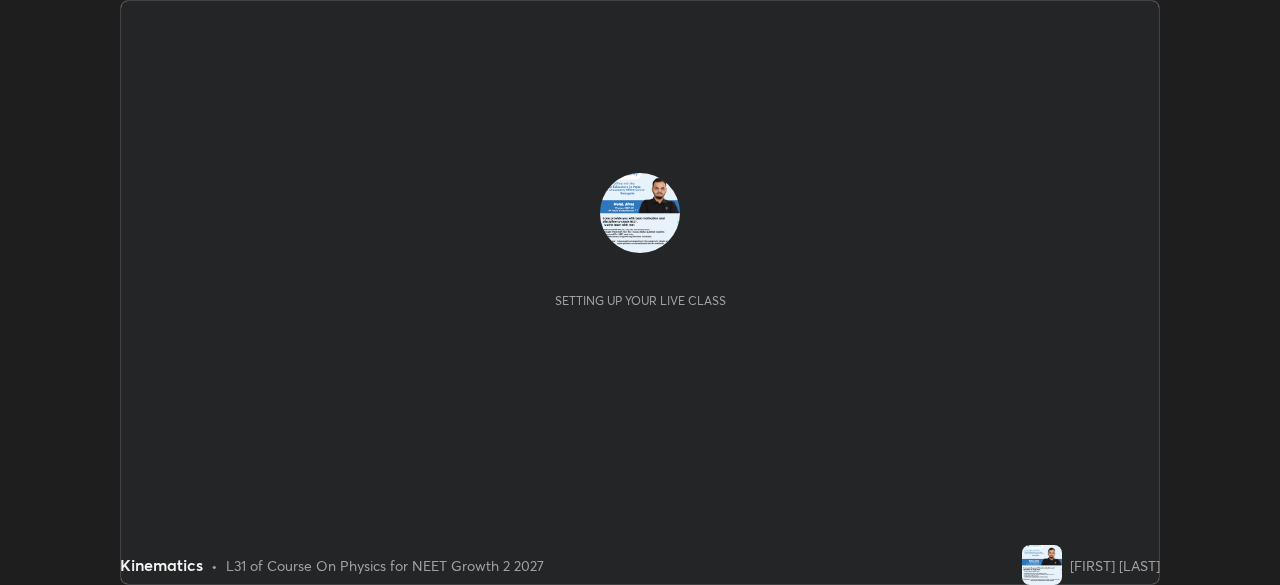 scroll, scrollTop: 0, scrollLeft: 0, axis: both 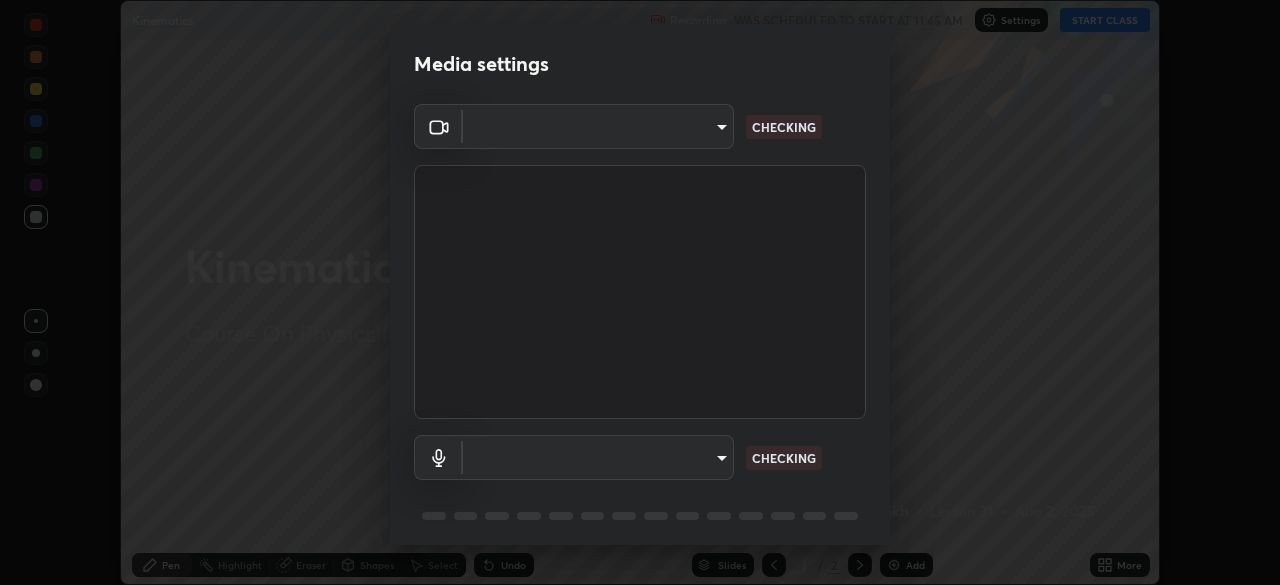 type on "5402053dac797fbd6203b9055fefd71c8703e877445e1219393e3e645ba4b0f2" 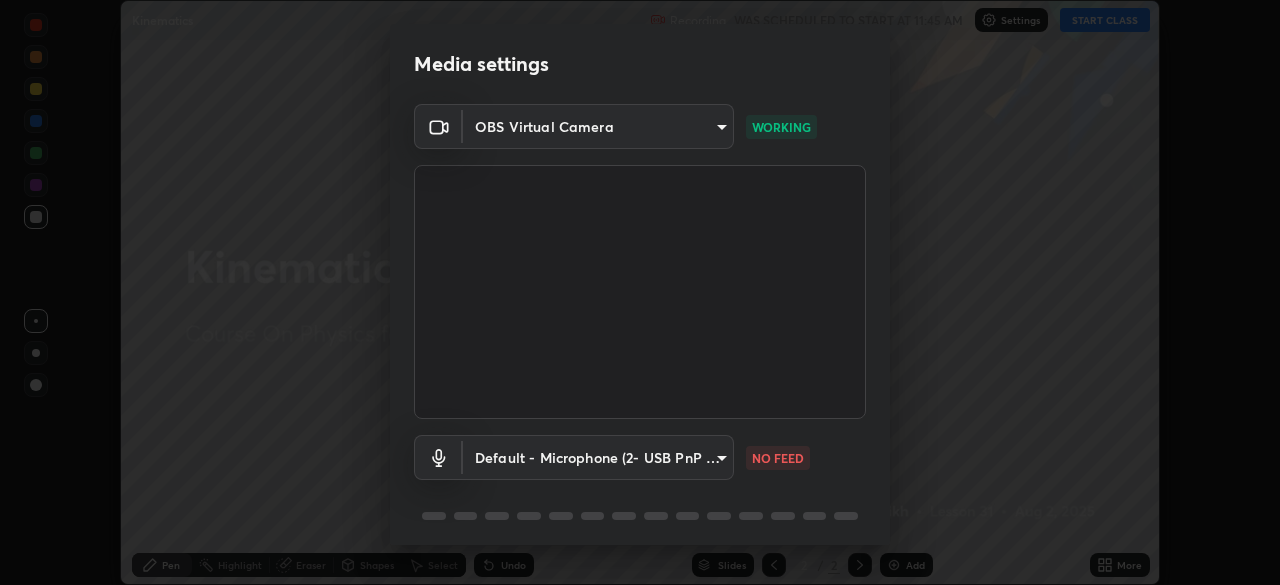 click on "Erase all Kinematics Recording WAS SCHEDULED TO START AT  11:45 AM Settings START CLASS Setting up your live class Kinematics • L31 of Course On Physics for NEET Growth 2 2027 [FIRST] [LAST] Pen Highlight Eraser Shapes Select Undo Slides 2 / 2 Add More No doubts shared Encourage your learners to ask a doubt for better clarity Report an issue Reason for reporting Buffering Chat not working Audio - Video sync issue Educator video quality low ​ Attach an image Report Media settings OBS Virtual Camera [ID] WORKING Default - Microphone (2- USB PnP Sound Device) default NO FEED 1 / 5 Next" at bounding box center [640, 292] 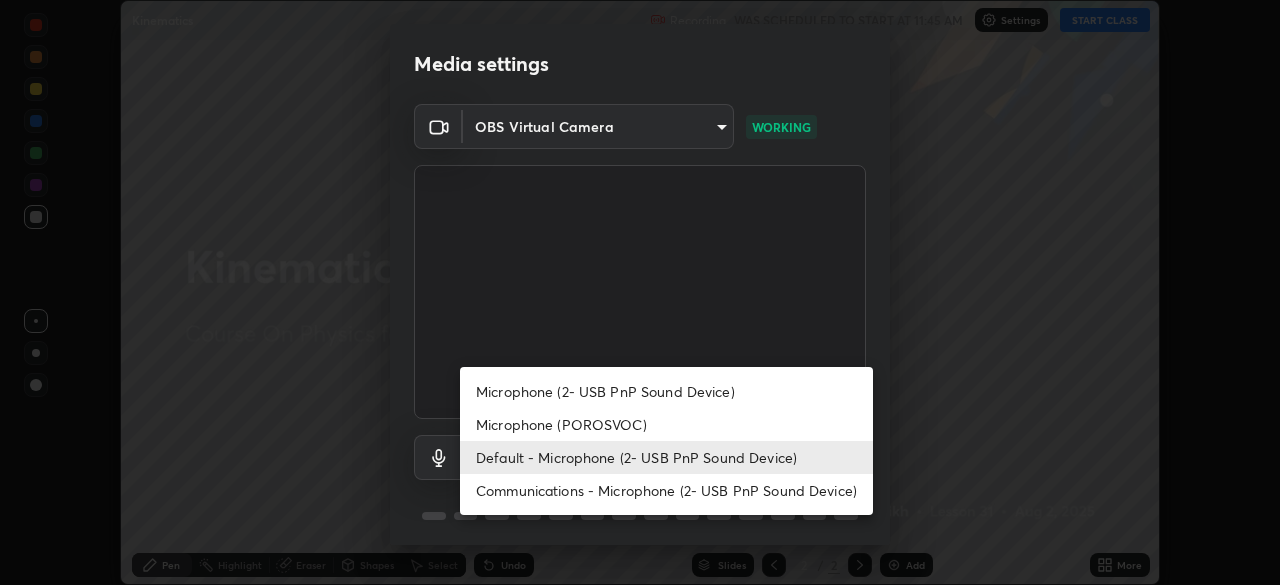 click on "Microphone (POROSVOC)" at bounding box center (666, 424) 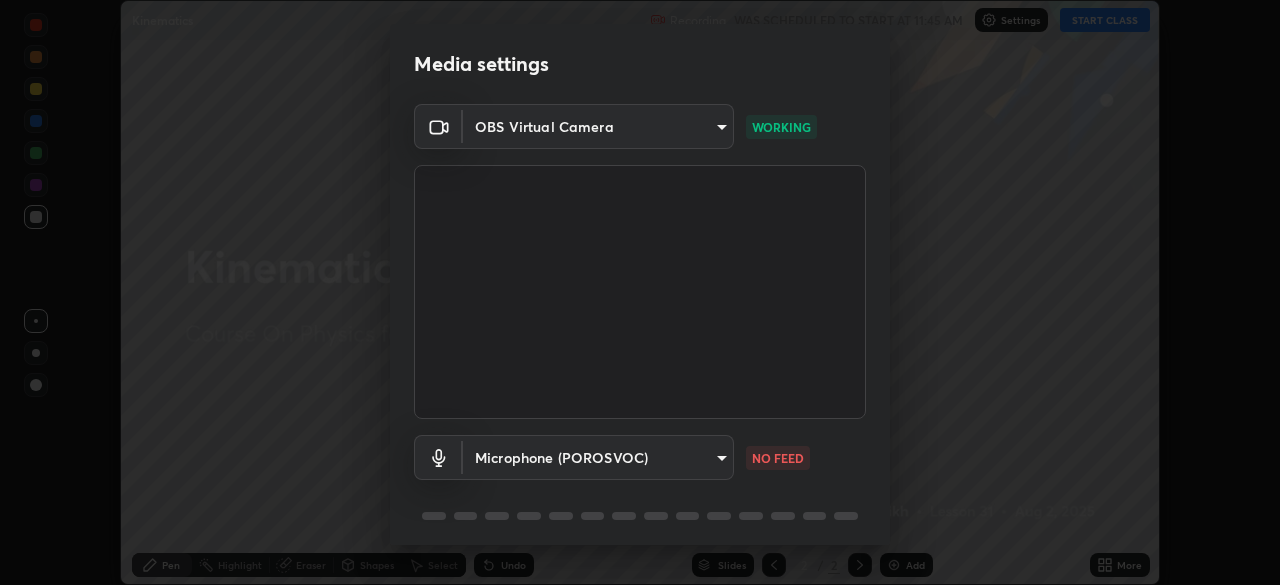 type on "0bdb9f2618781136d314c0f525c274a90b3648abf3b19260b48a90d302a91cf3" 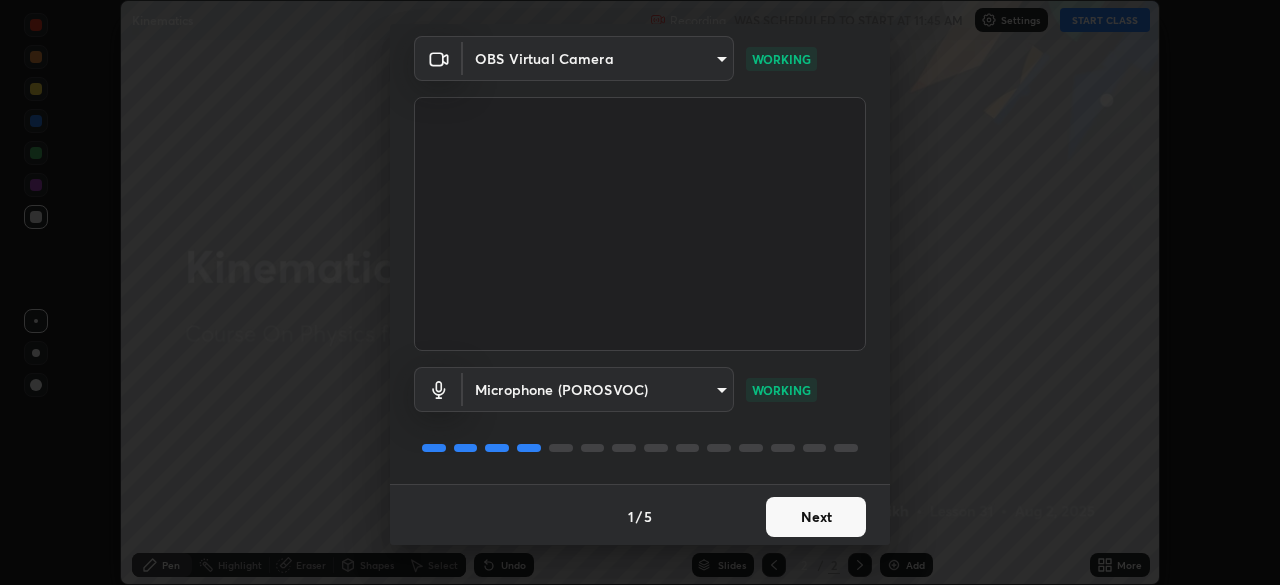 scroll, scrollTop: 71, scrollLeft: 0, axis: vertical 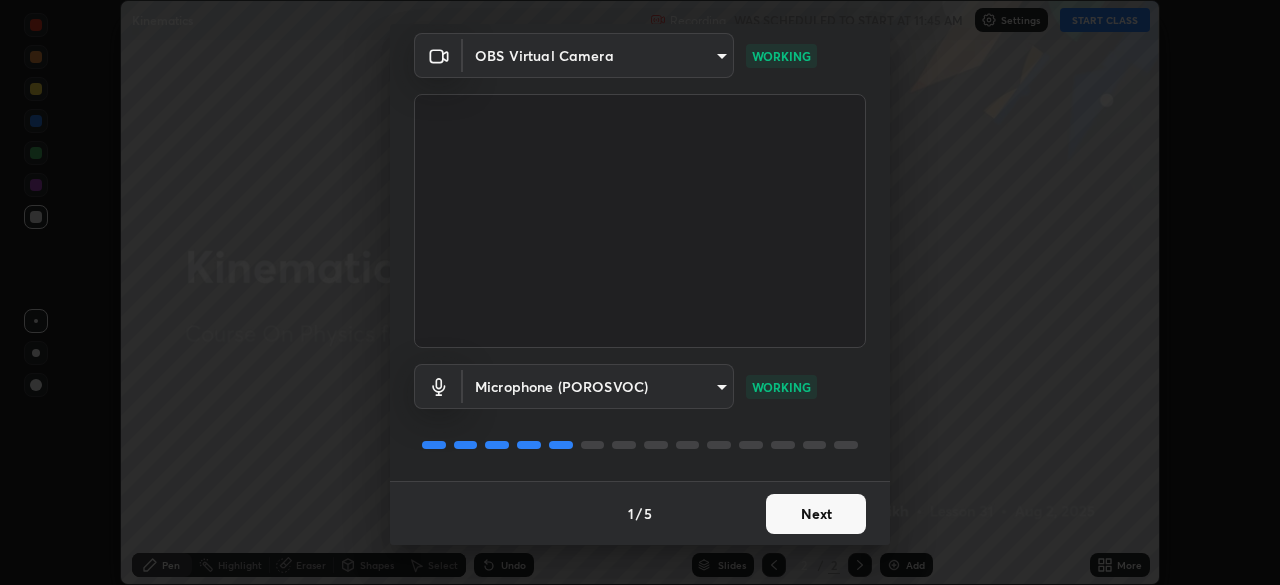 click on "Next" at bounding box center (816, 514) 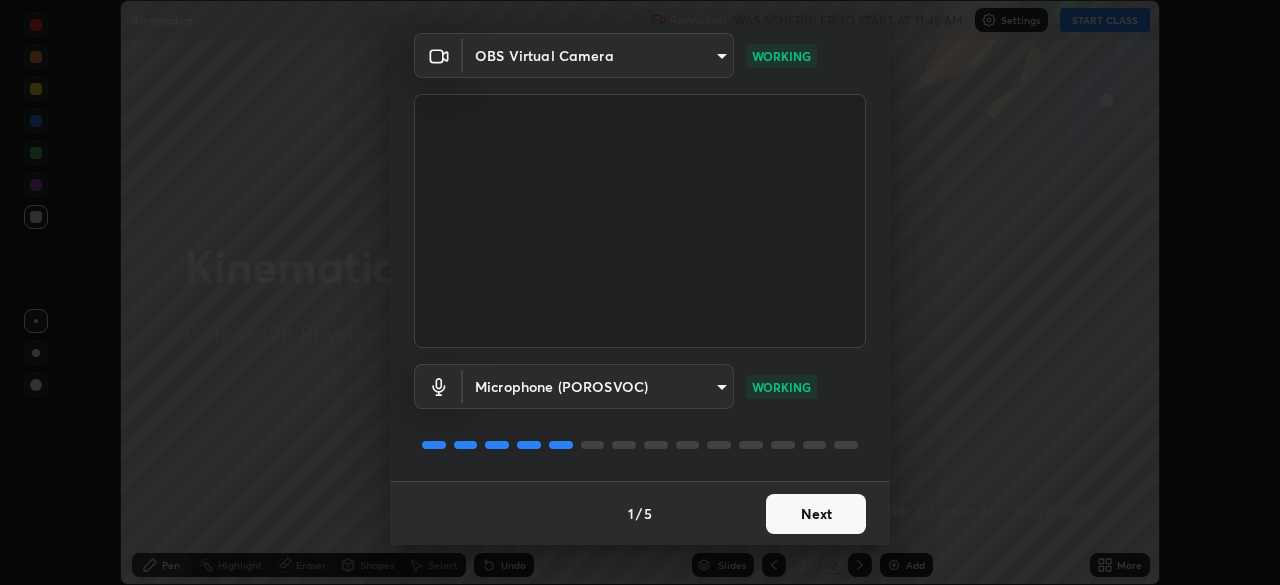 scroll, scrollTop: 0, scrollLeft: 0, axis: both 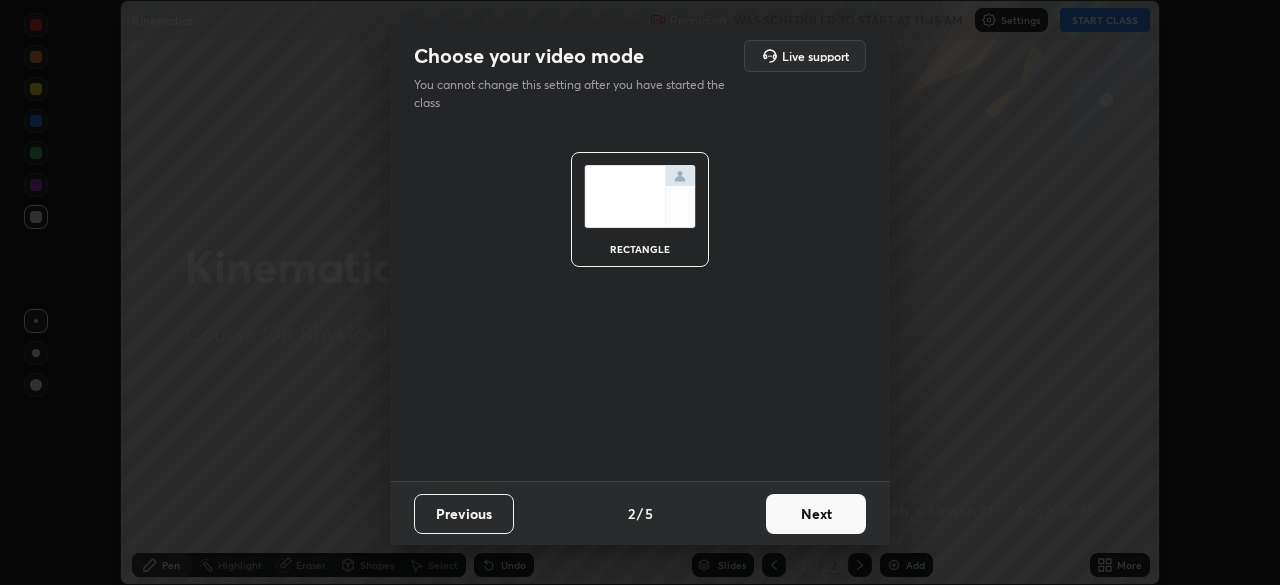 click on "Next" at bounding box center [816, 514] 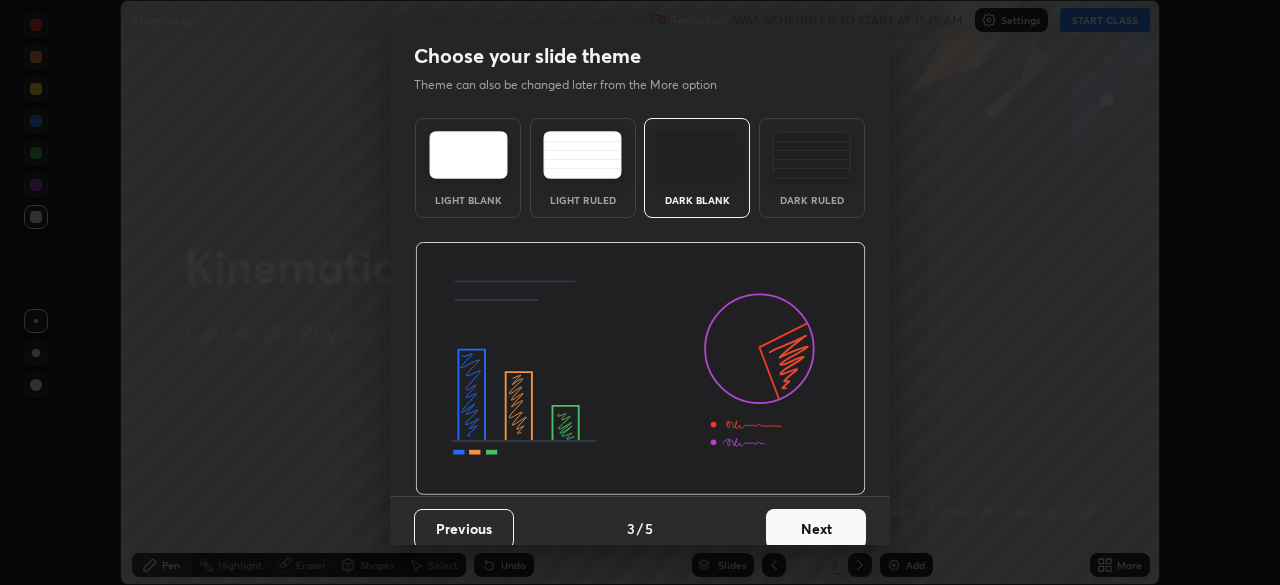 click on "Next" at bounding box center [816, 529] 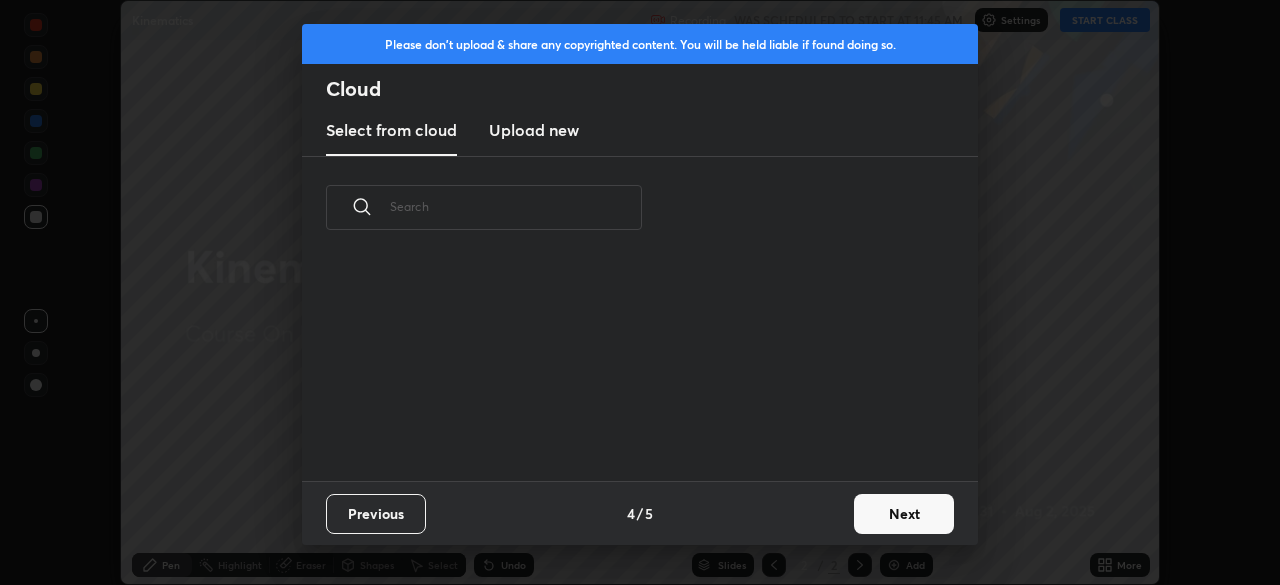 click on "Next" at bounding box center [904, 514] 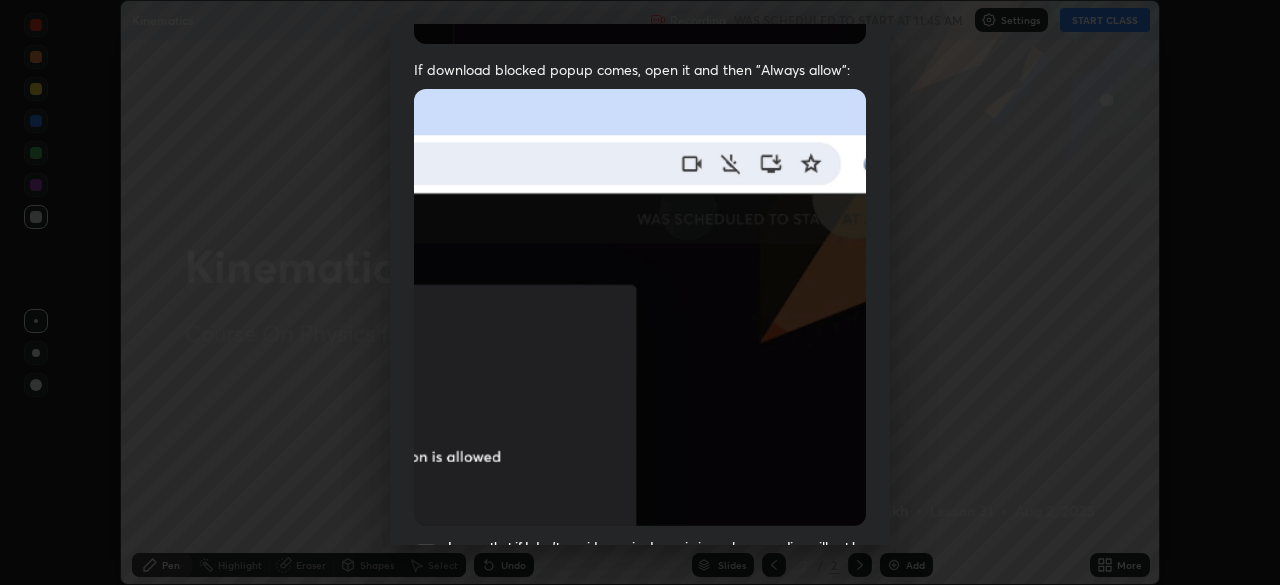 scroll, scrollTop: 432, scrollLeft: 0, axis: vertical 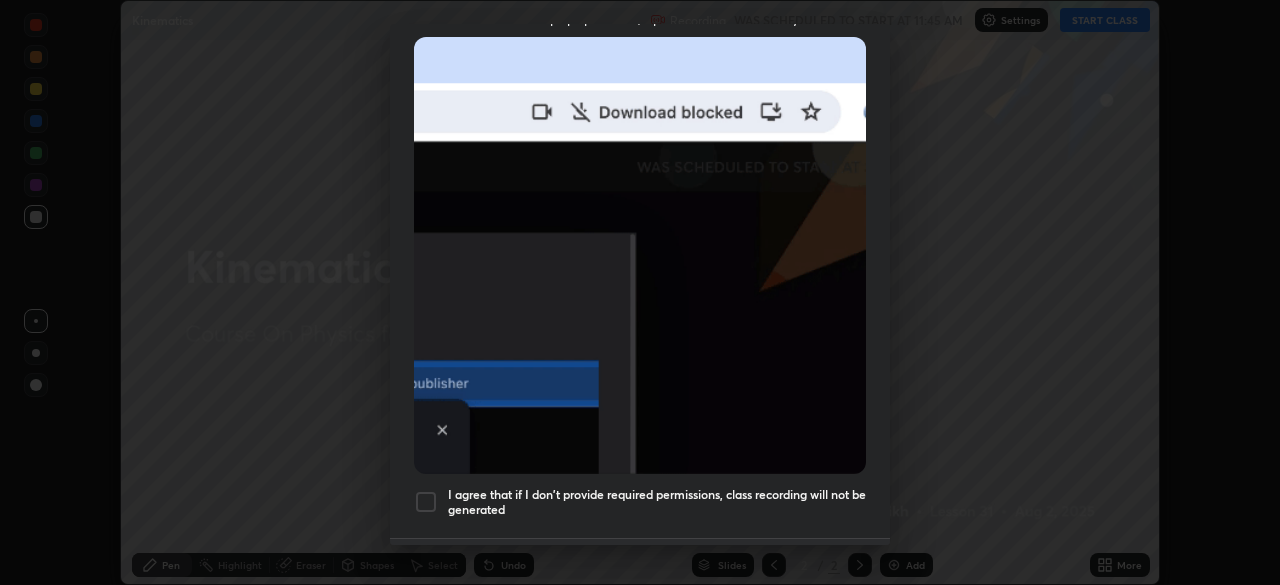 click at bounding box center (426, 502) 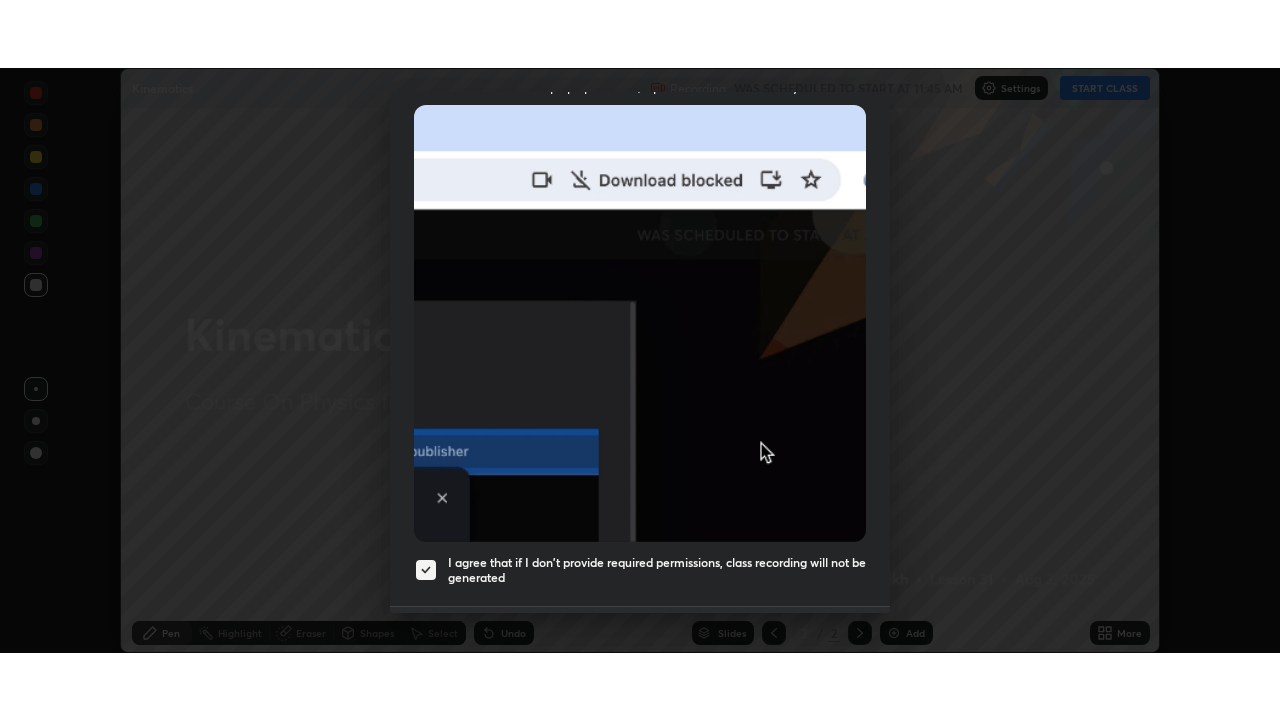 scroll, scrollTop: 479, scrollLeft: 0, axis: vertical 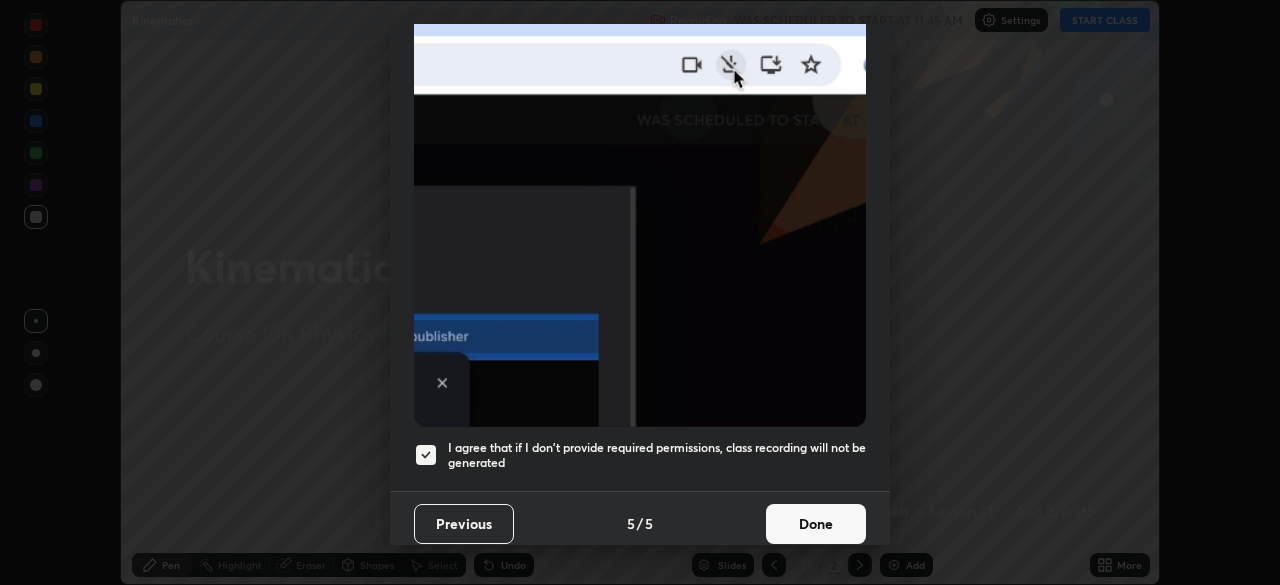 click on "Done" at bounding box center [816, 524] 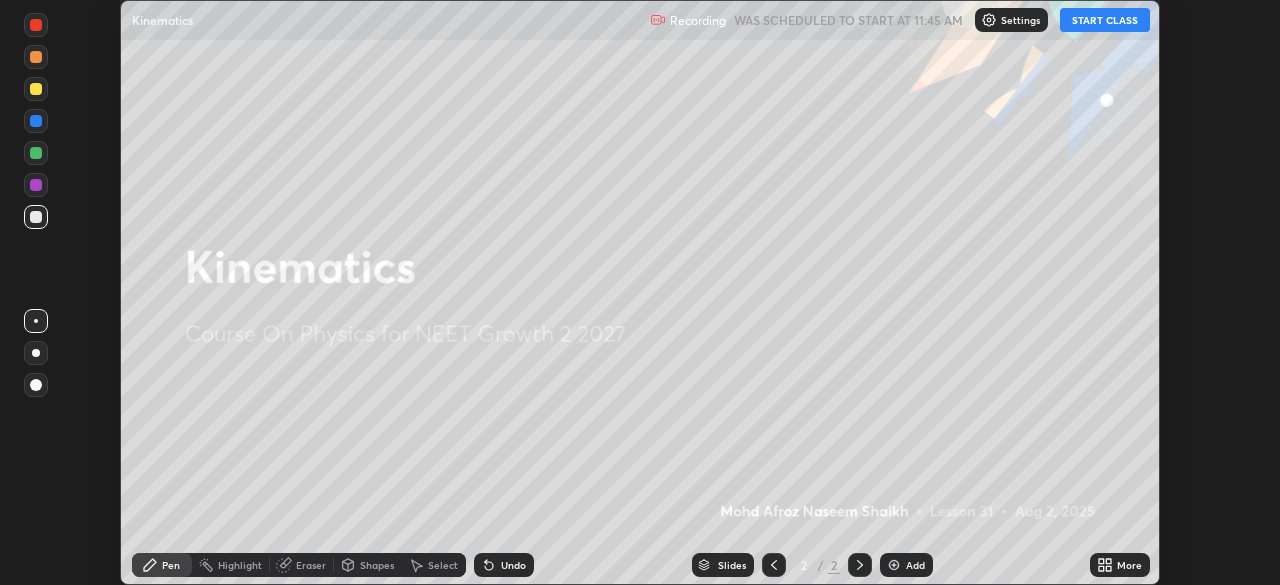 click on "START CLASS" at bounding box center (1105, 20) 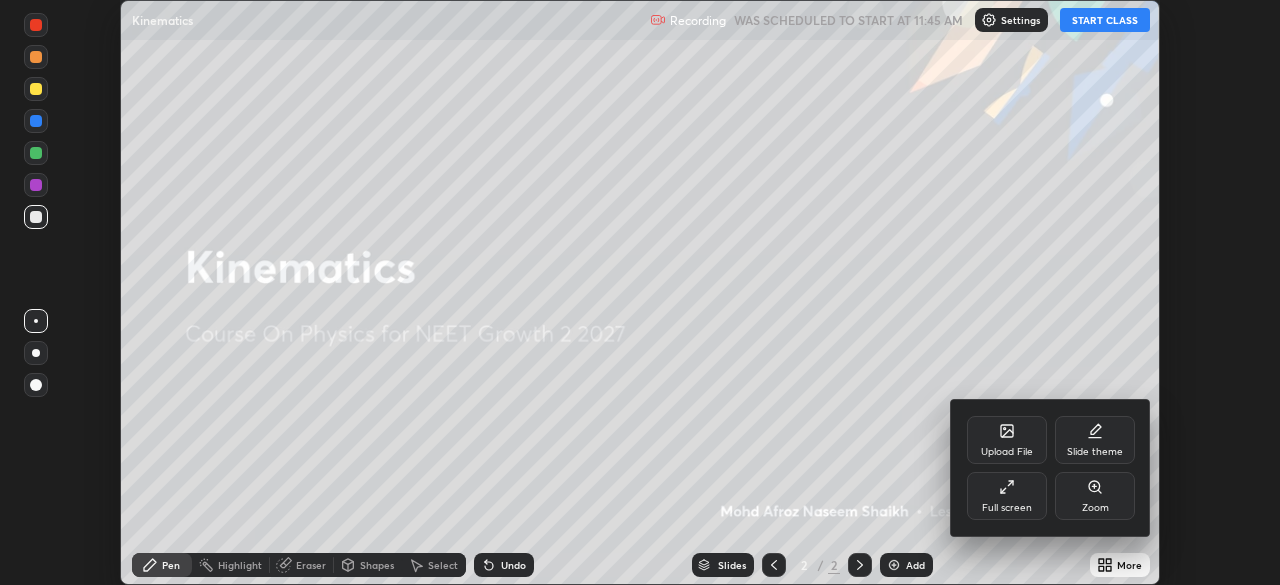 click on "Full screen" at bounding box center (1007, 496) 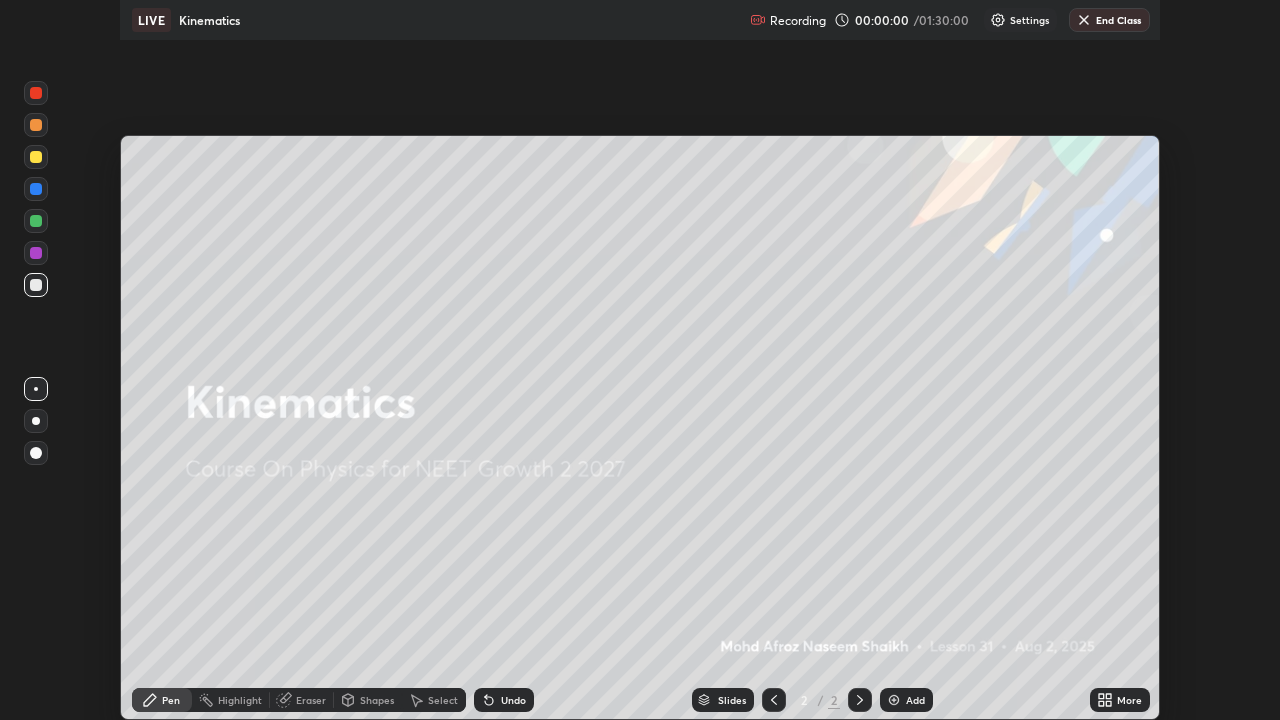 scroll, scrollTop: 99280, scrollLeft: 98720, axis: both 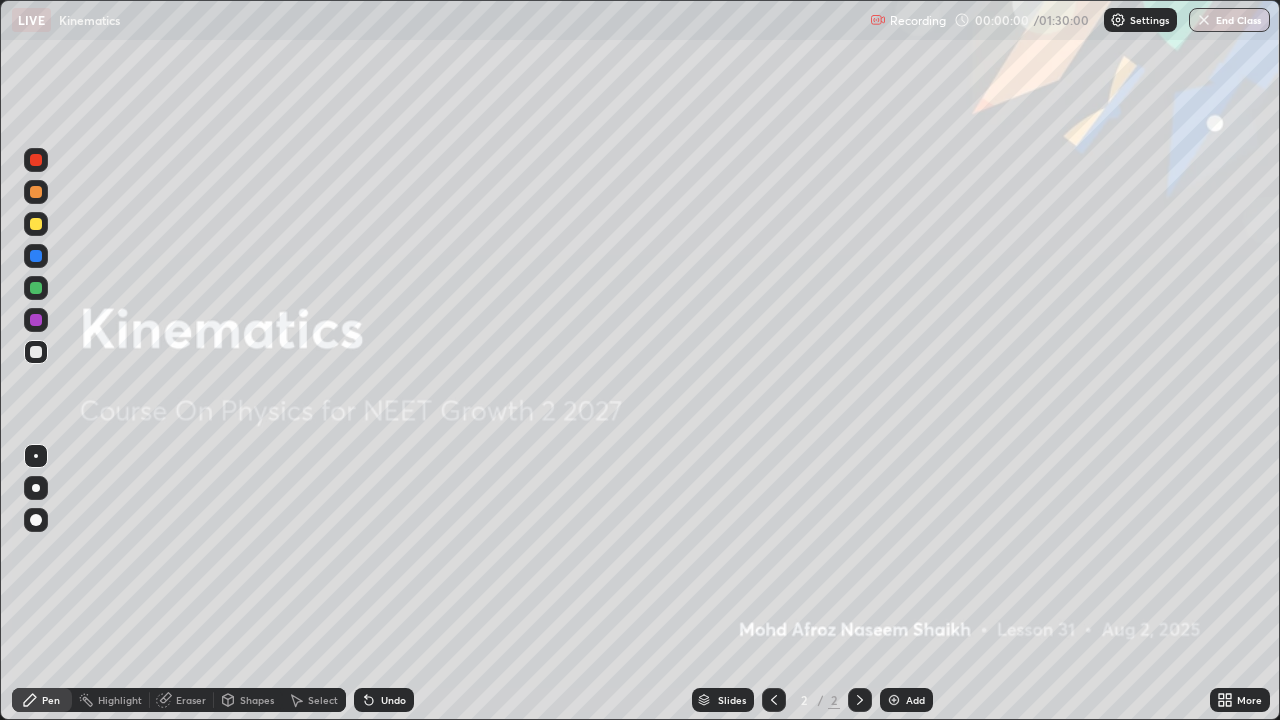 click at bounding box center [894, 700] 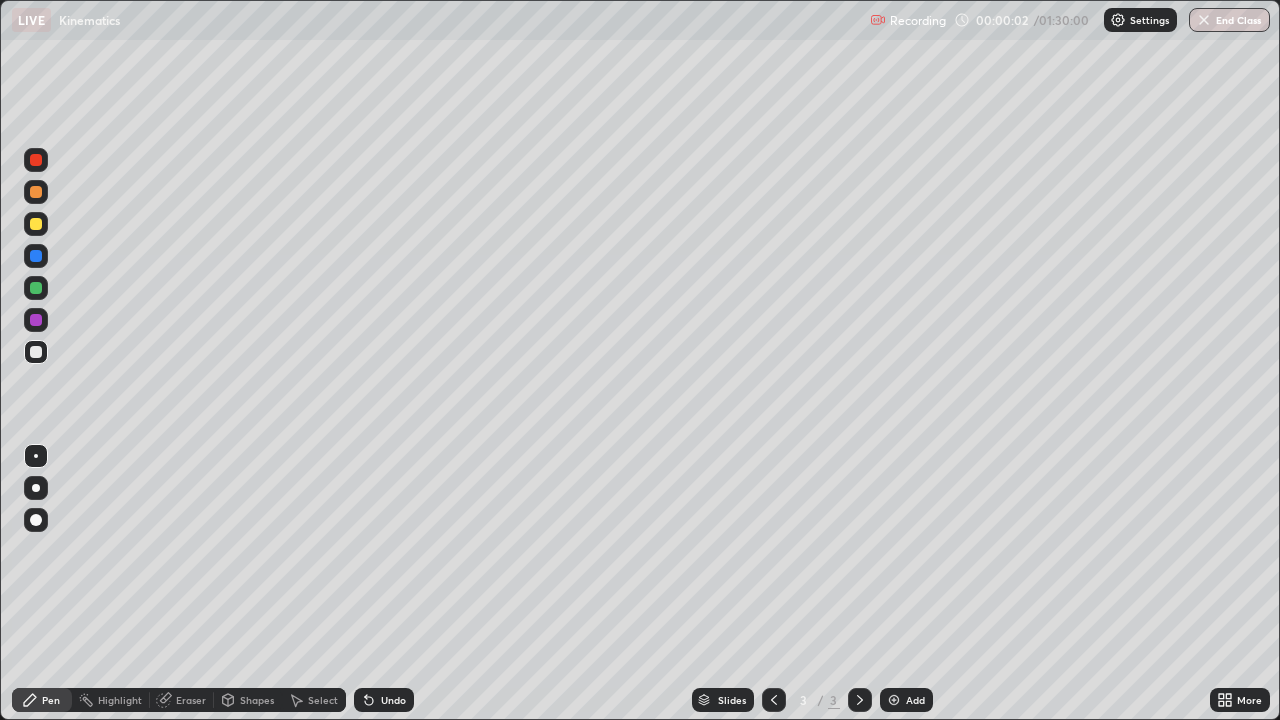 click at bounding box center [36, 224] 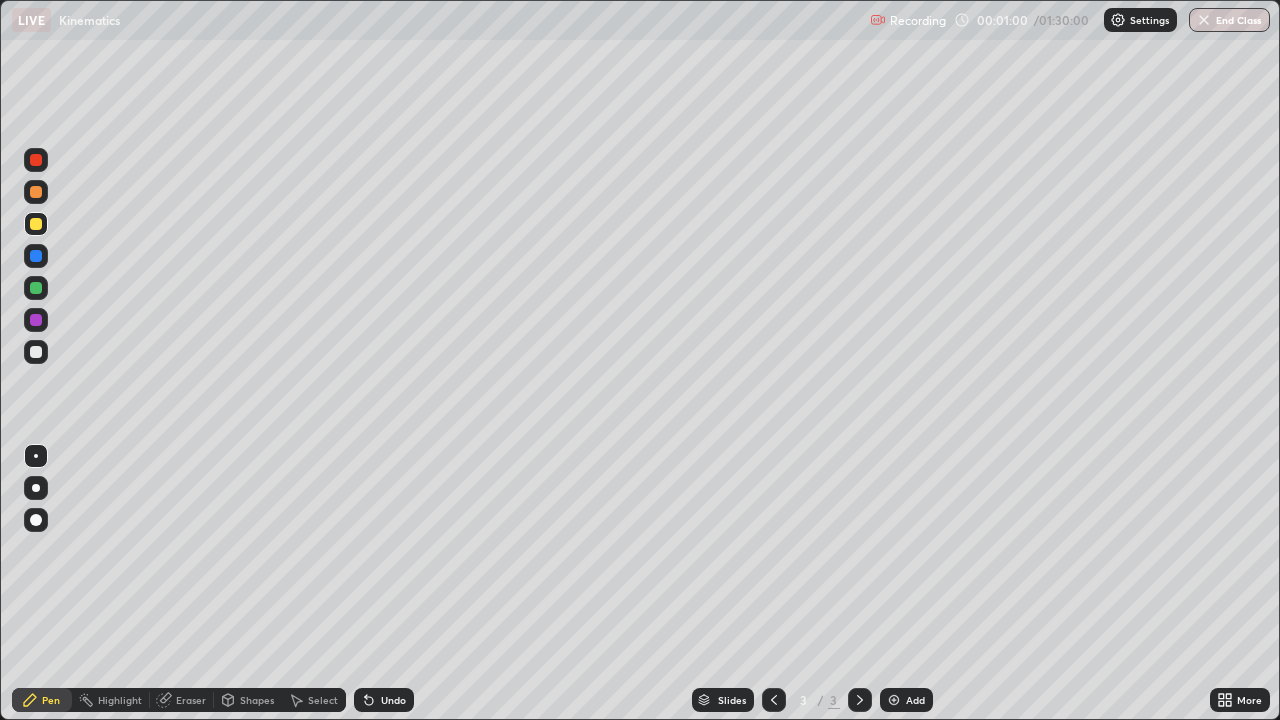 click at bounding box center (36, 352) 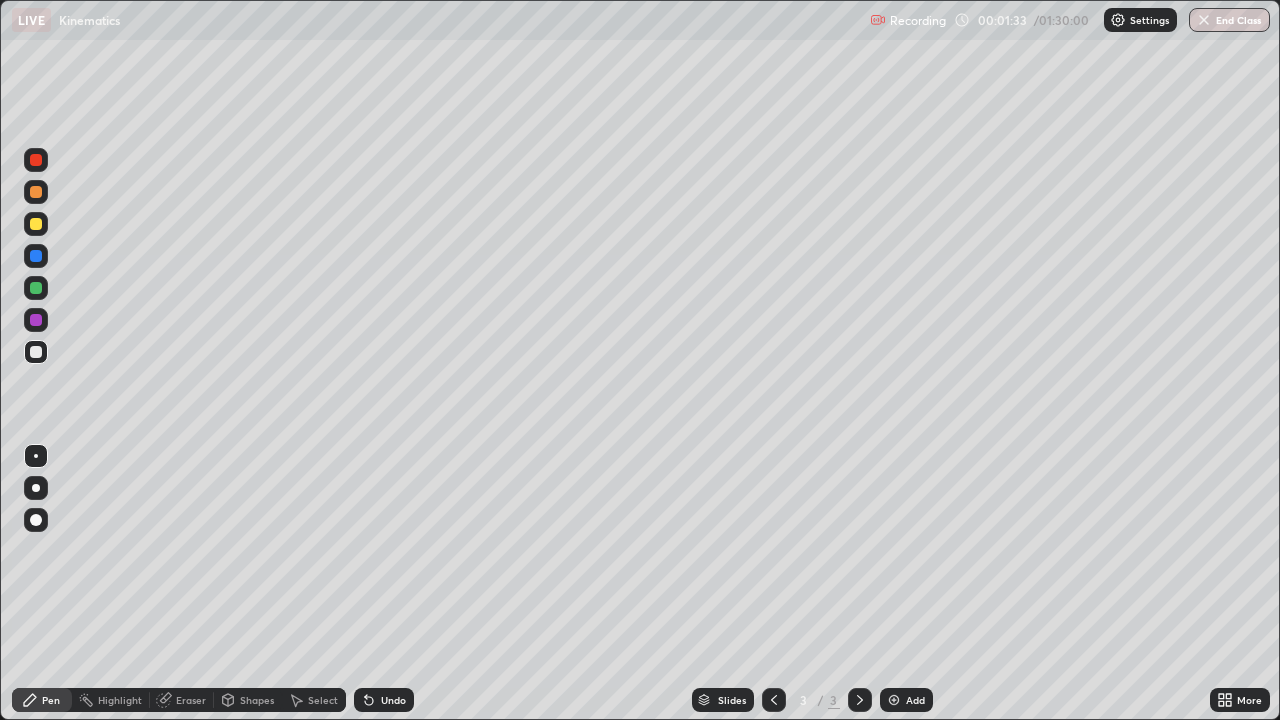 click 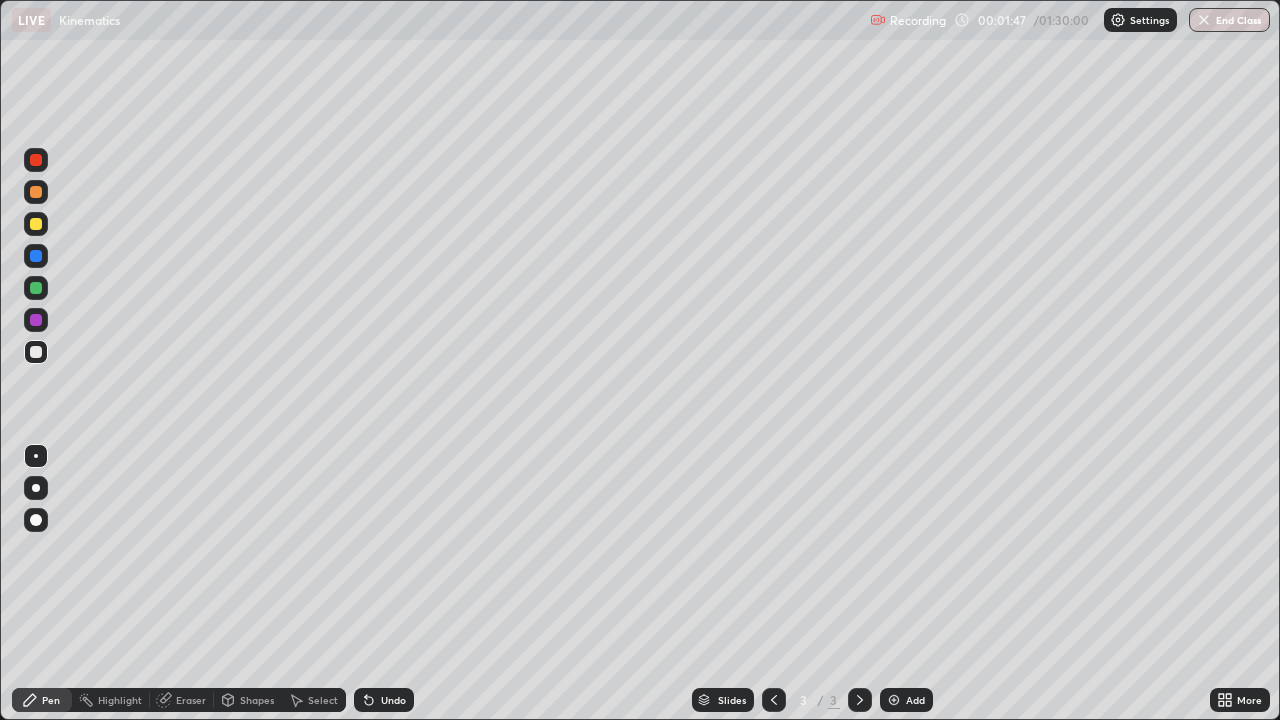 click at bounding box center (36, 224) 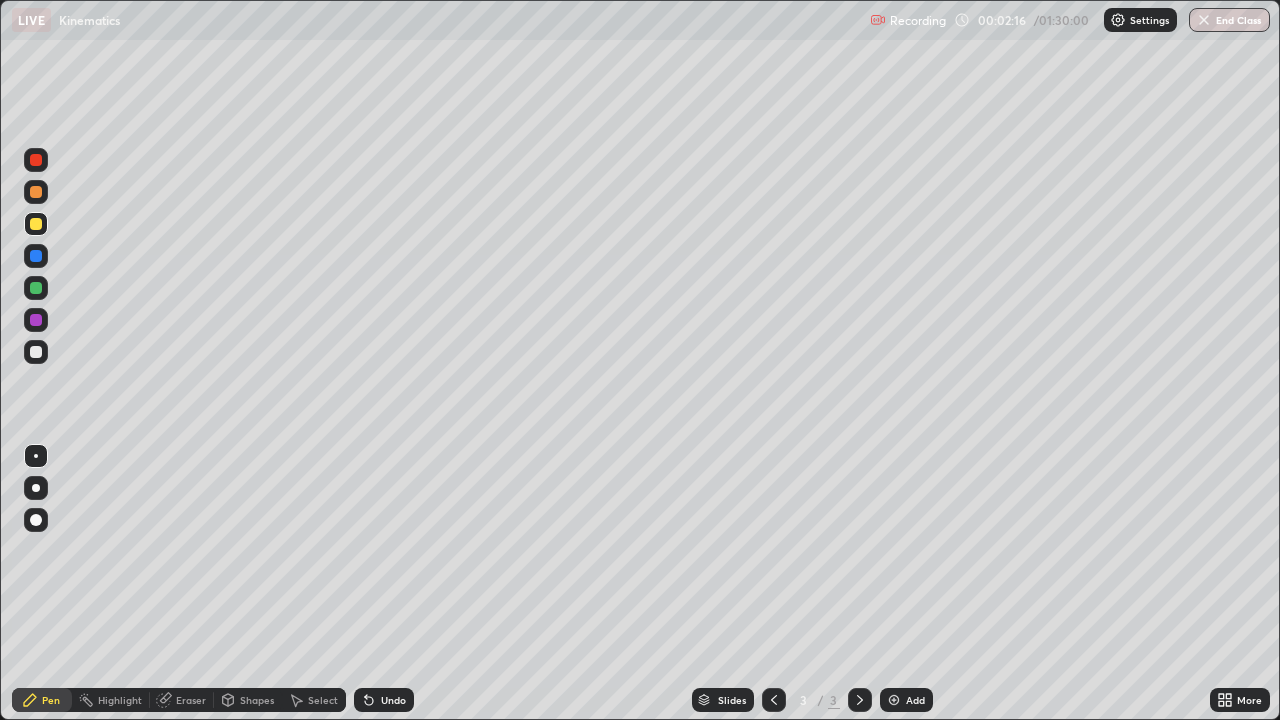 click at bounding box center [36, 352] 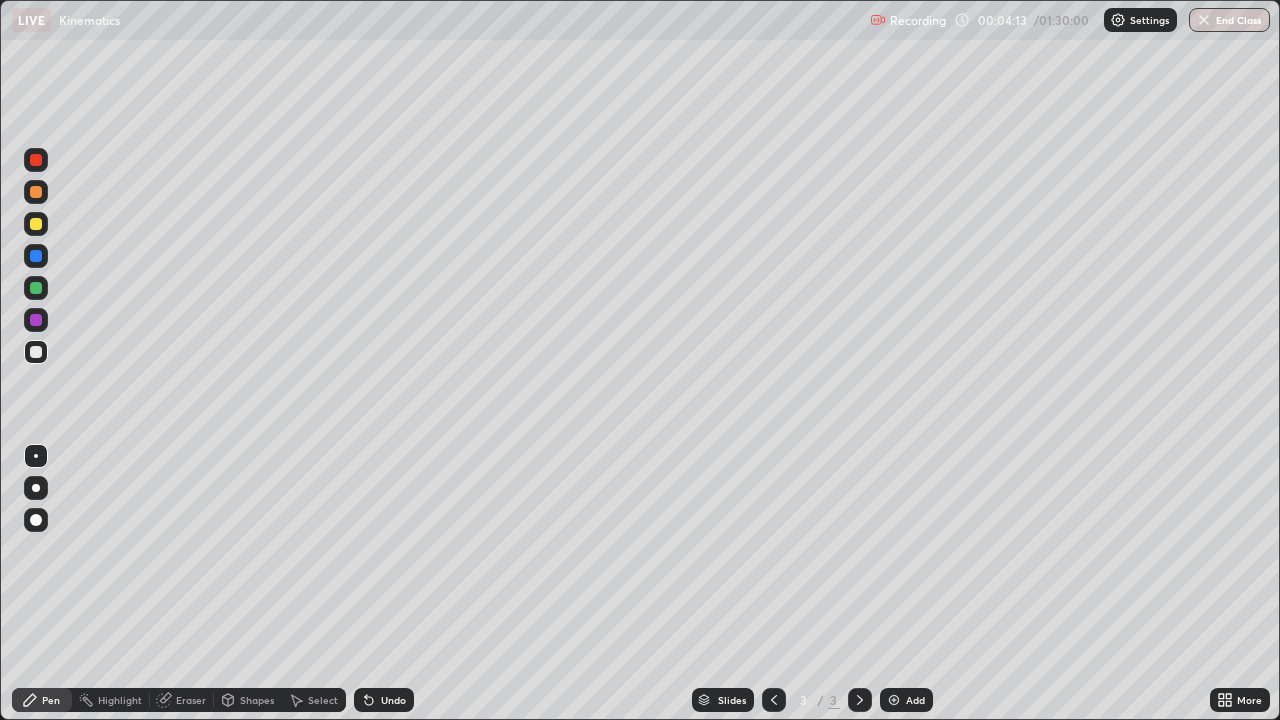 click 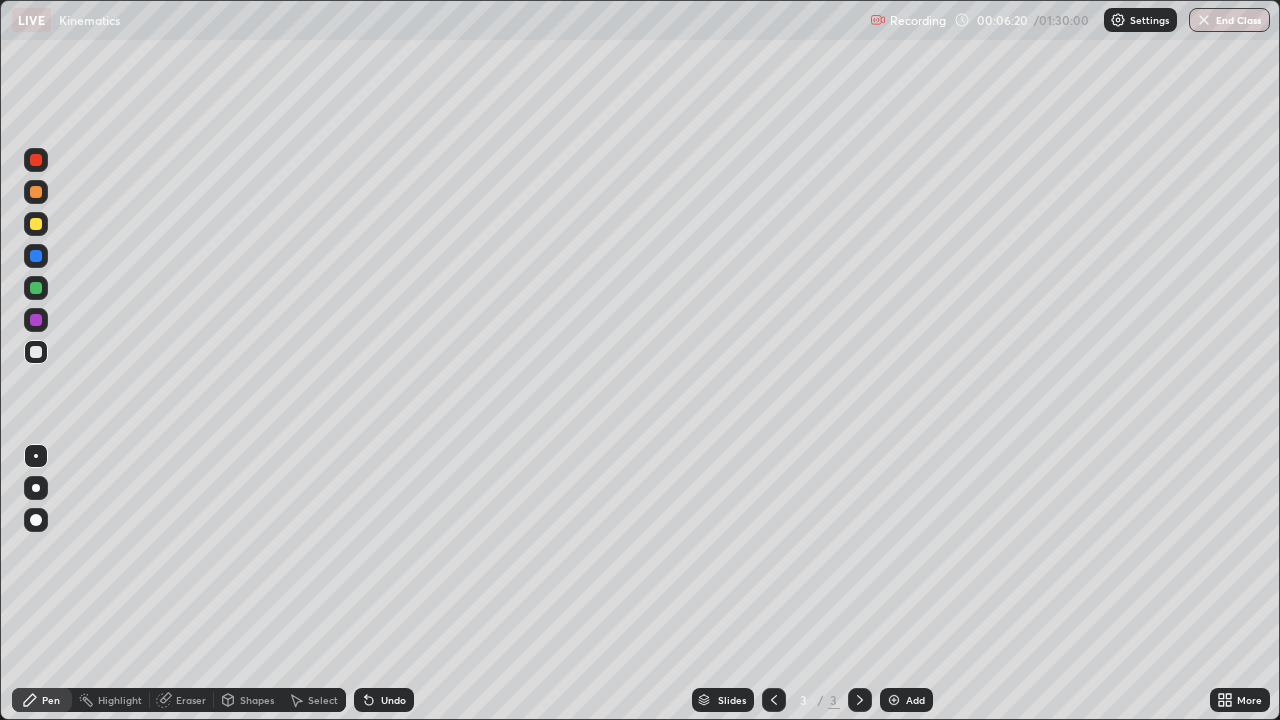 click 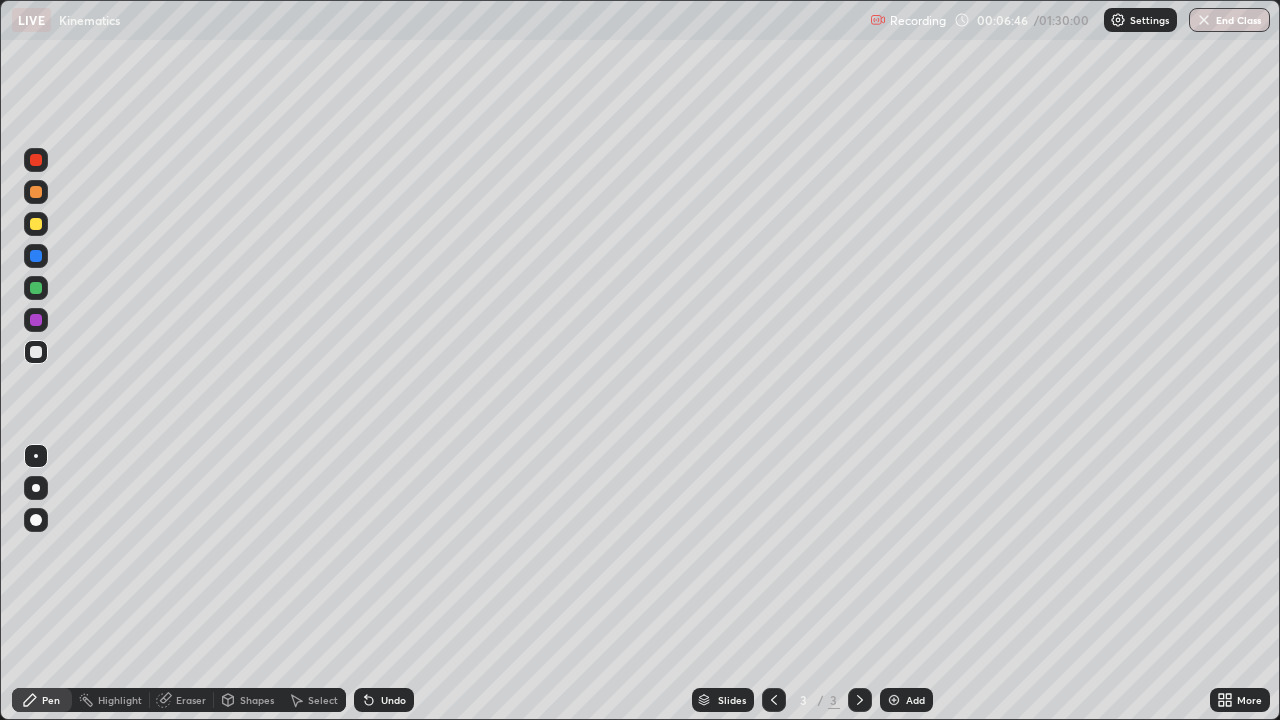 click at bounding box center [36, 224] 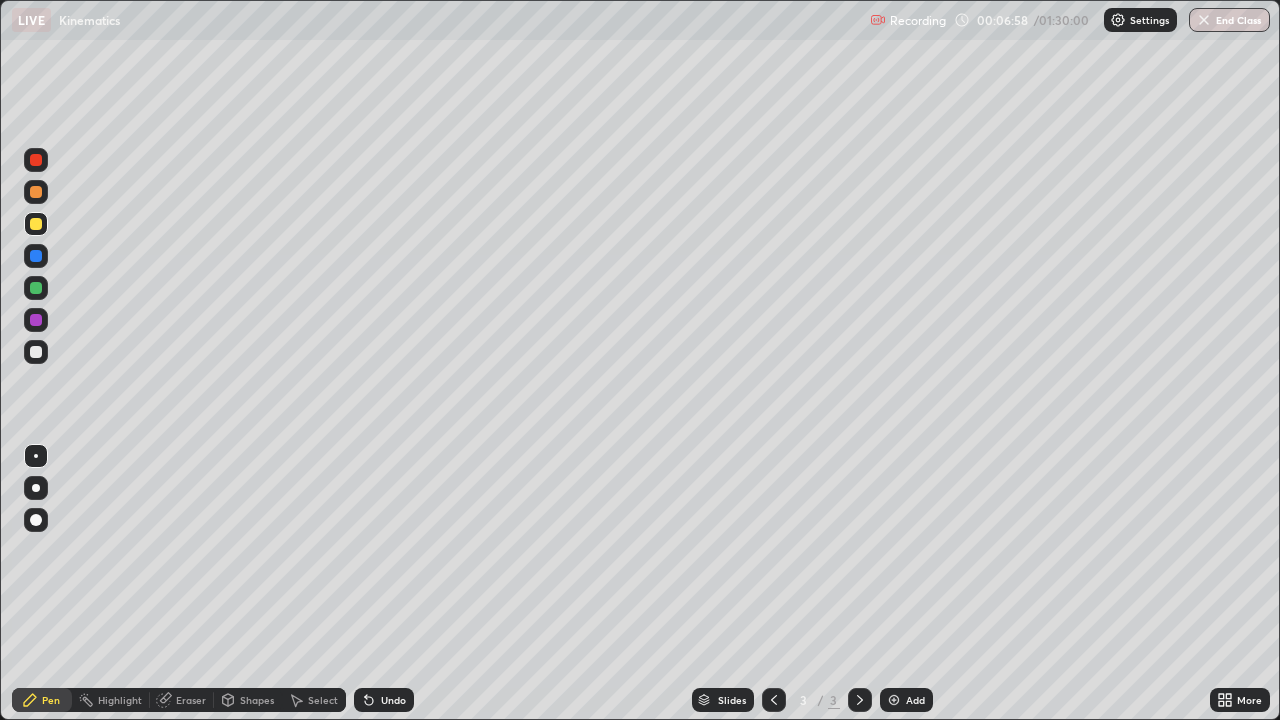 click at bounding box center (36, 352) 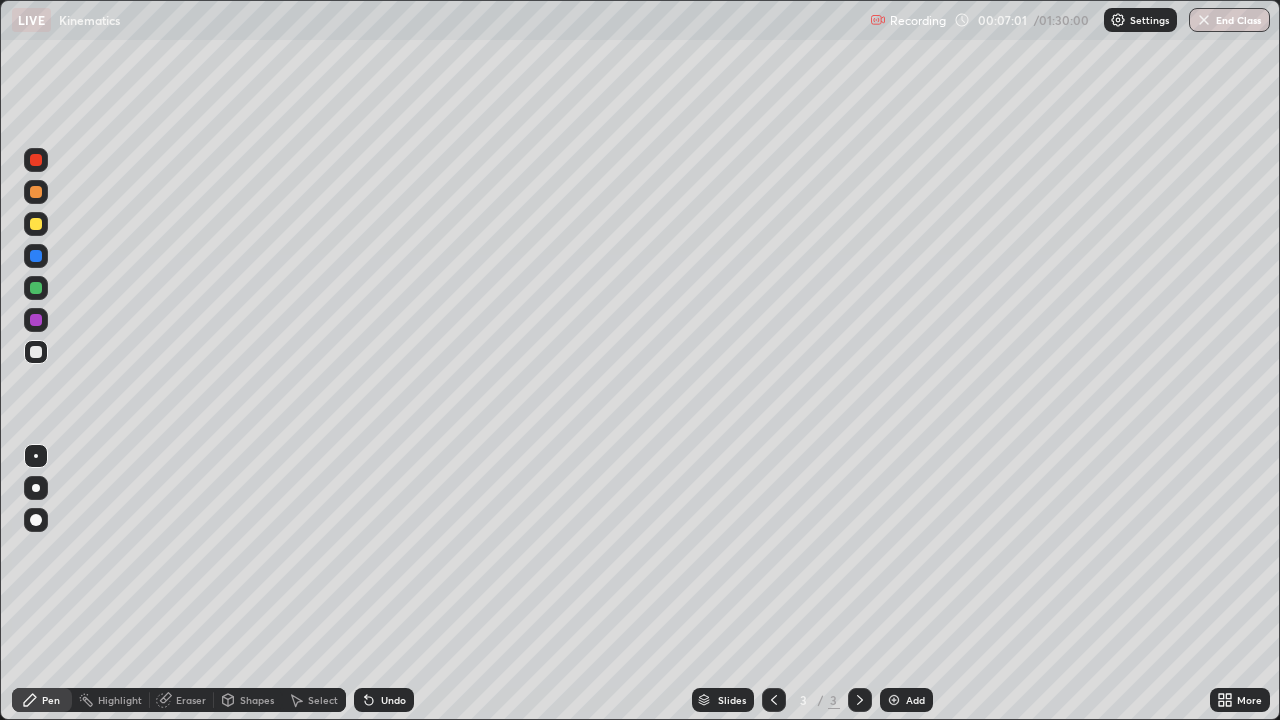 click 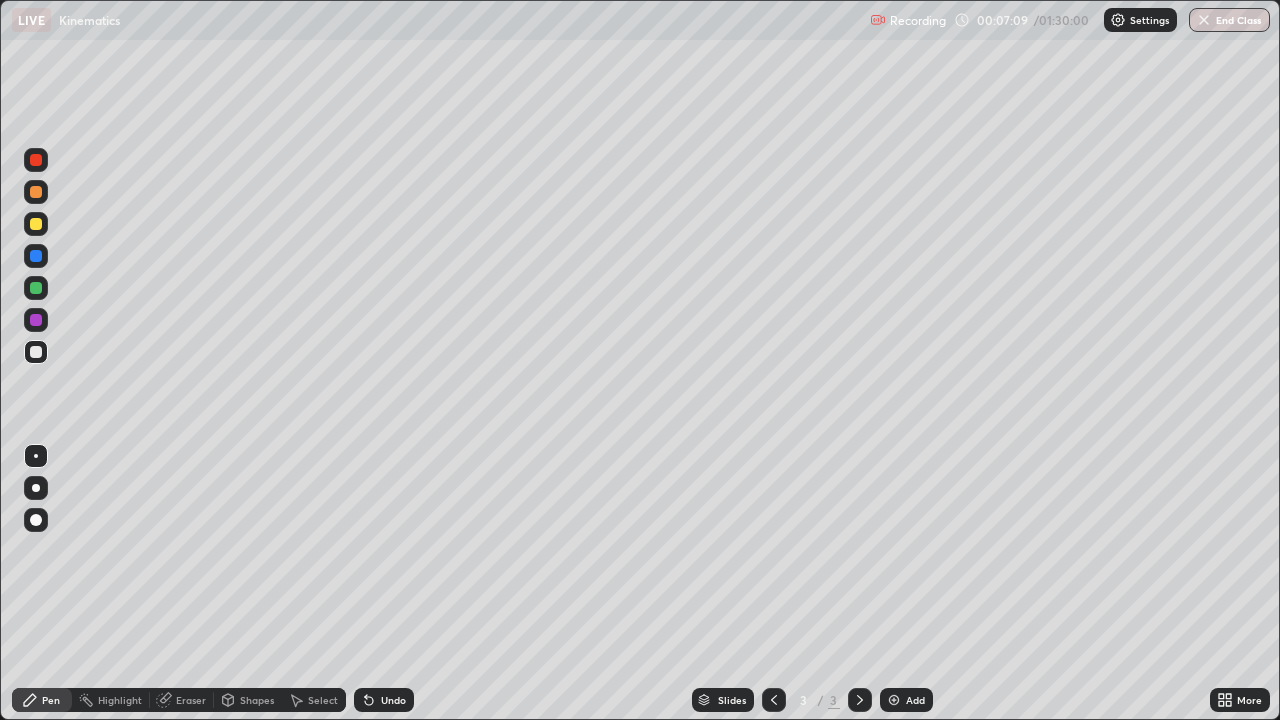 click 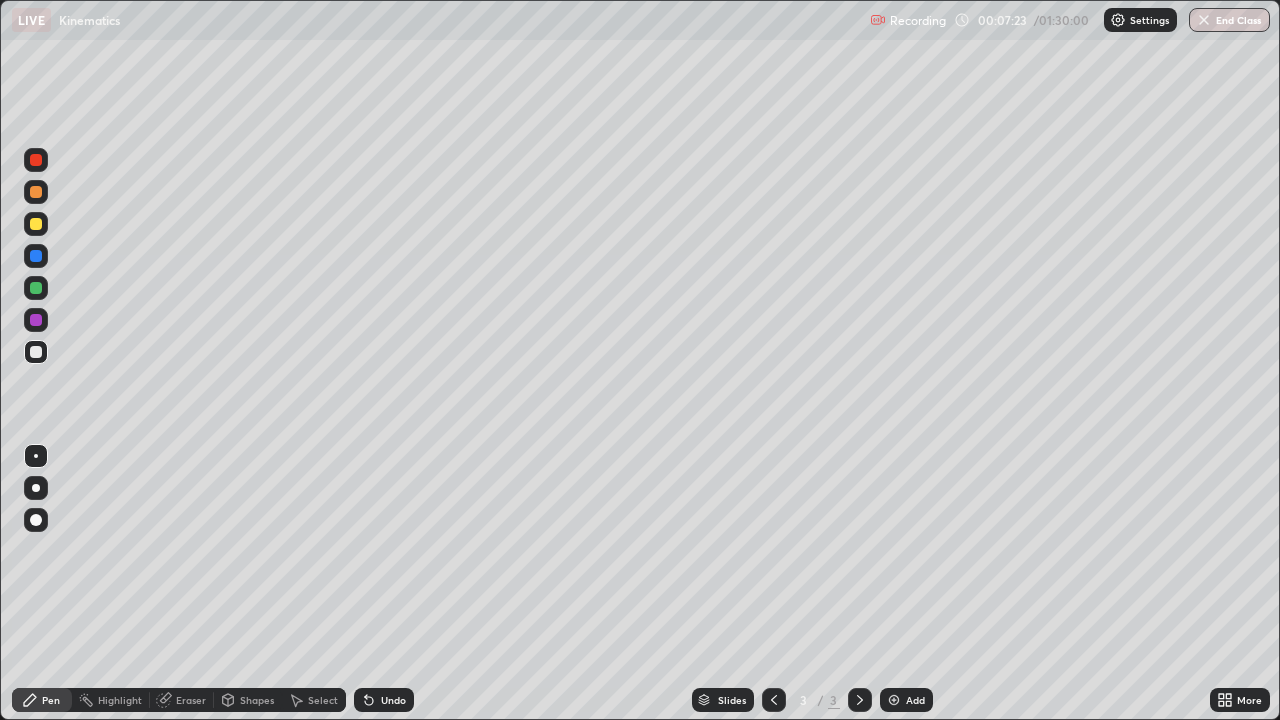 click at bounding box center (36, 224) 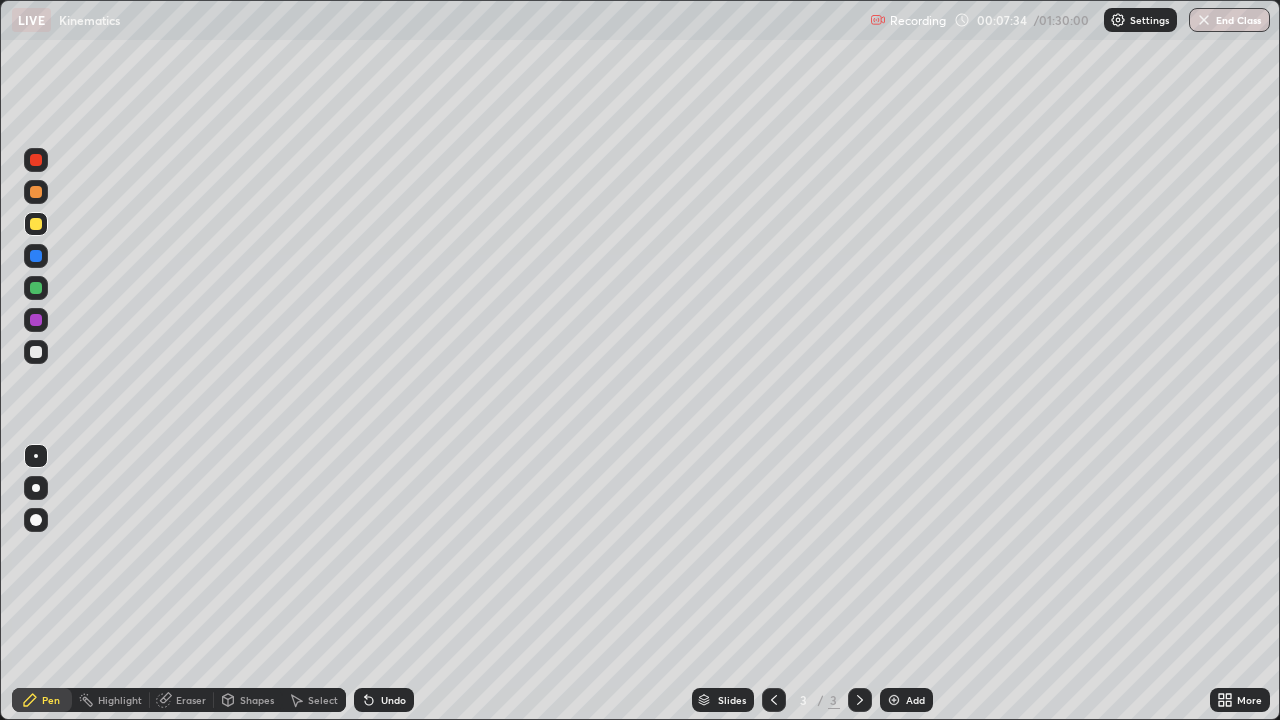 click at bounding box center [36, 192] 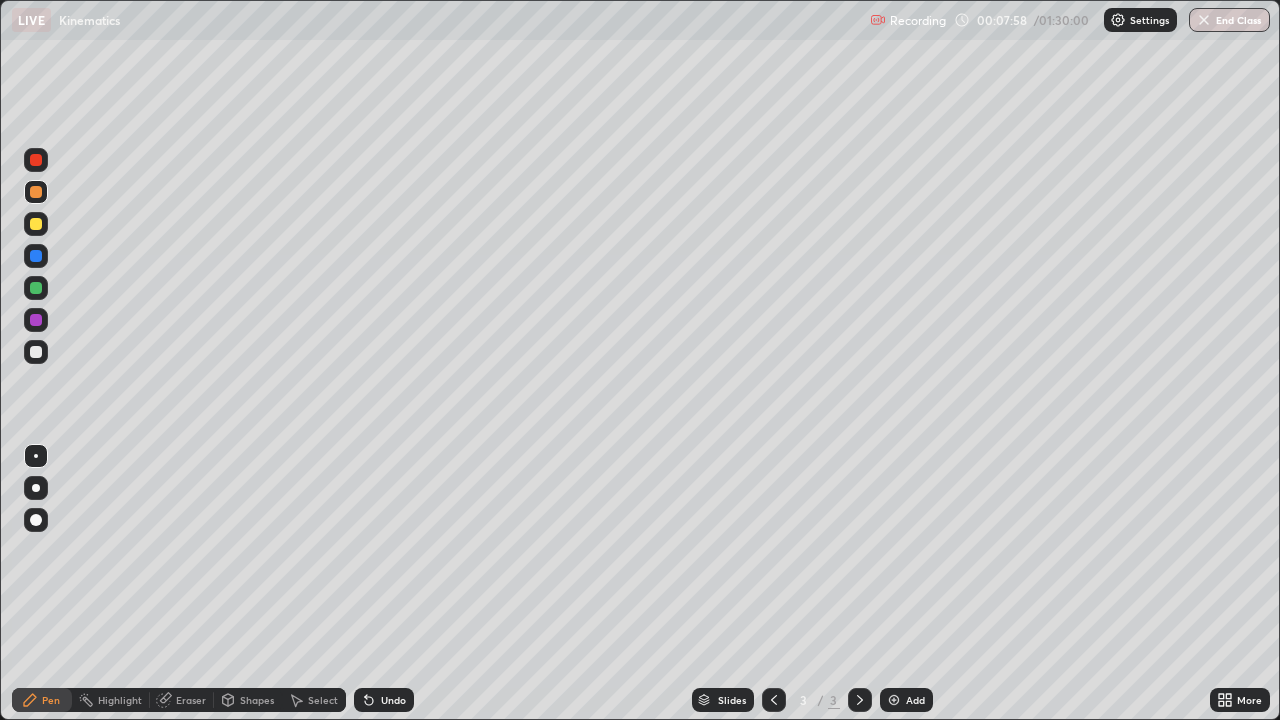 click at bounding box center [36, 224] 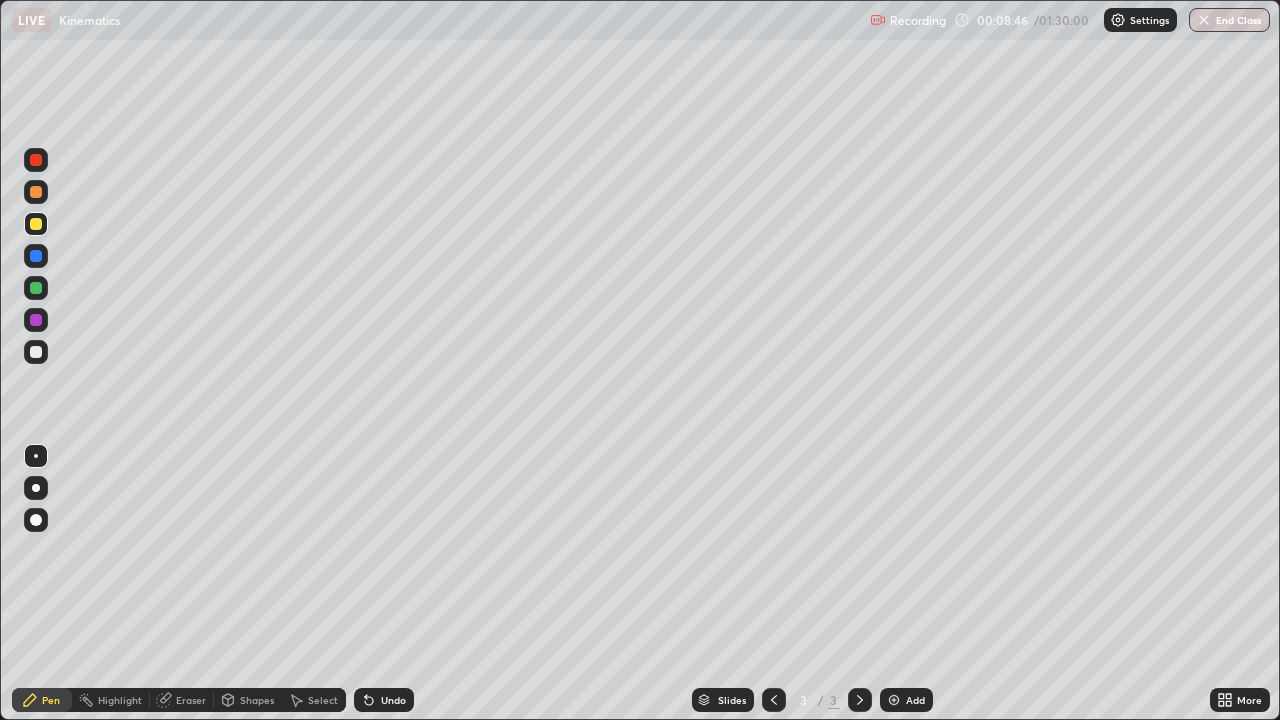 click 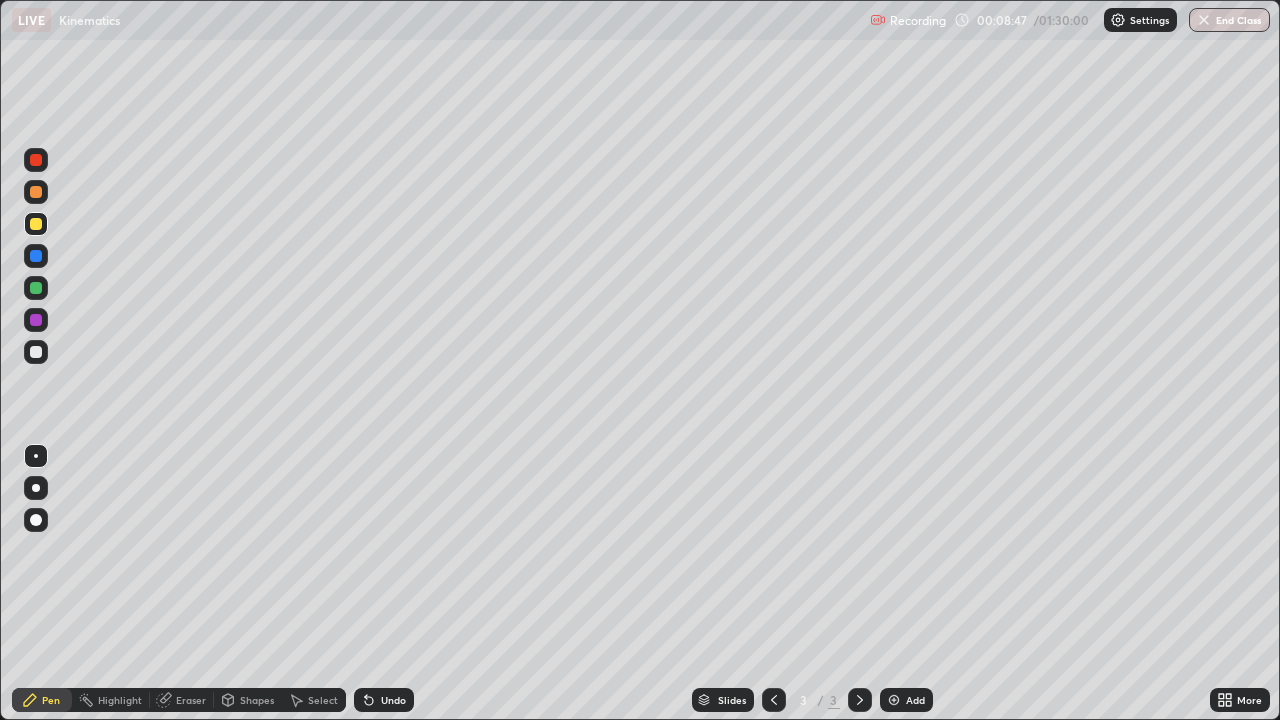 click on "Undo" at bounding box center [384, 700] 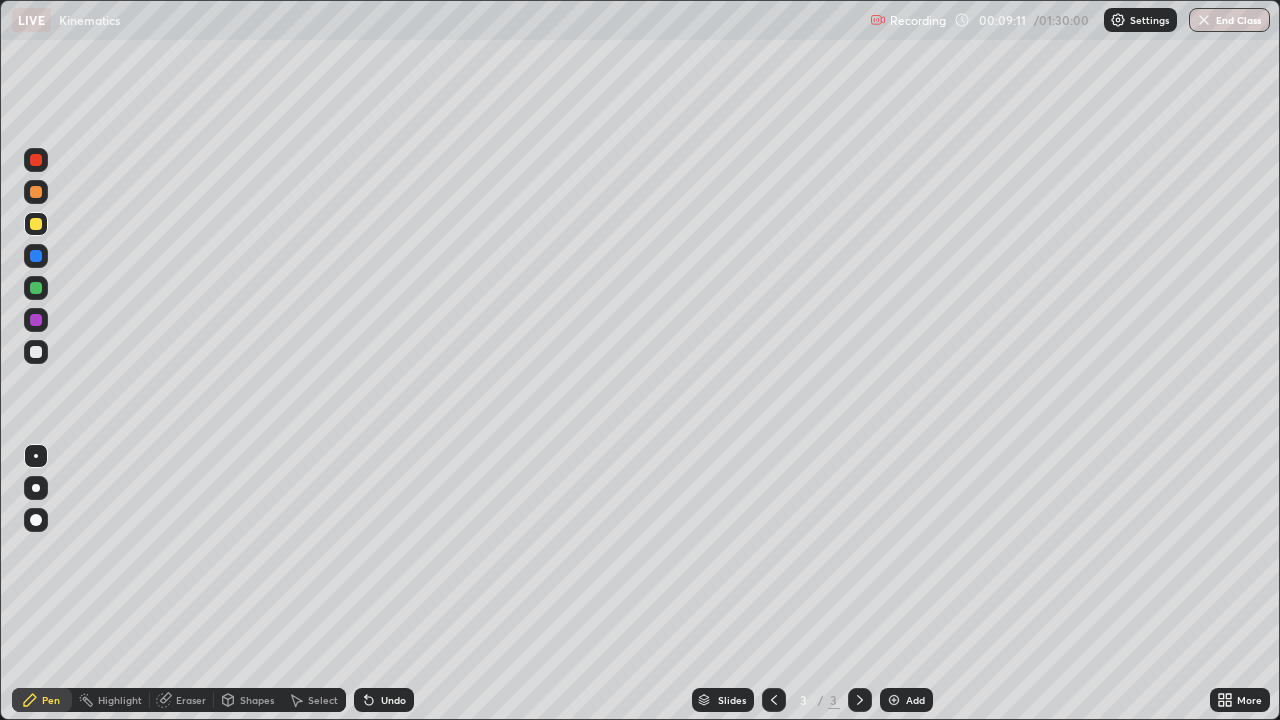 click on "Eraser" at bounding box center [191, 700] 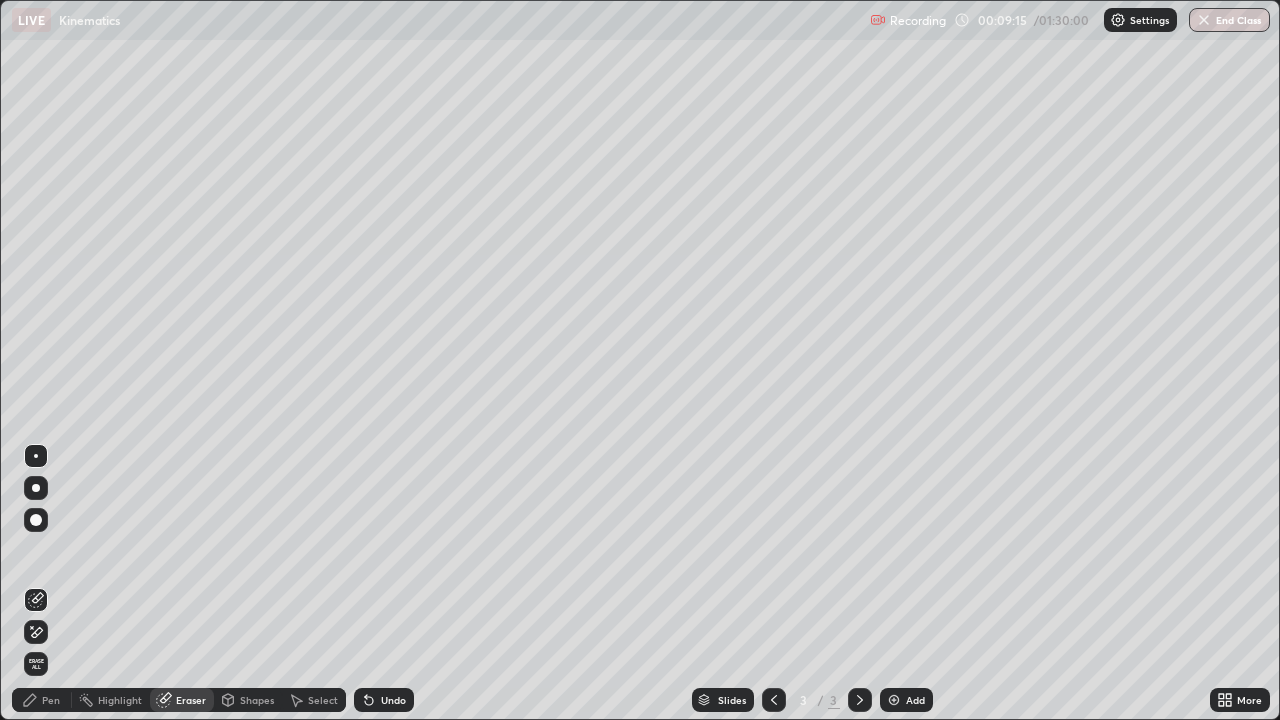 click on "Pen" at bounding box center [51, 700] 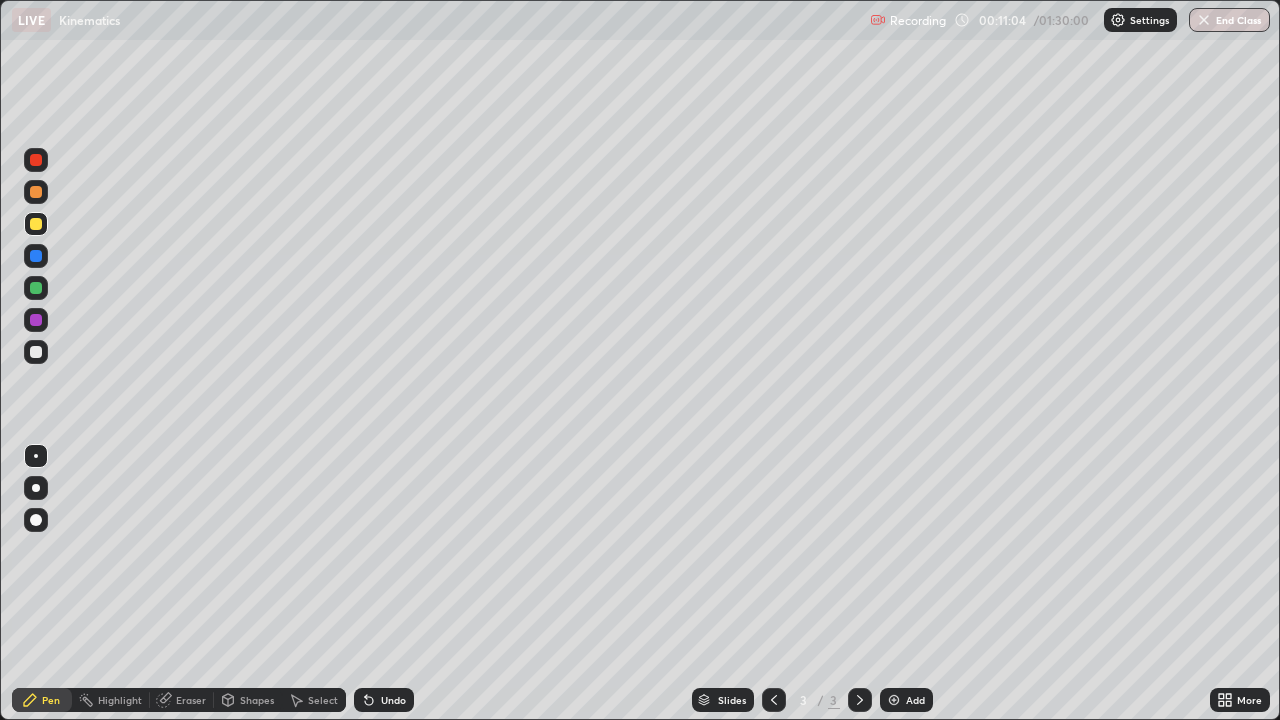 click at bounding box center (894, 700) 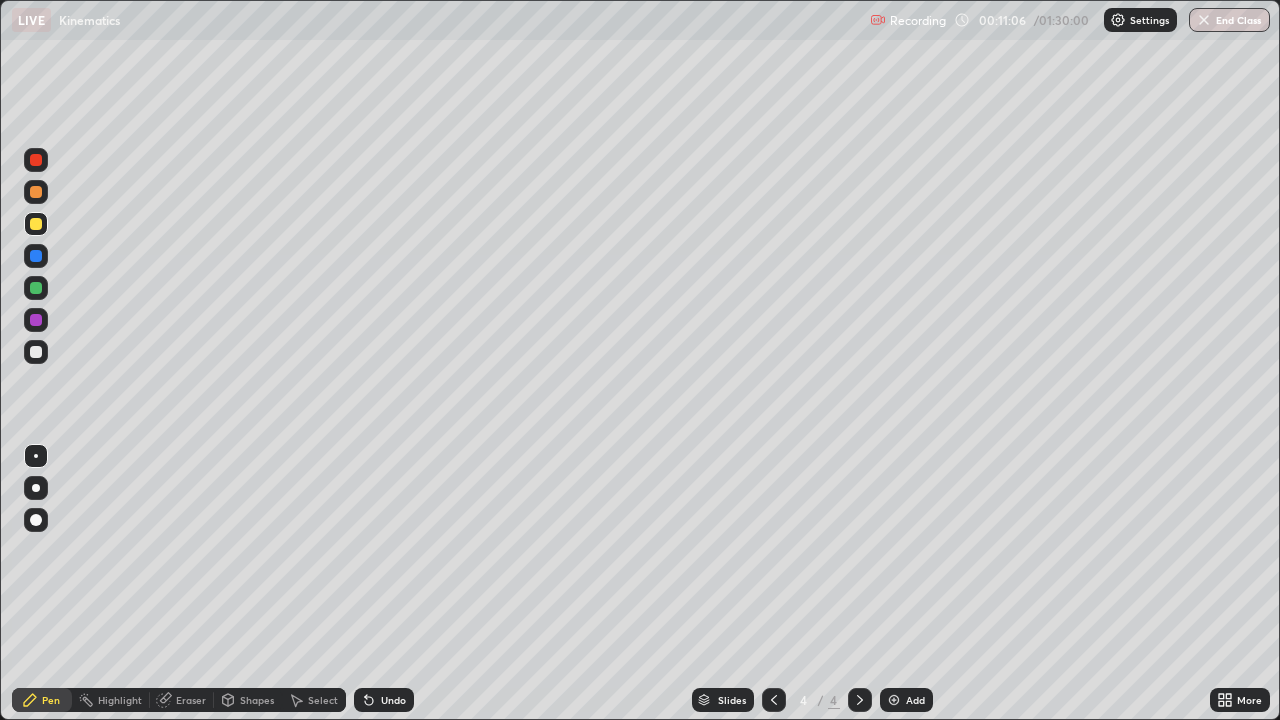 click at bounding box center (36, 224) 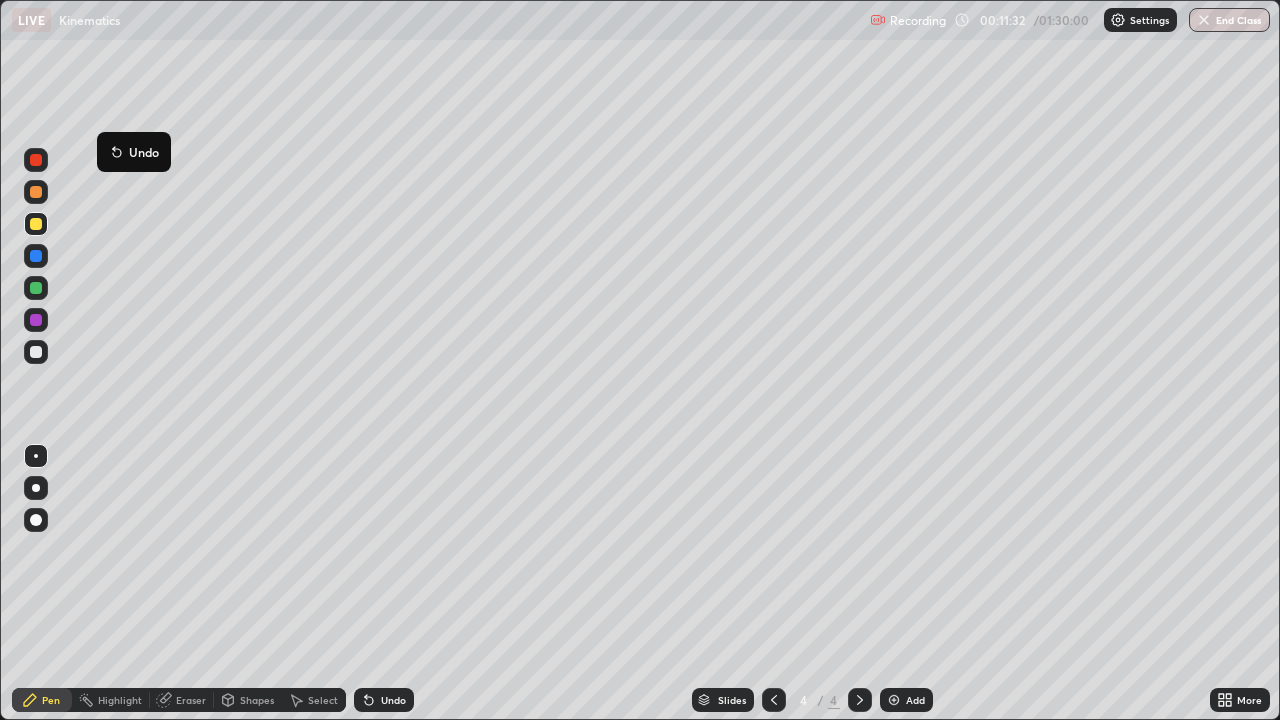 click on "Undo" at bounding box center [134, 152] 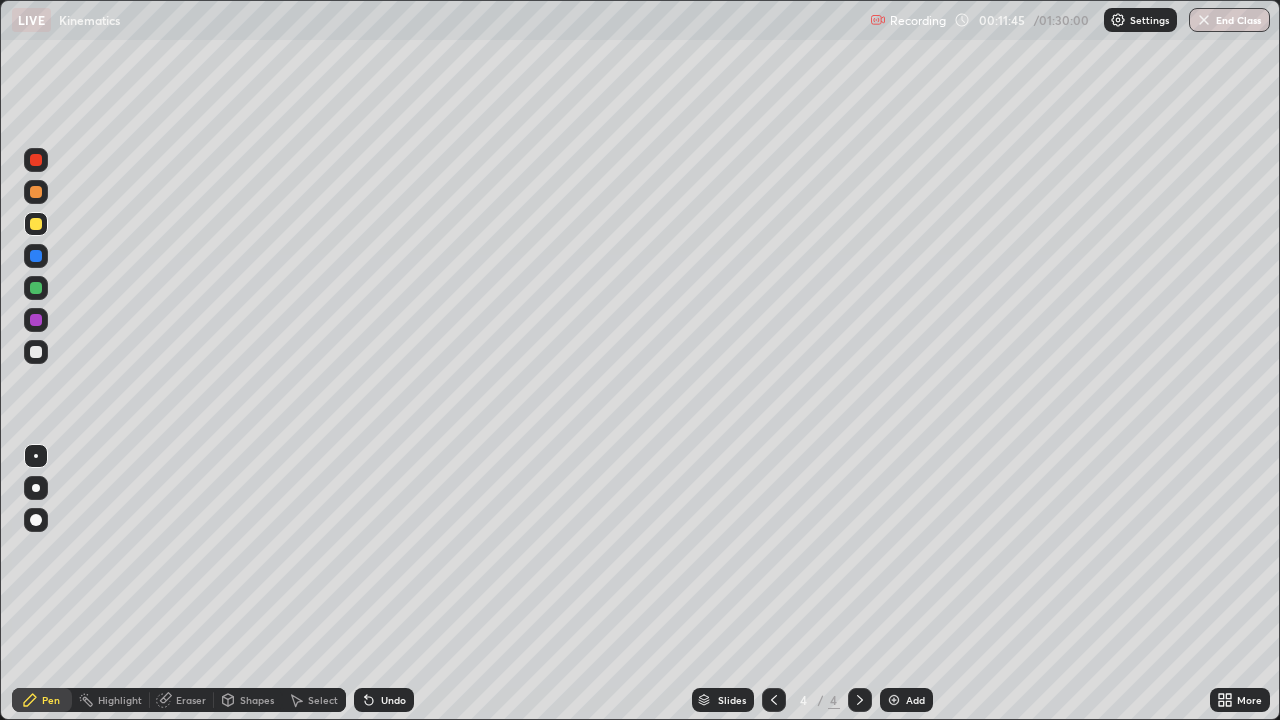click 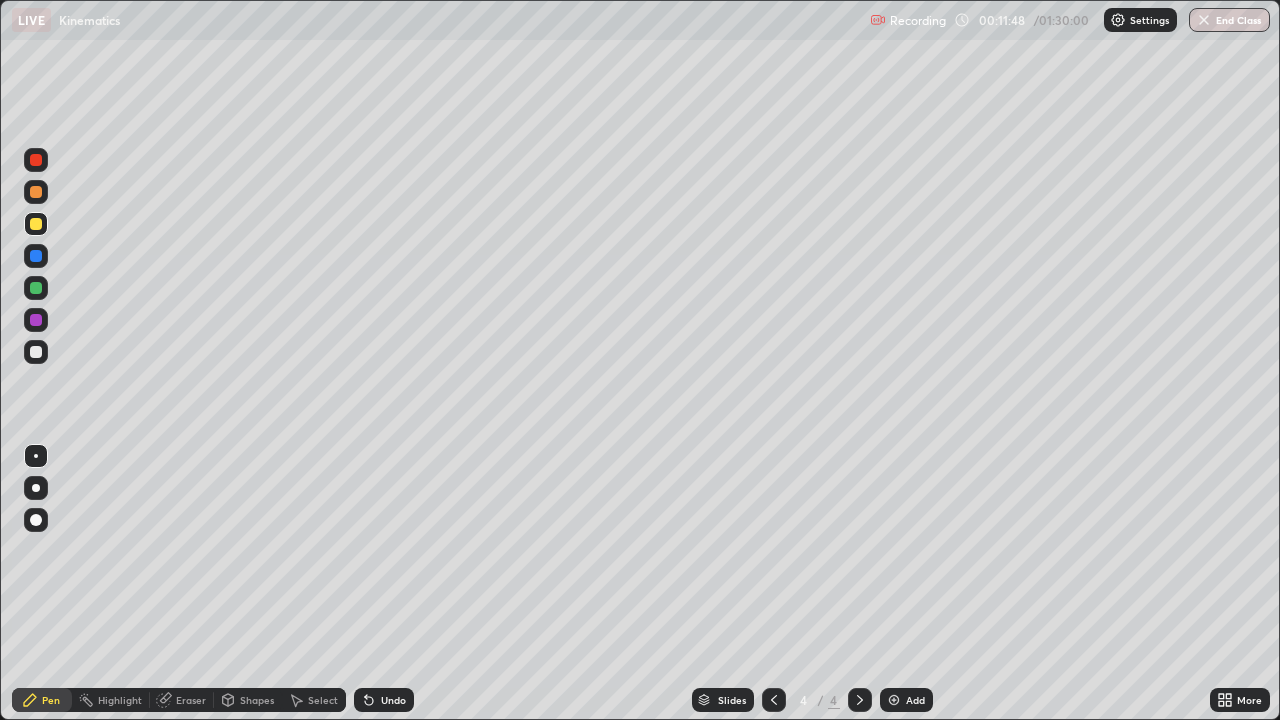 click 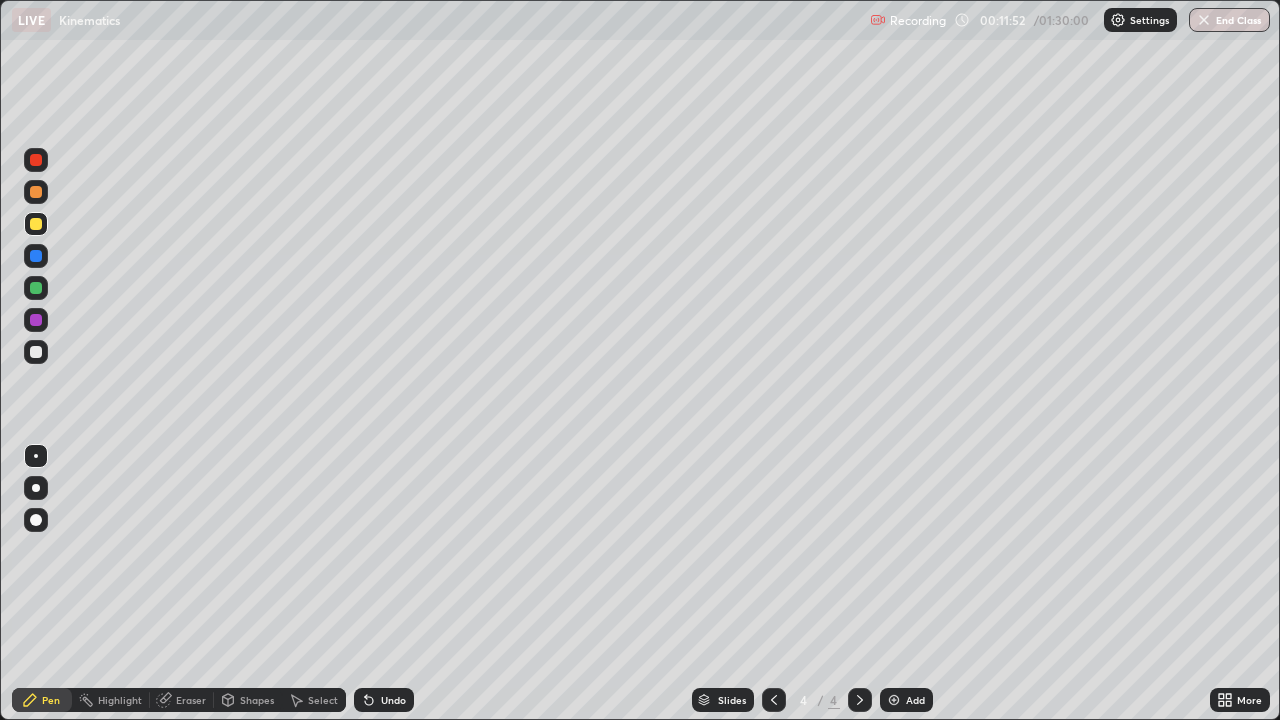 click 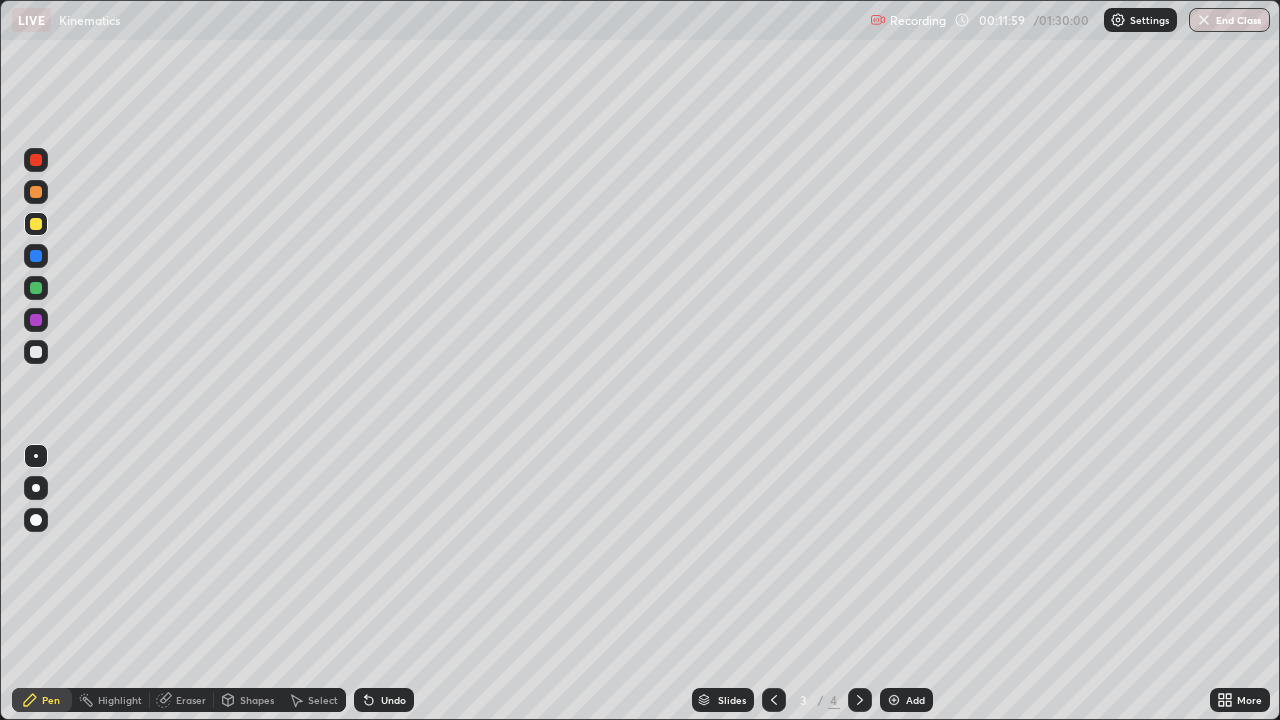 click 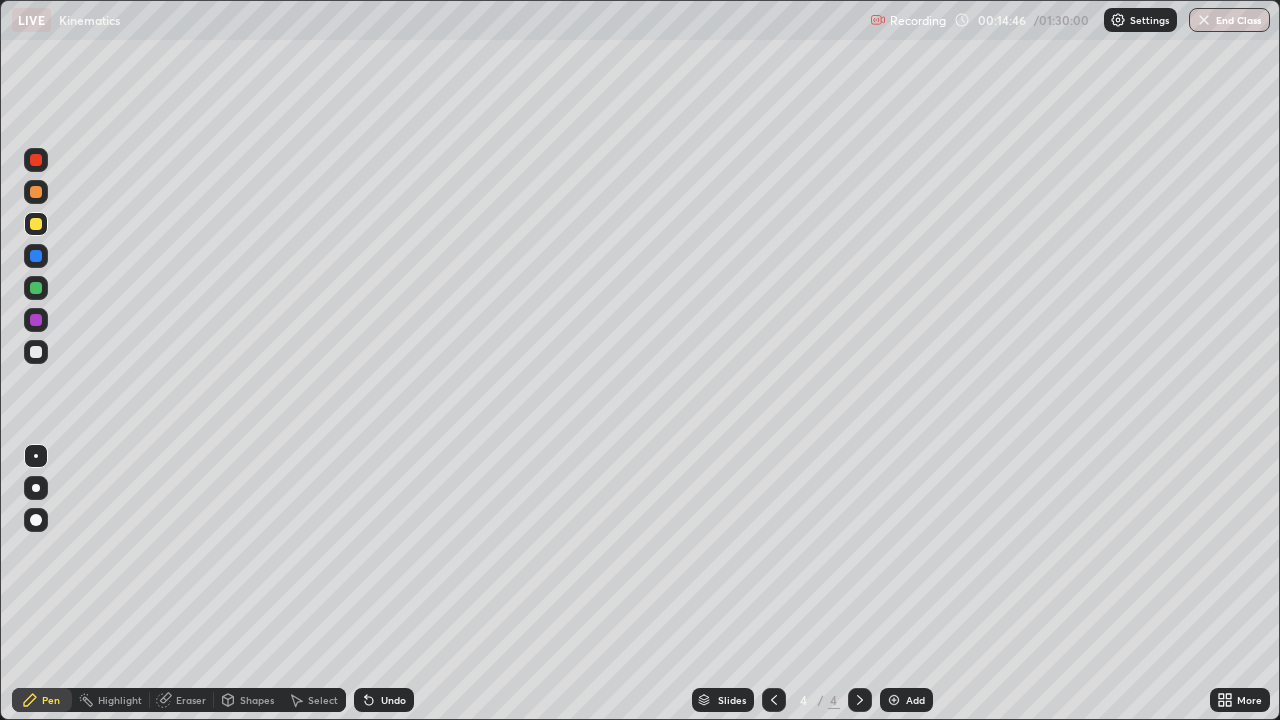 click 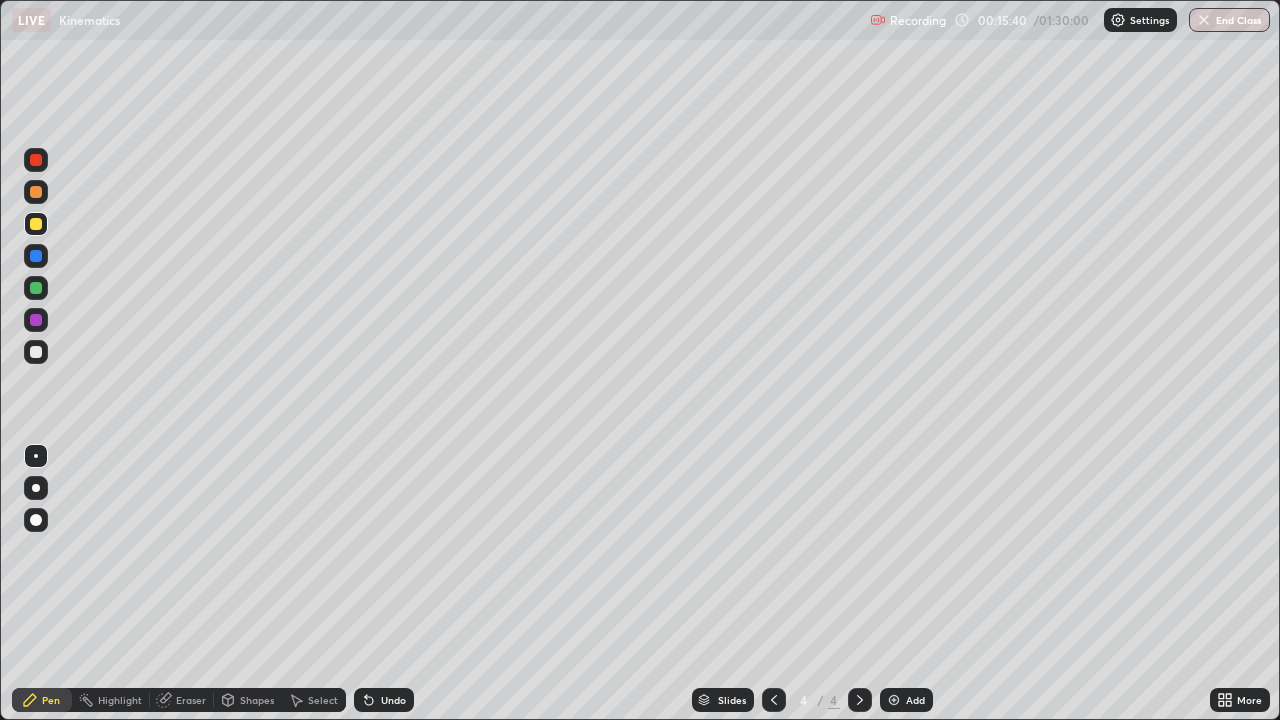 click at bounding box center [36, 352] 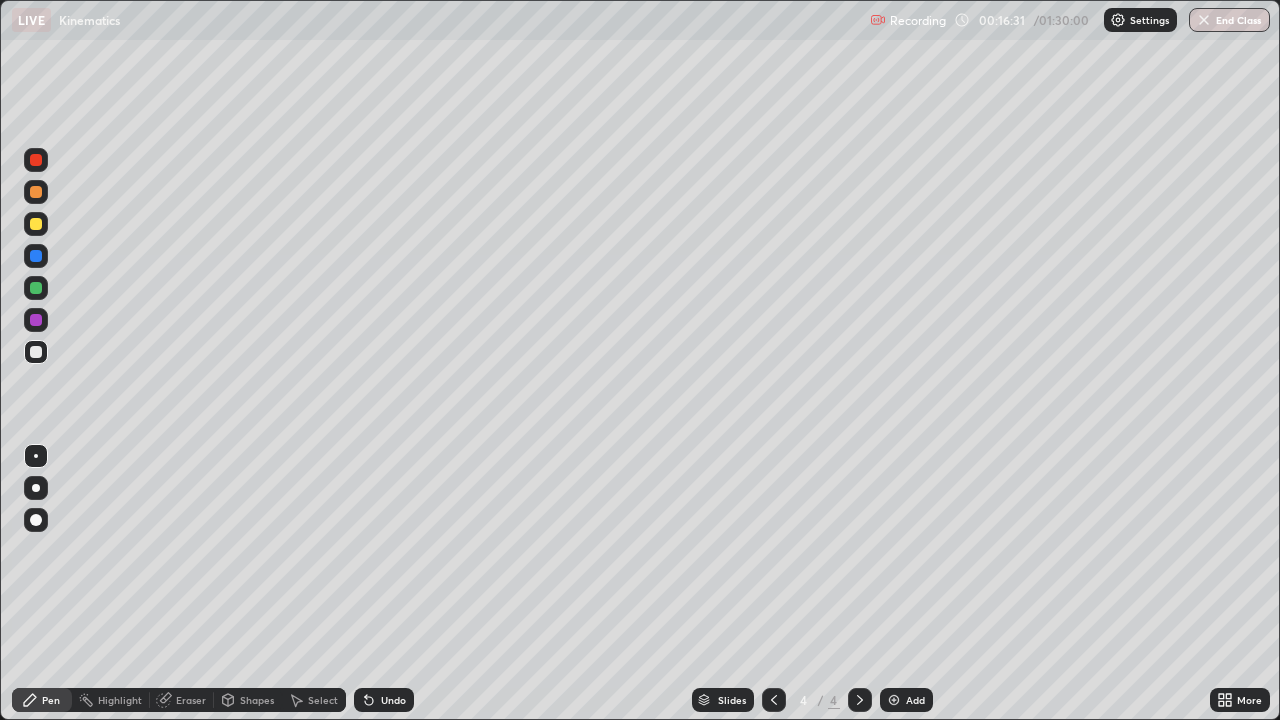 click on "Undo" at bounding box center (384, 700) 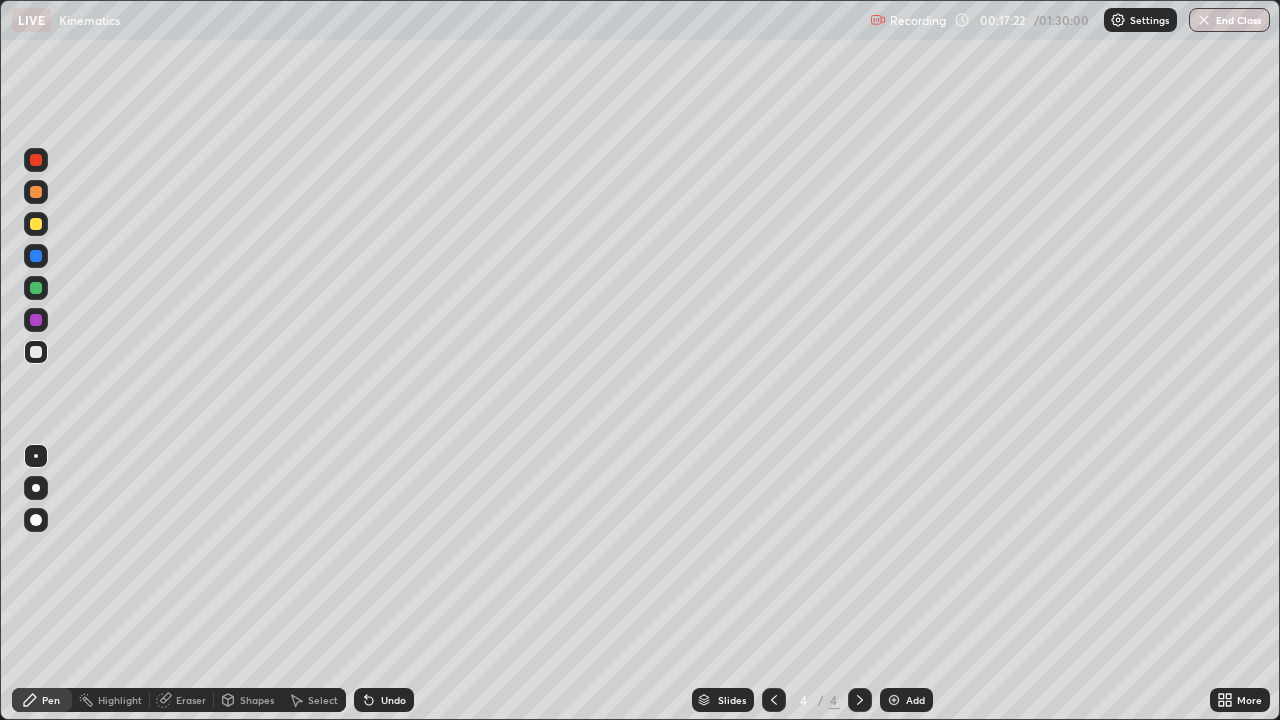 click at bounding box center [36, 160] 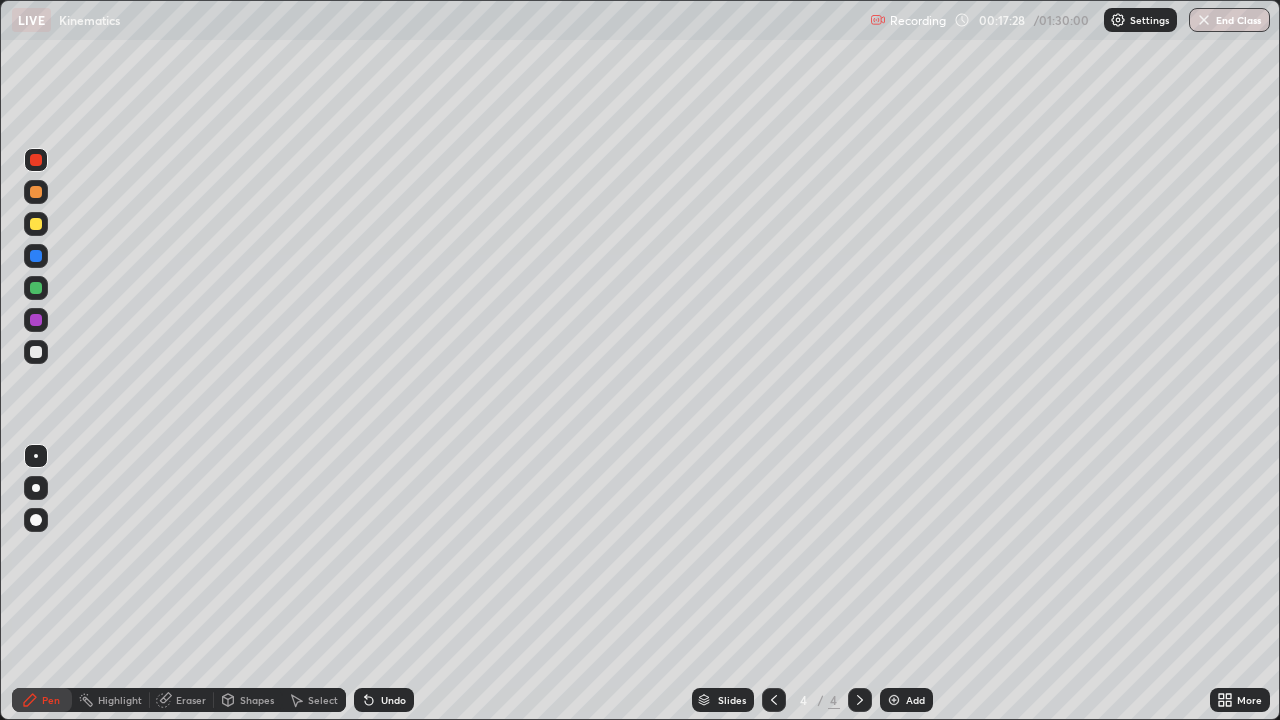 click at bounding box center [36, 352] 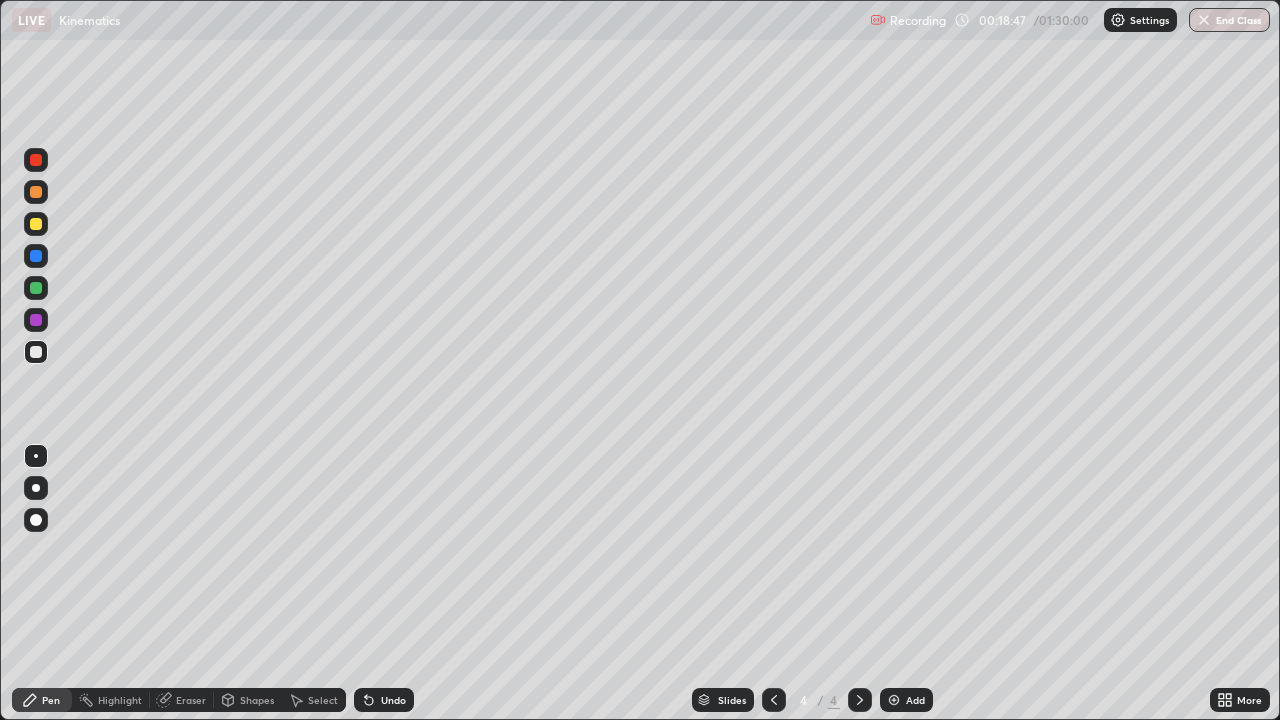 click 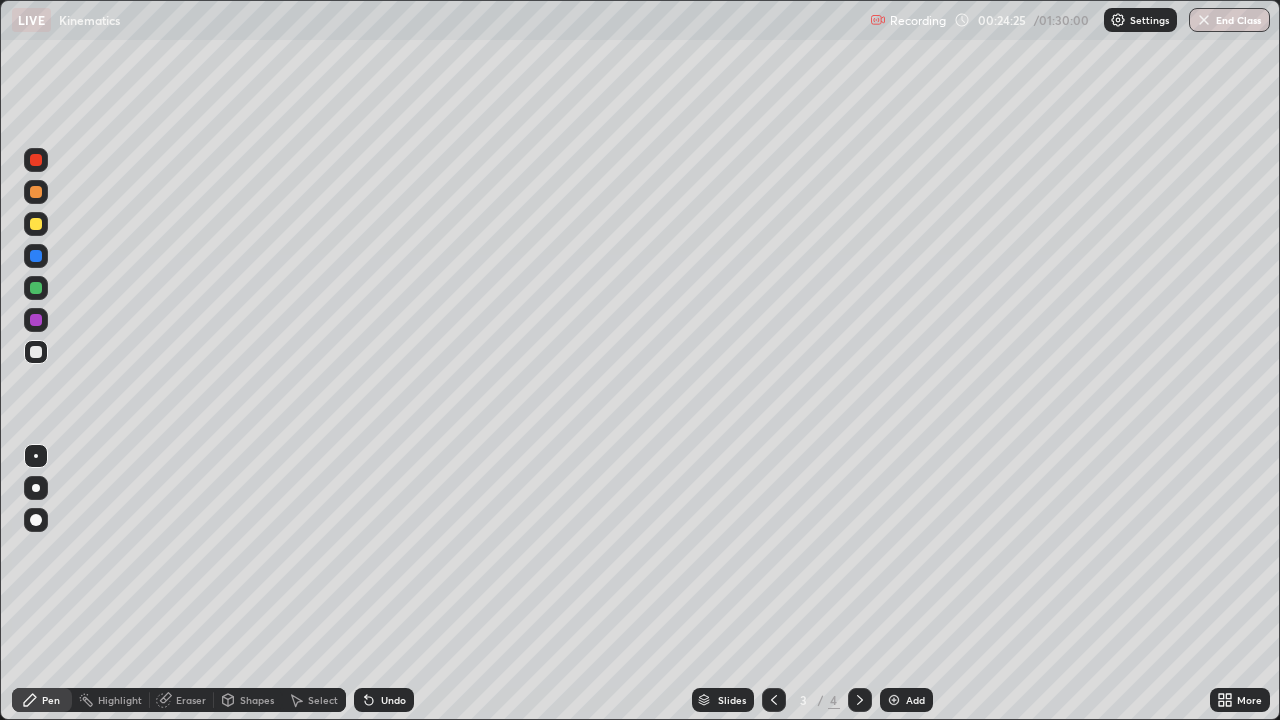 click 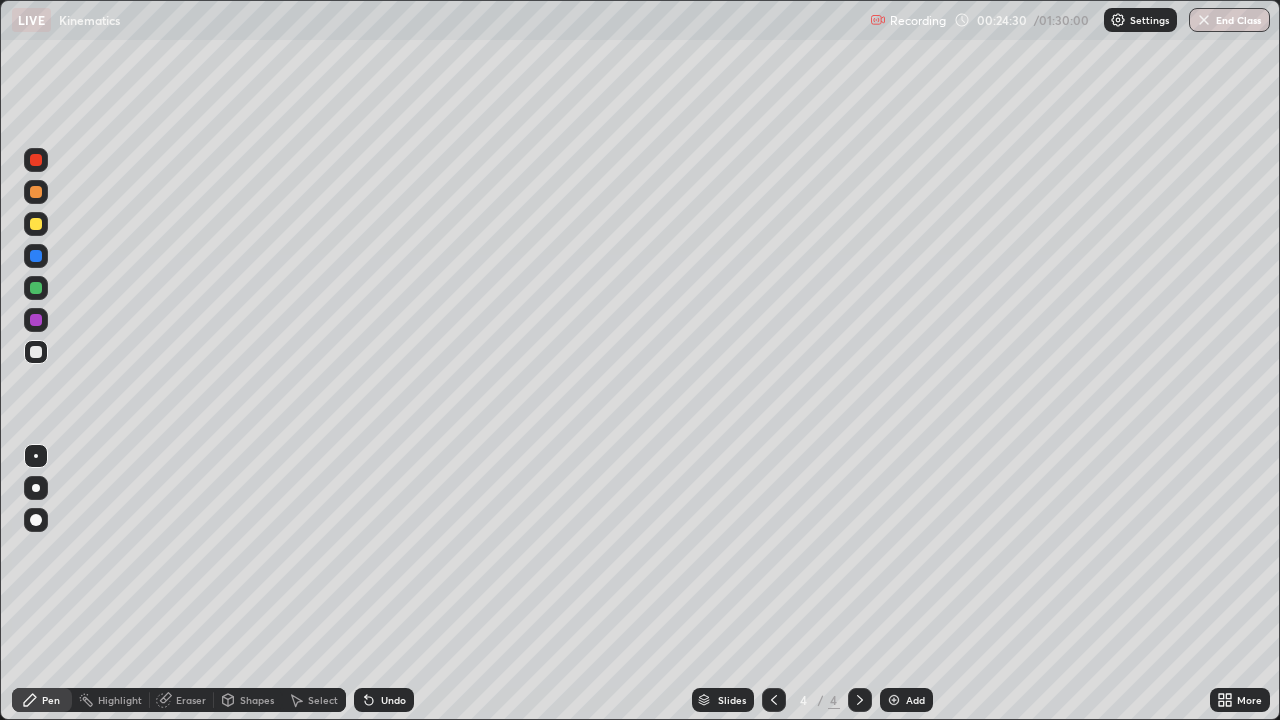 click at bounding box center (774, 700) 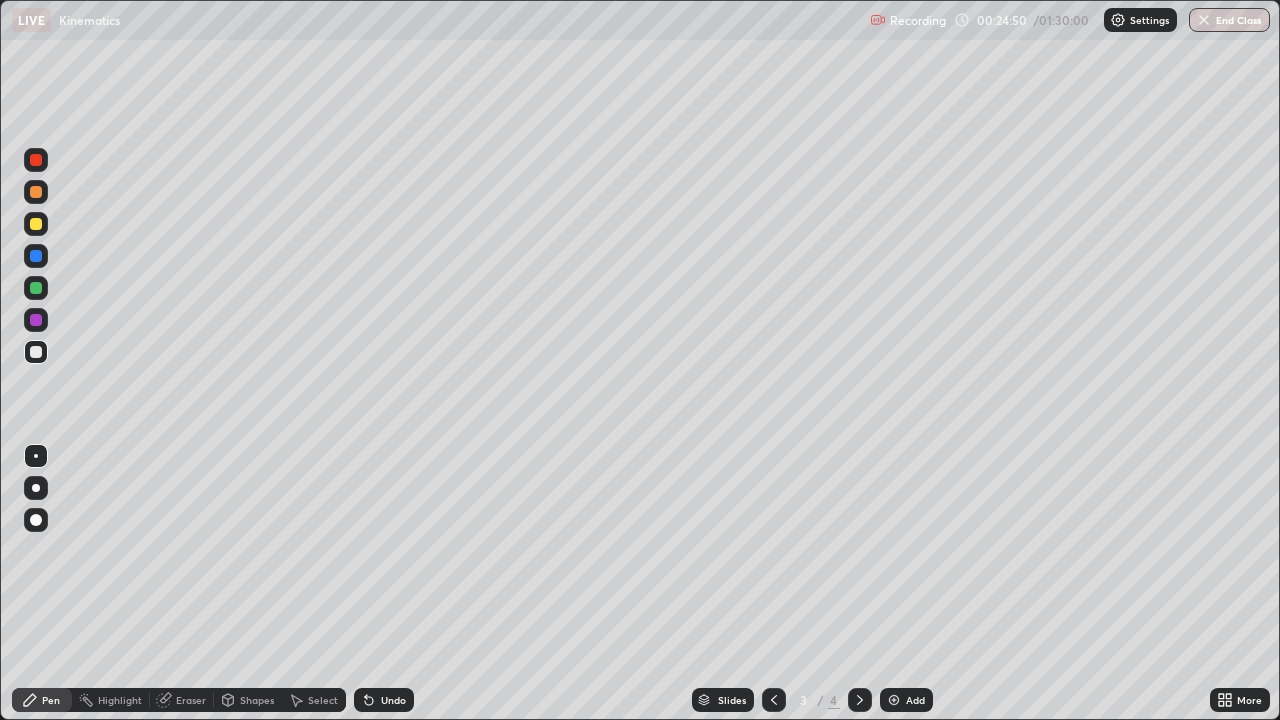 click at bounding box center (860, 700) 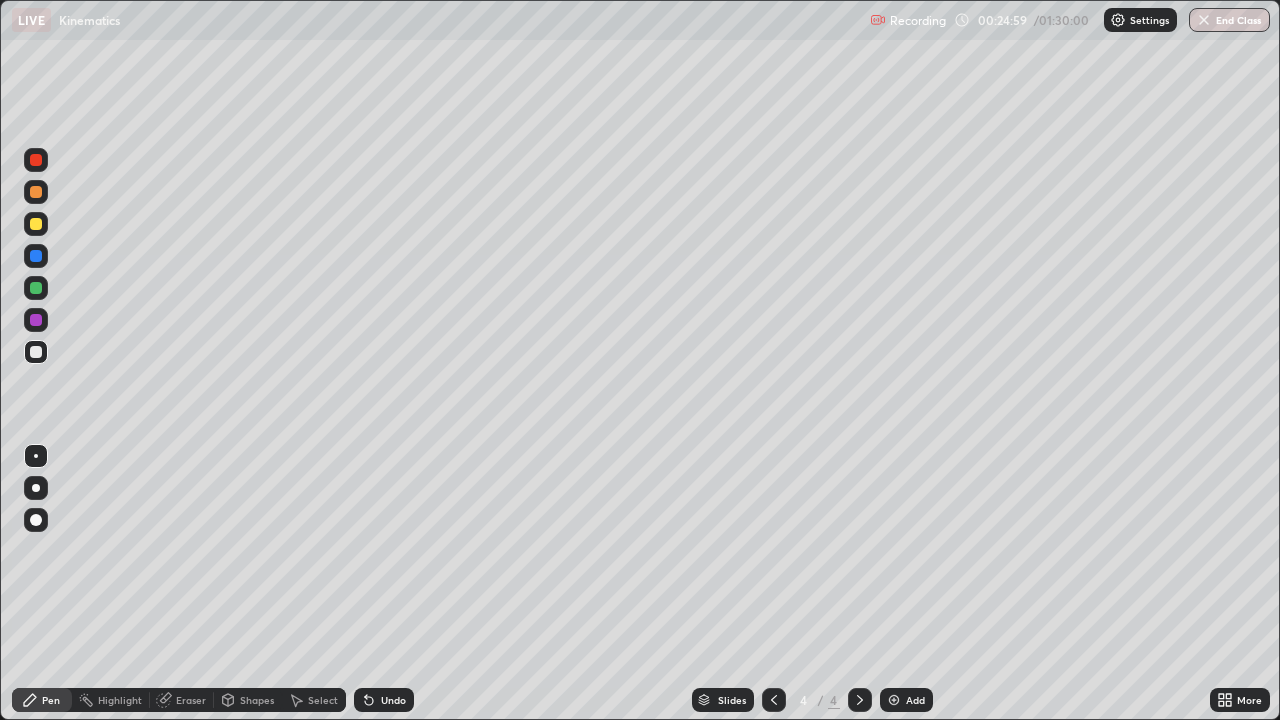 click at bounding box center [774, 700] 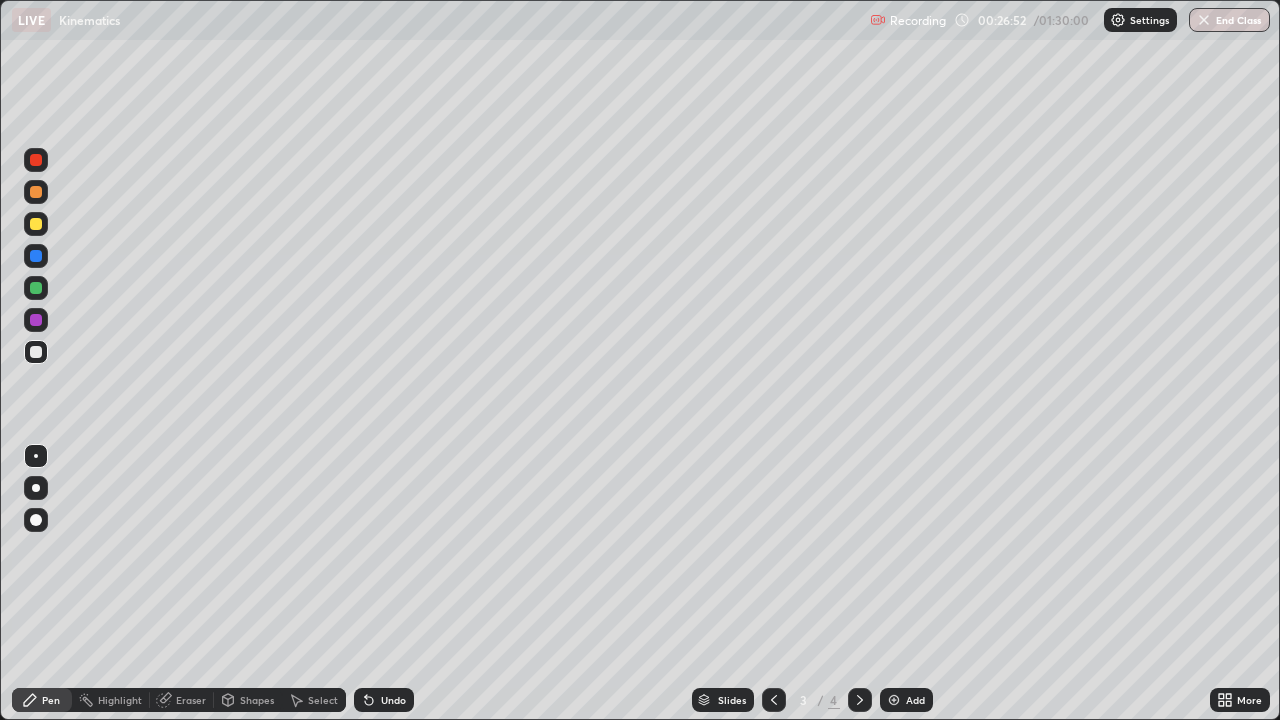 click 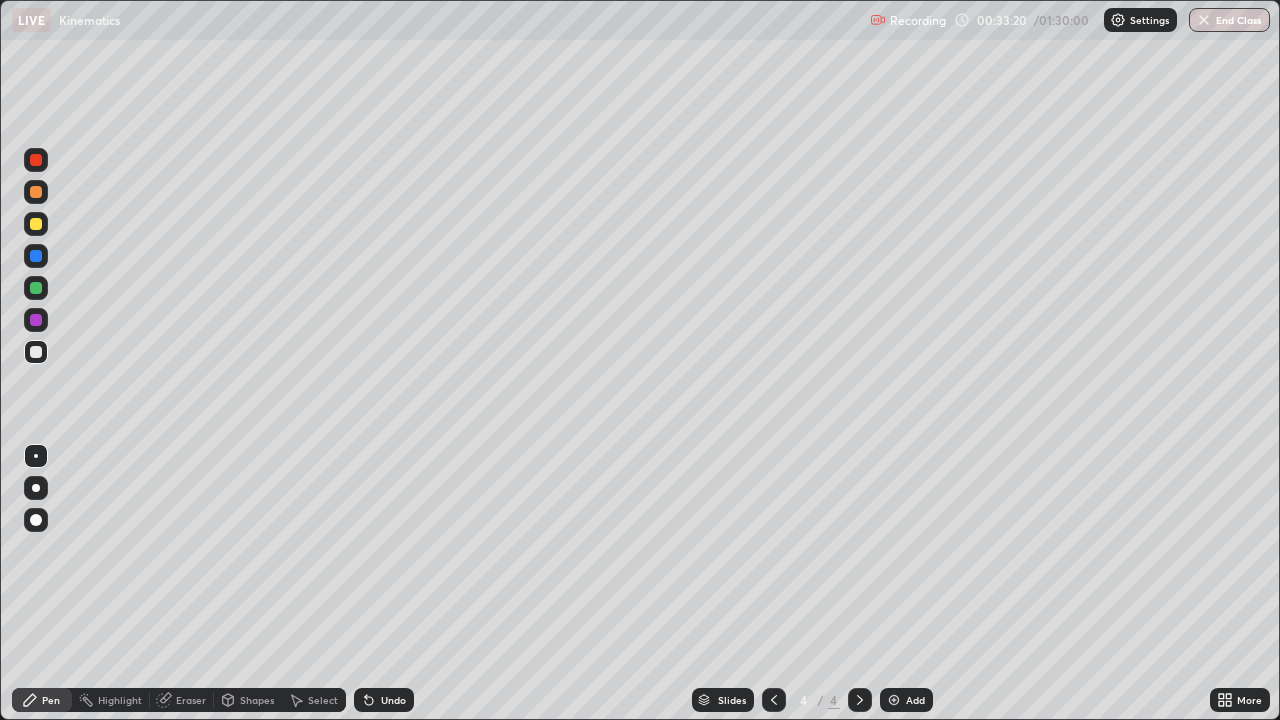 click at bounding box center (894, 700) 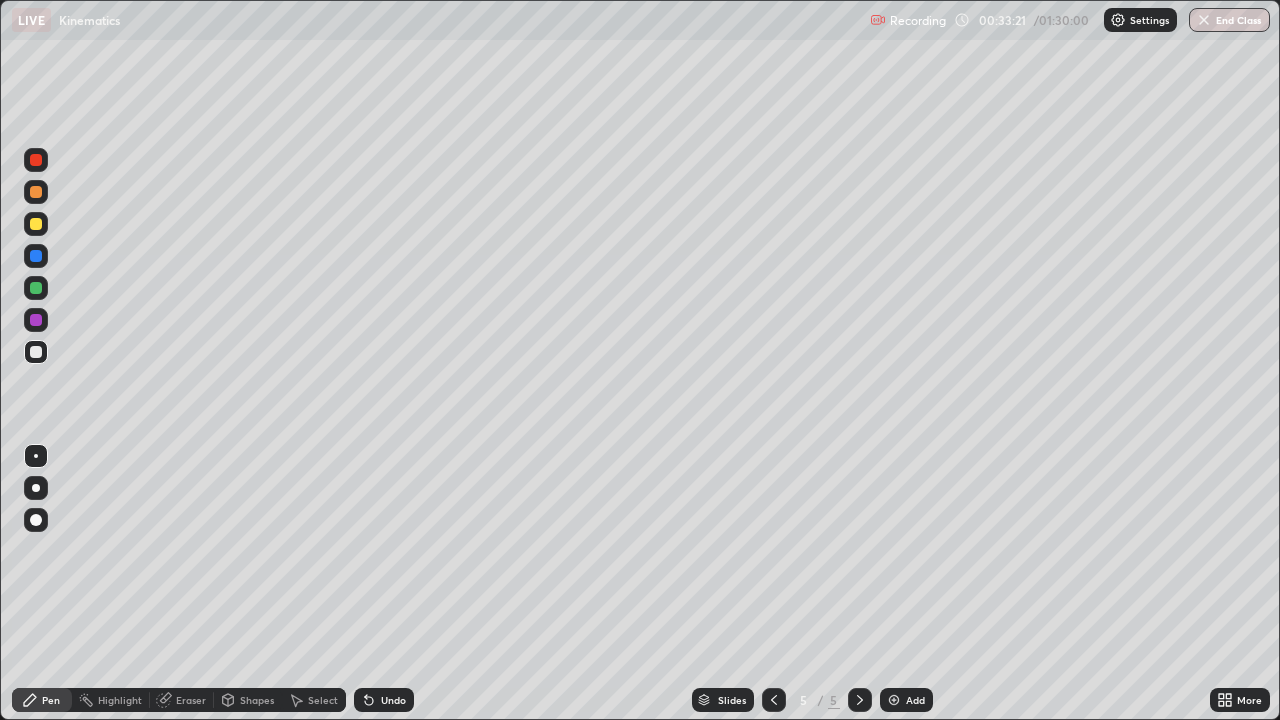 click at bounding box center (36, 224) 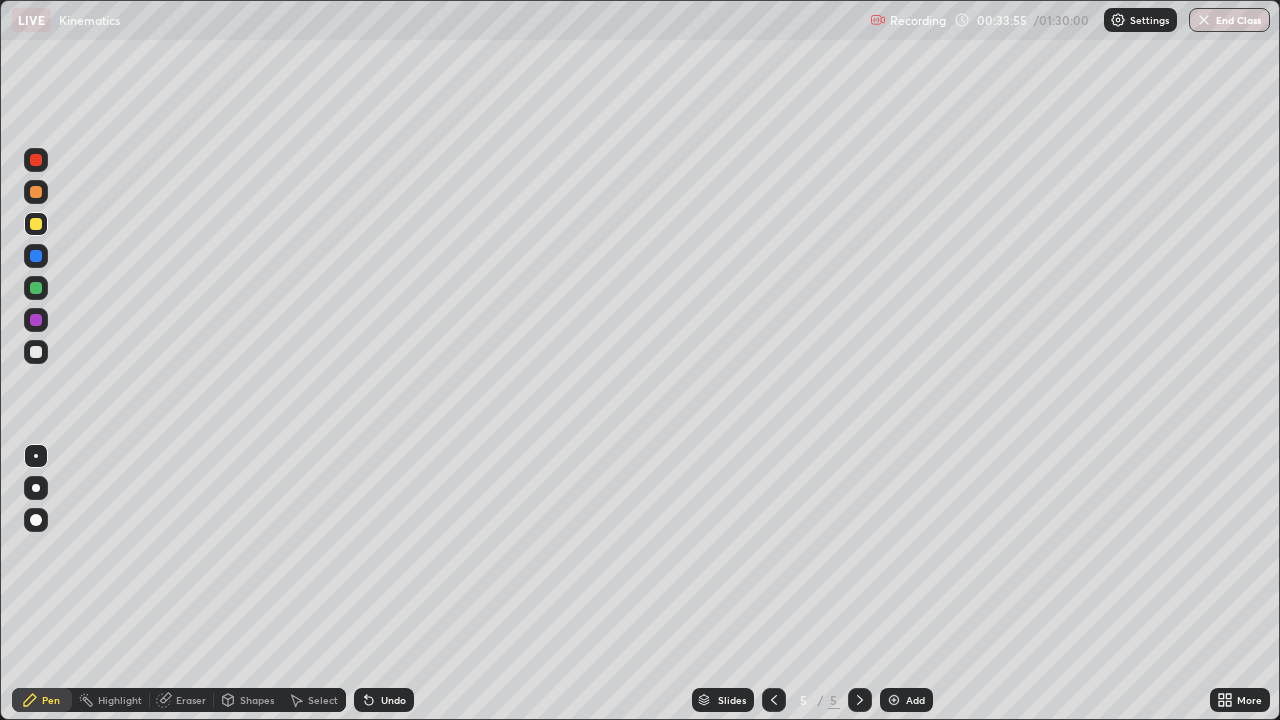 click at bounding box center (36, 192) 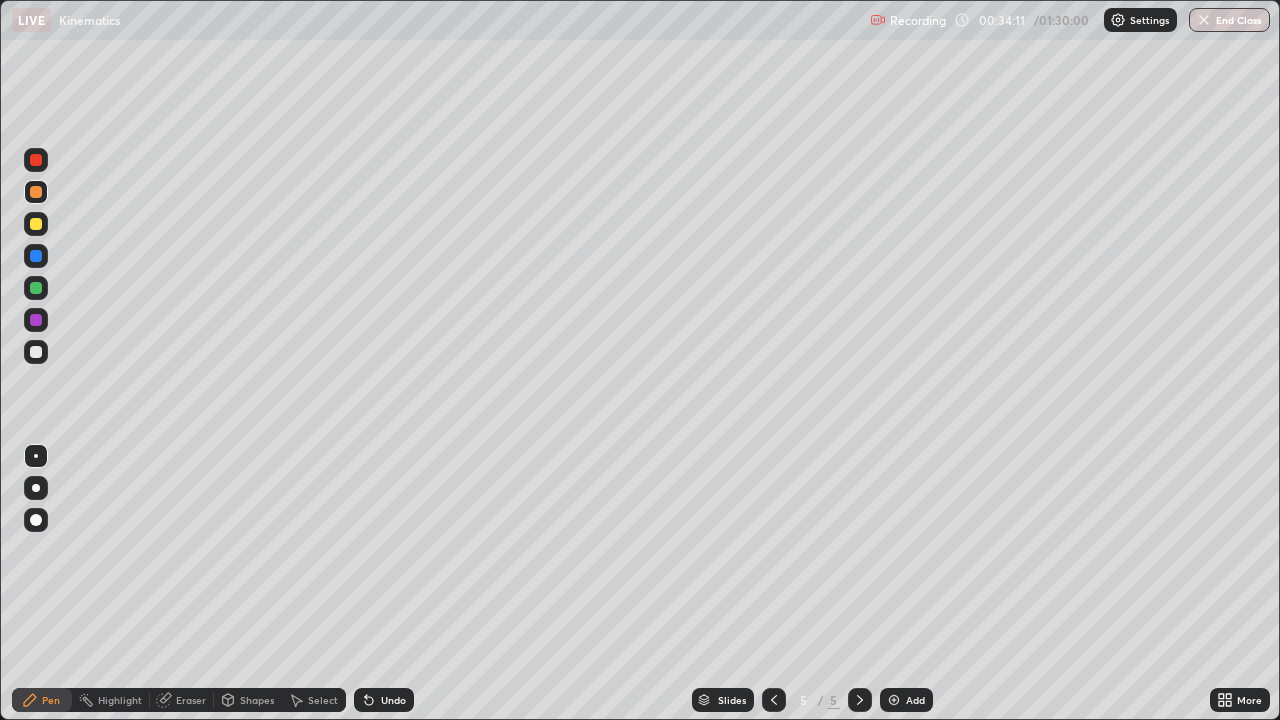 click at bounding box center (36, 352) 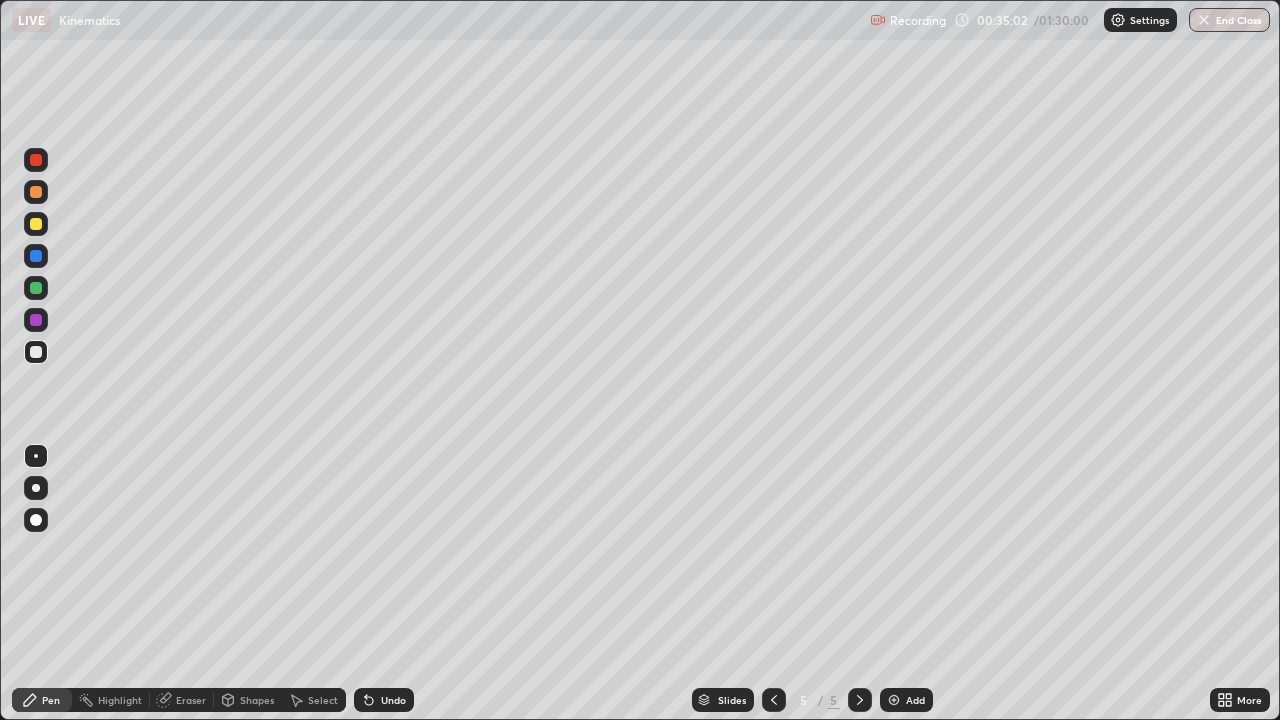 click 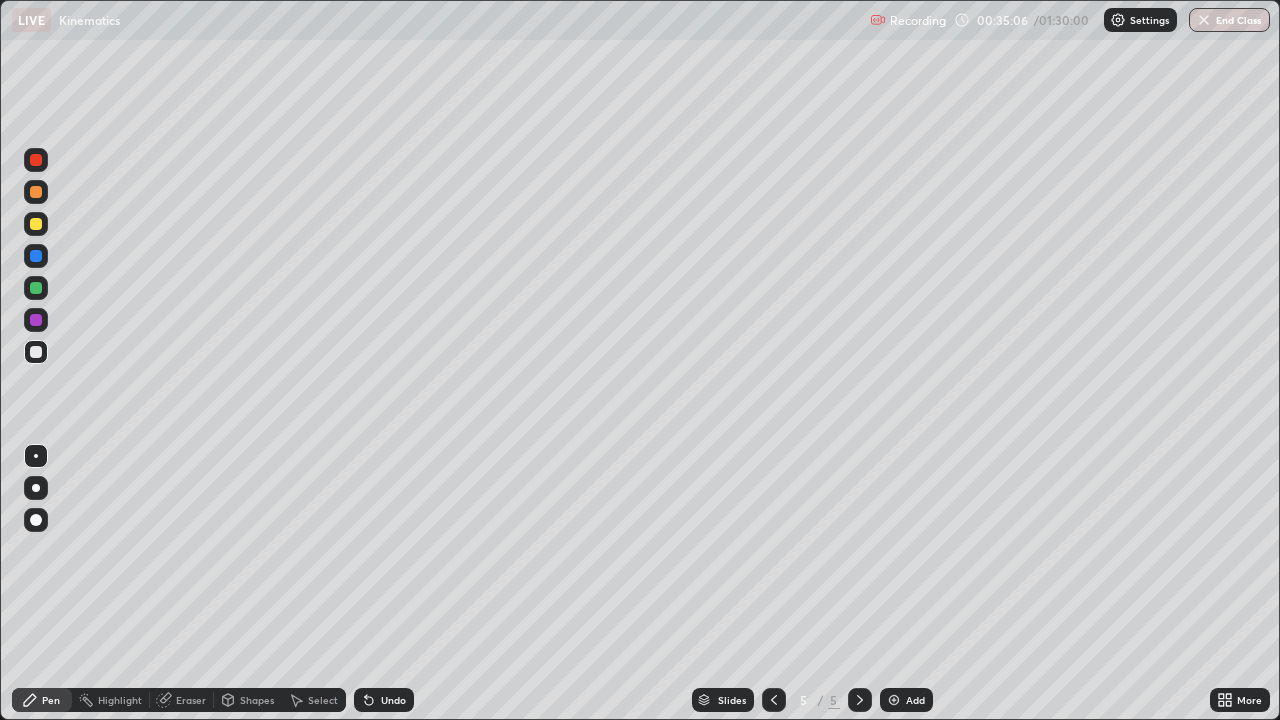 click at bounding box center (36, 224) 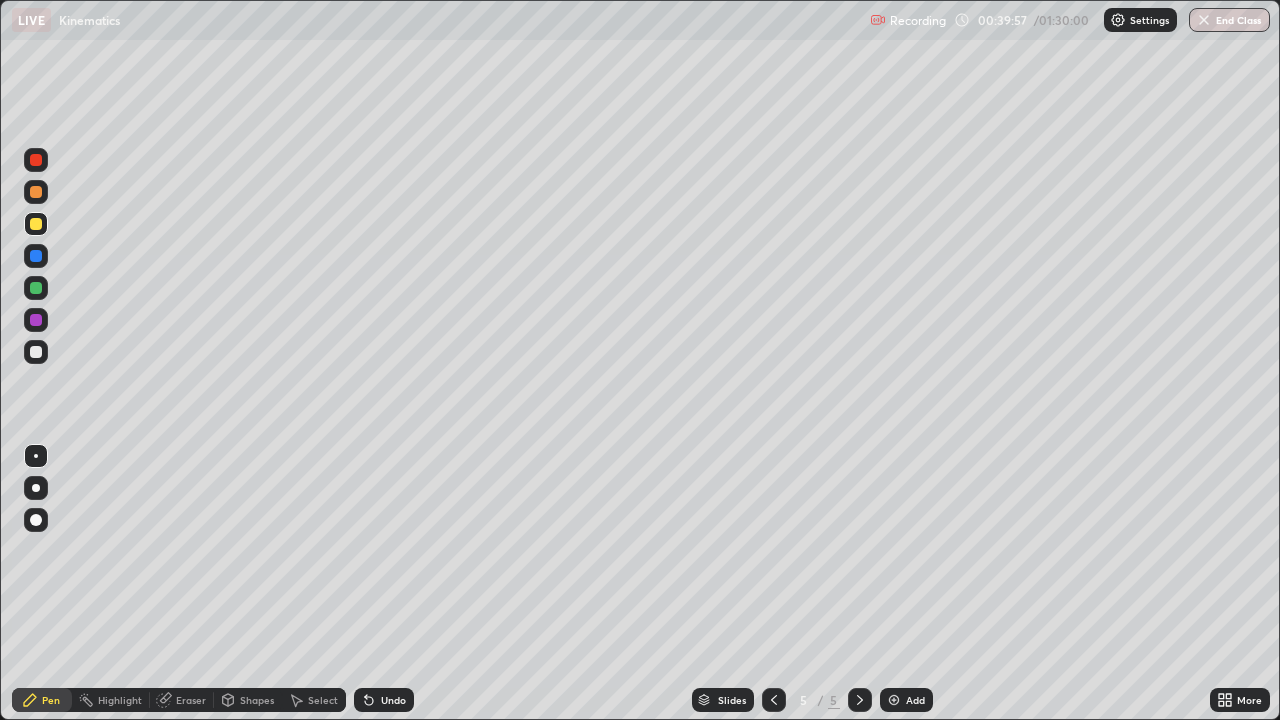 click at bounding box center (894, 700) 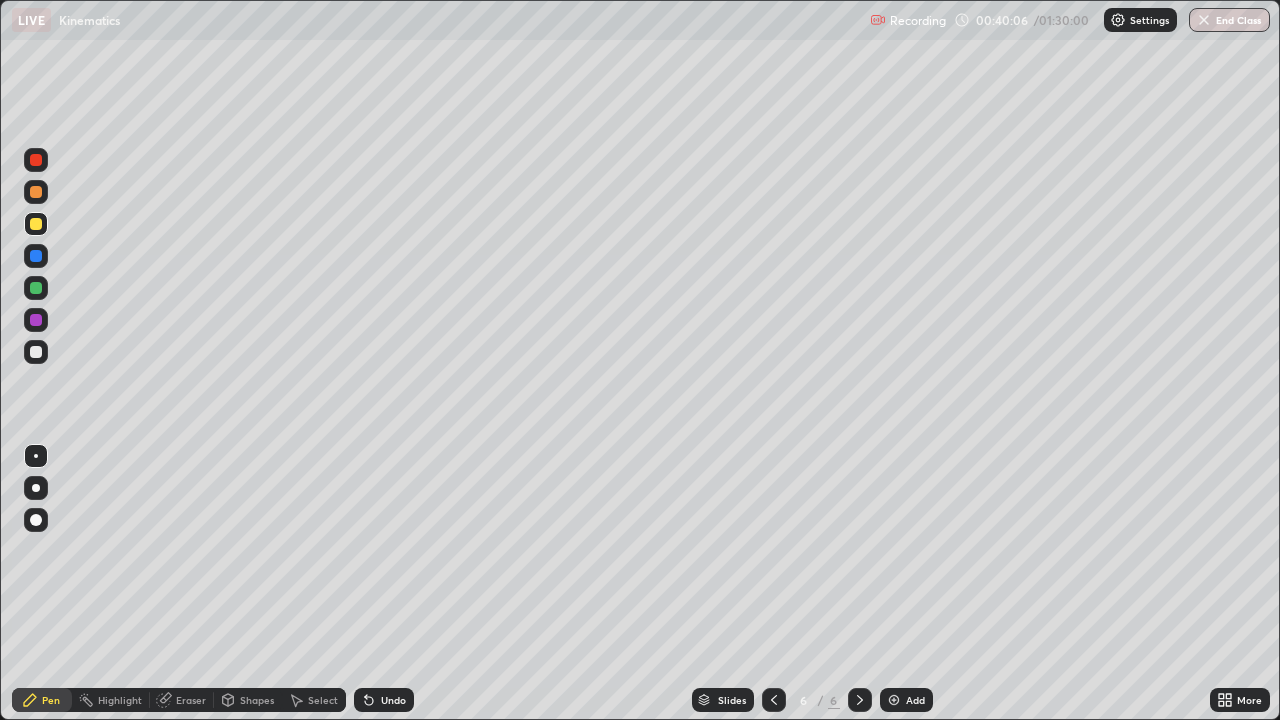 click at bounding box center (36, 352) 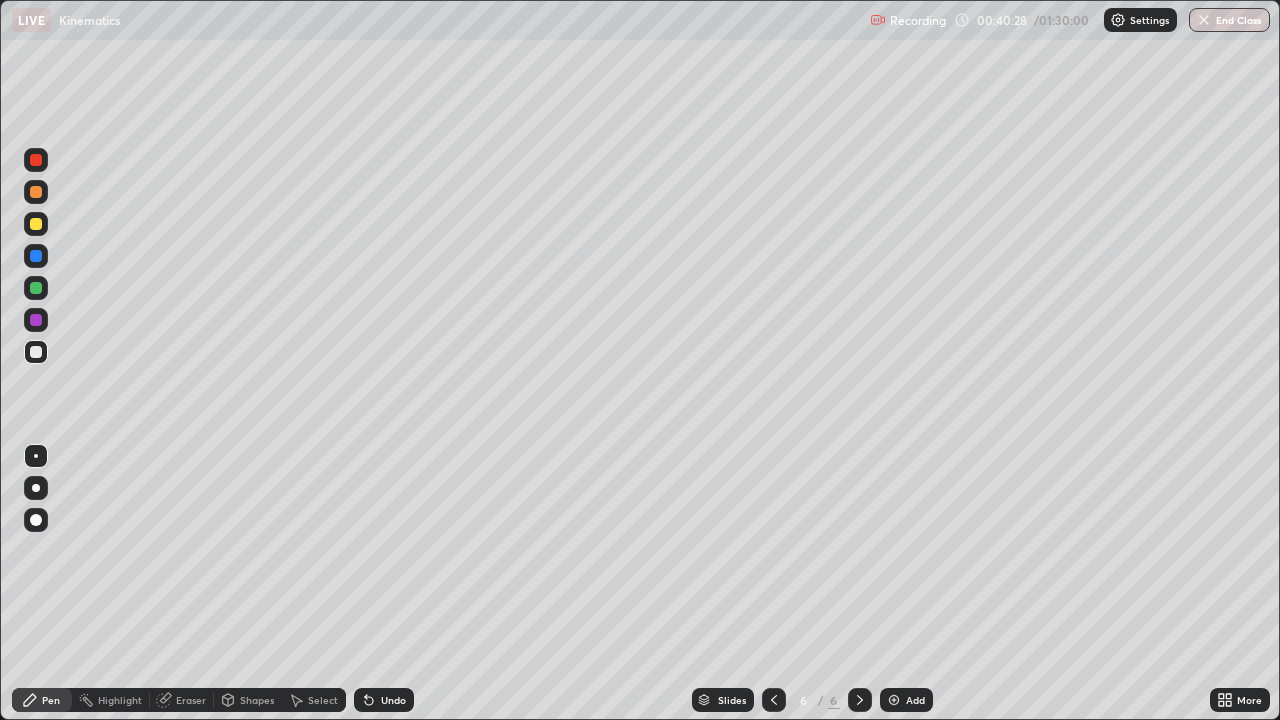 click on "Eraser" at bounding box center (182, 700) 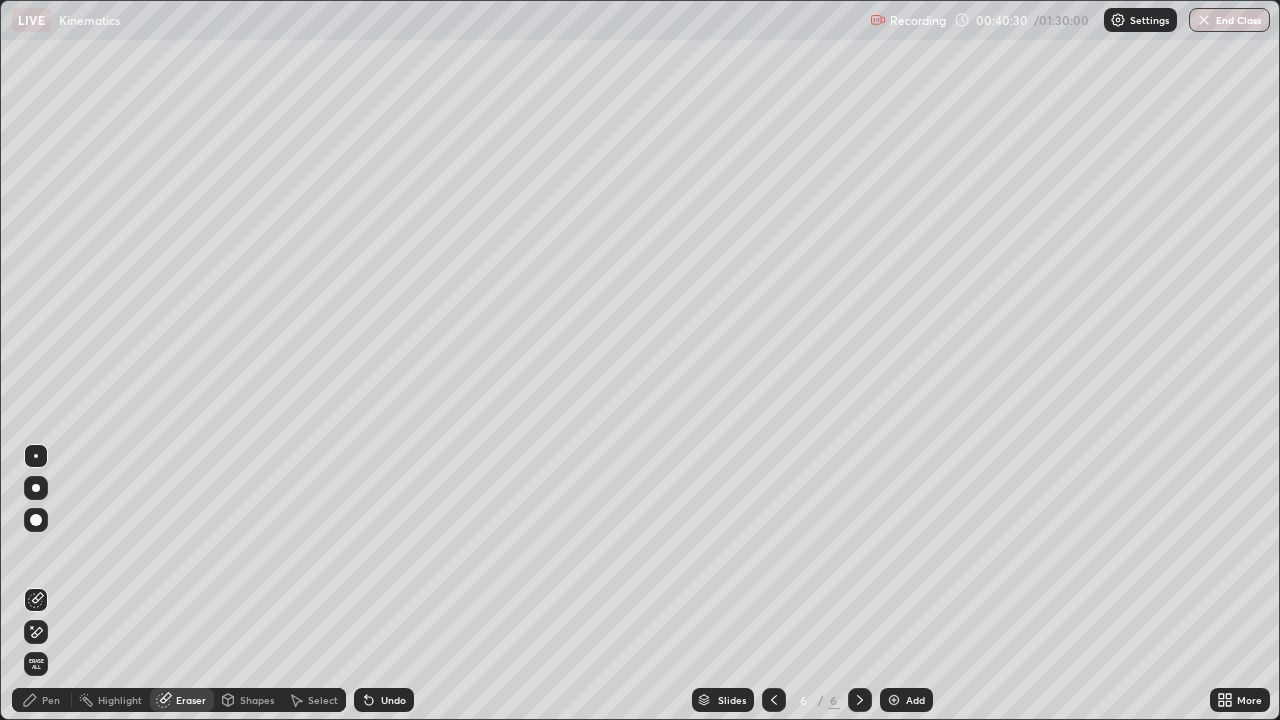 click on "Pen" at bounding box center (51, 700) 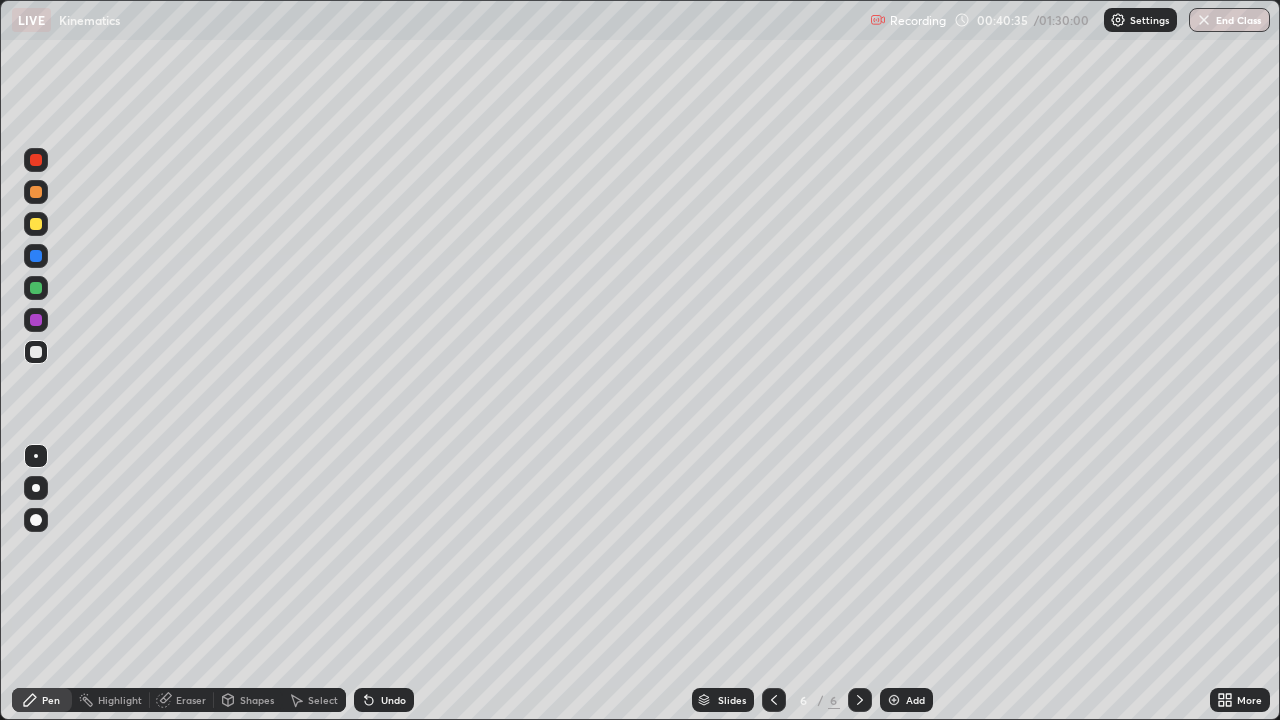 click at bounding box center (36, 224) 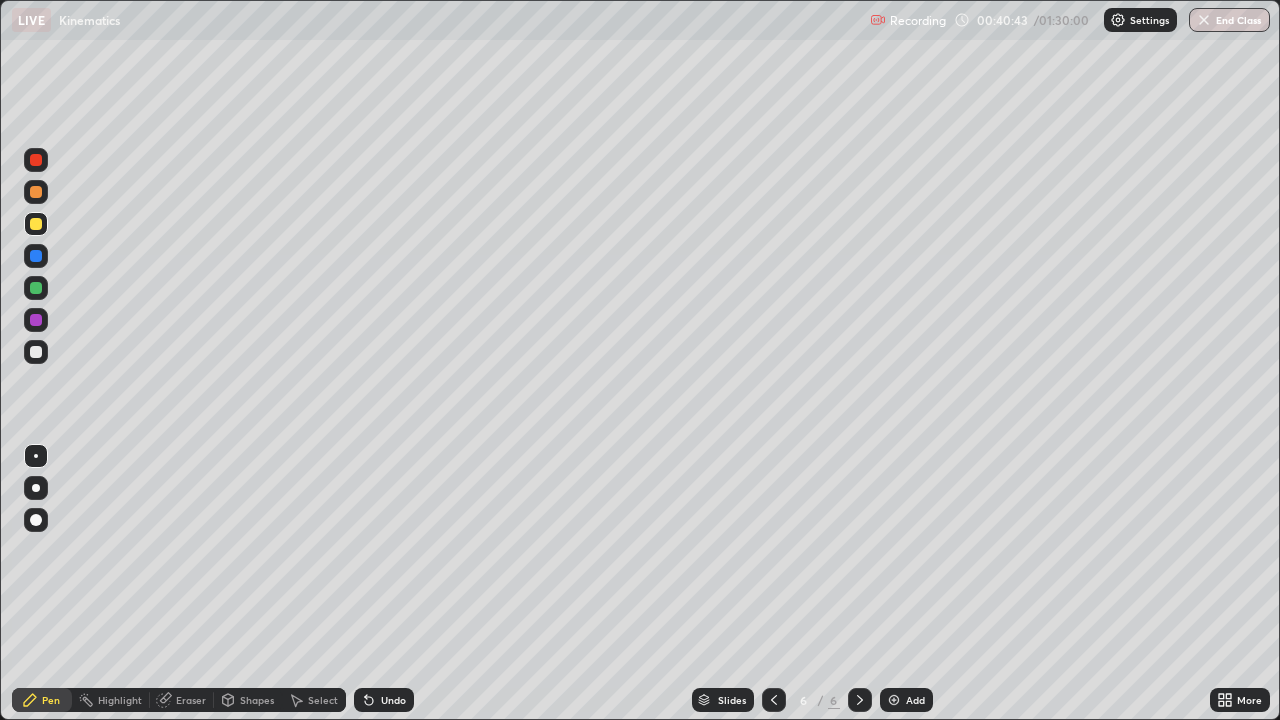 click 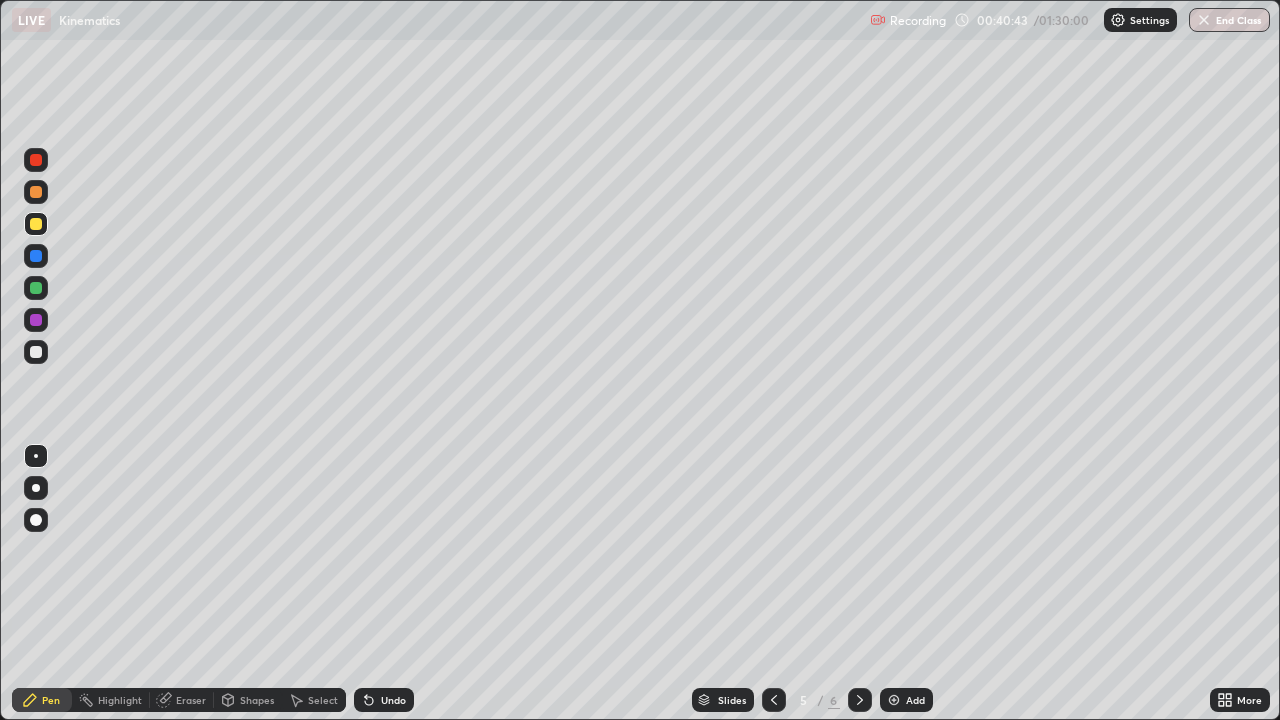 click 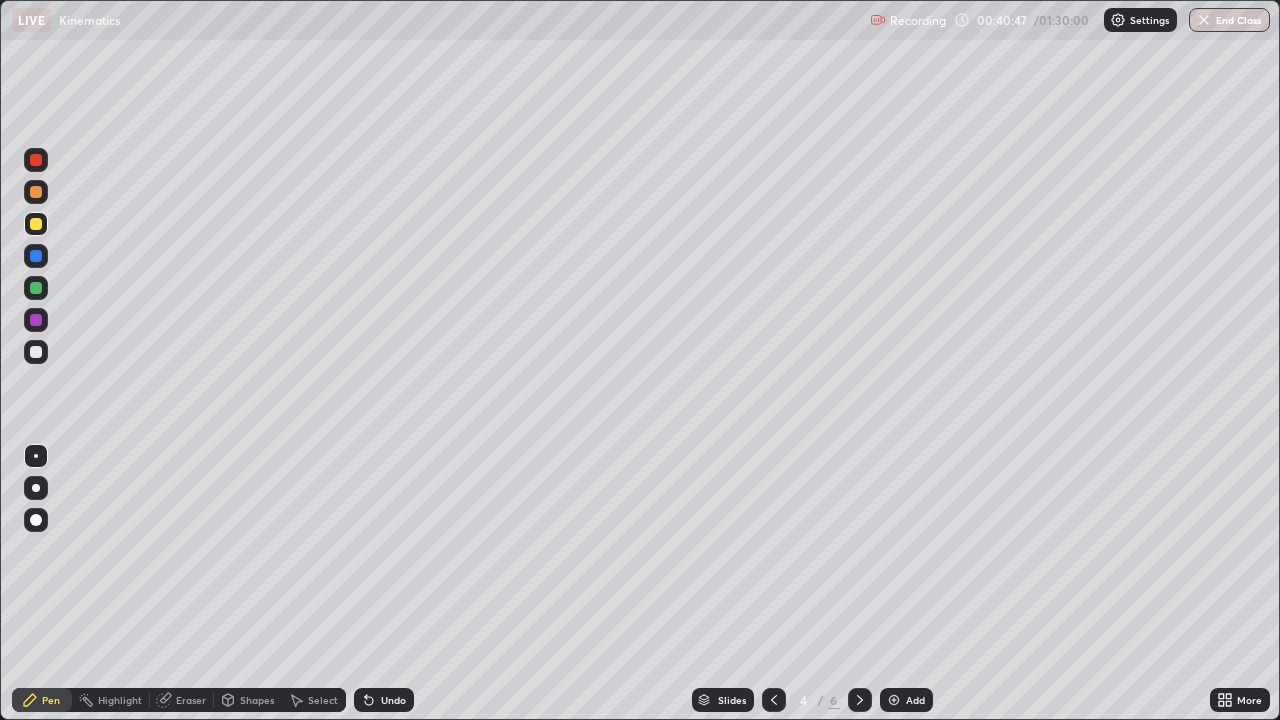 click 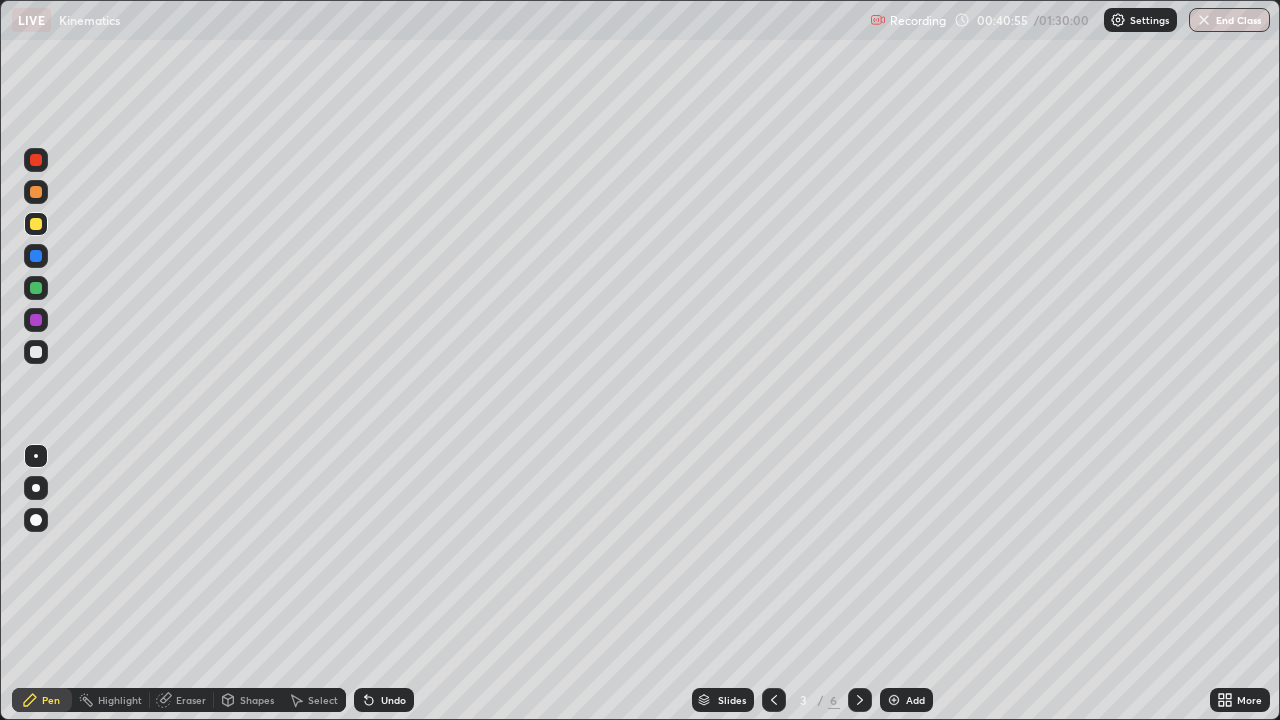 click 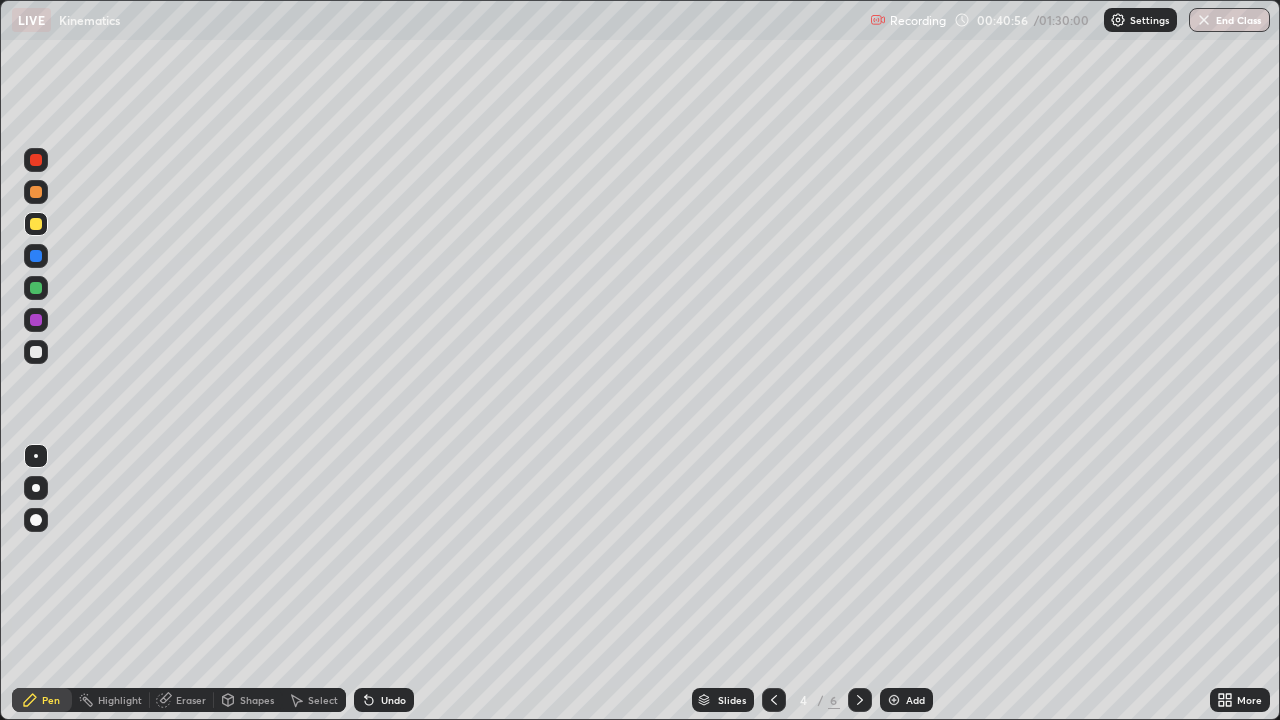 click 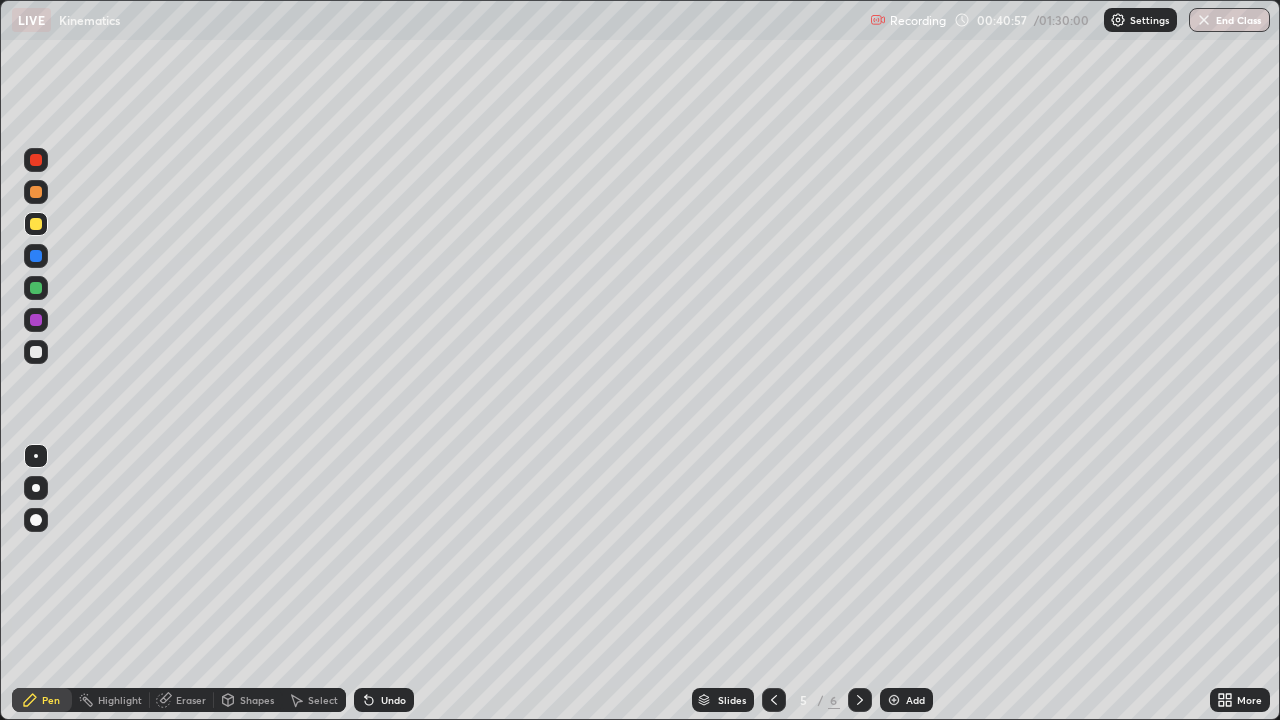 click 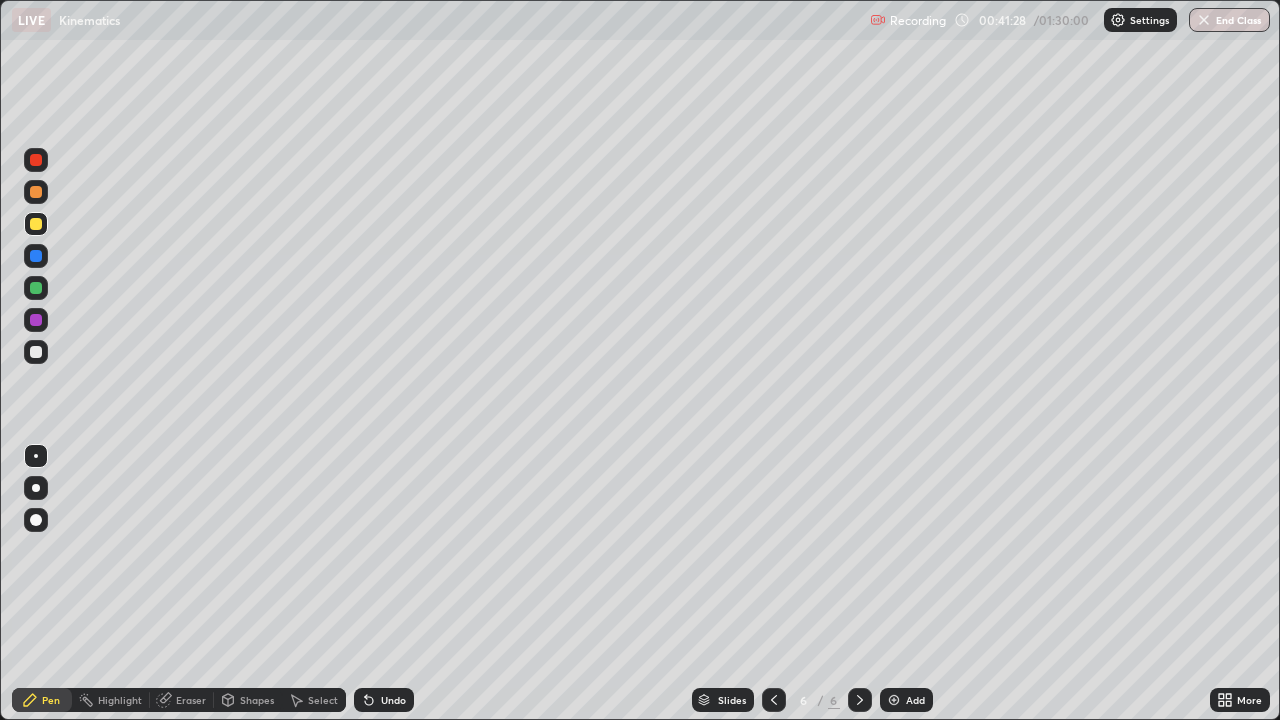 click at bounding box center [36, 352] 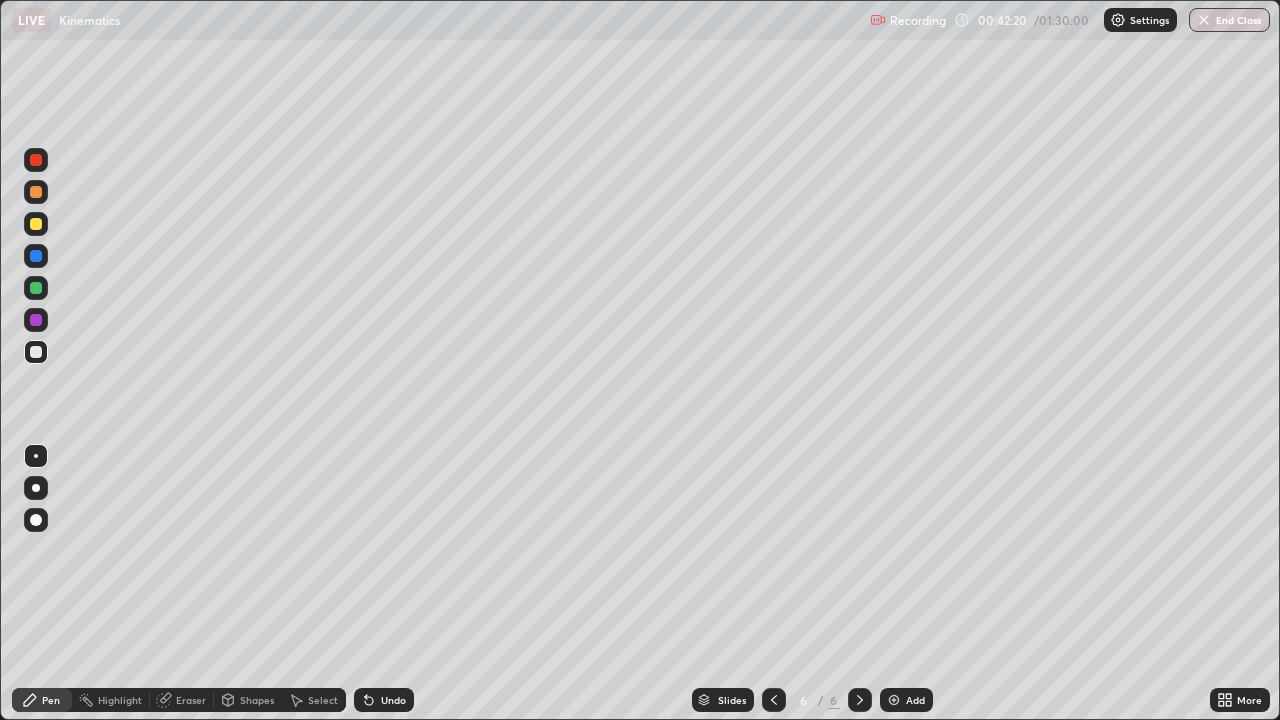click on "Eraser" at bounding box center (191, 700) 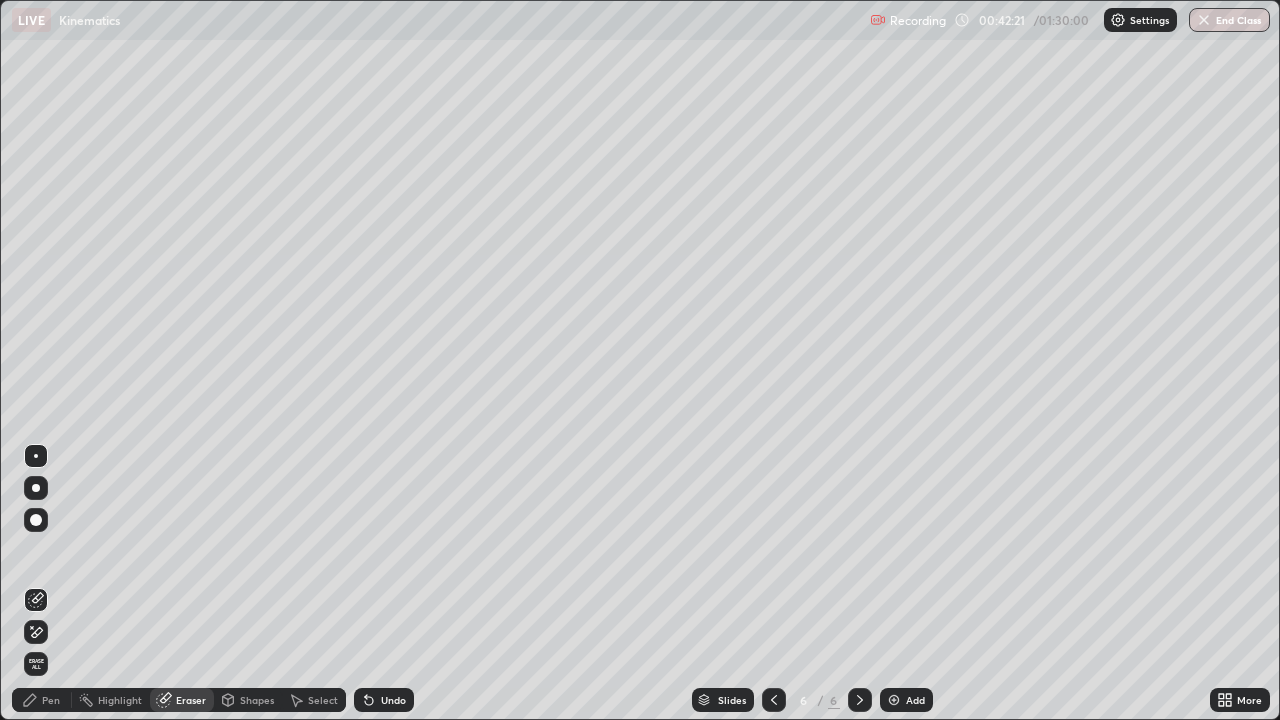 click on "Pen" at bounding box center (51, 700) 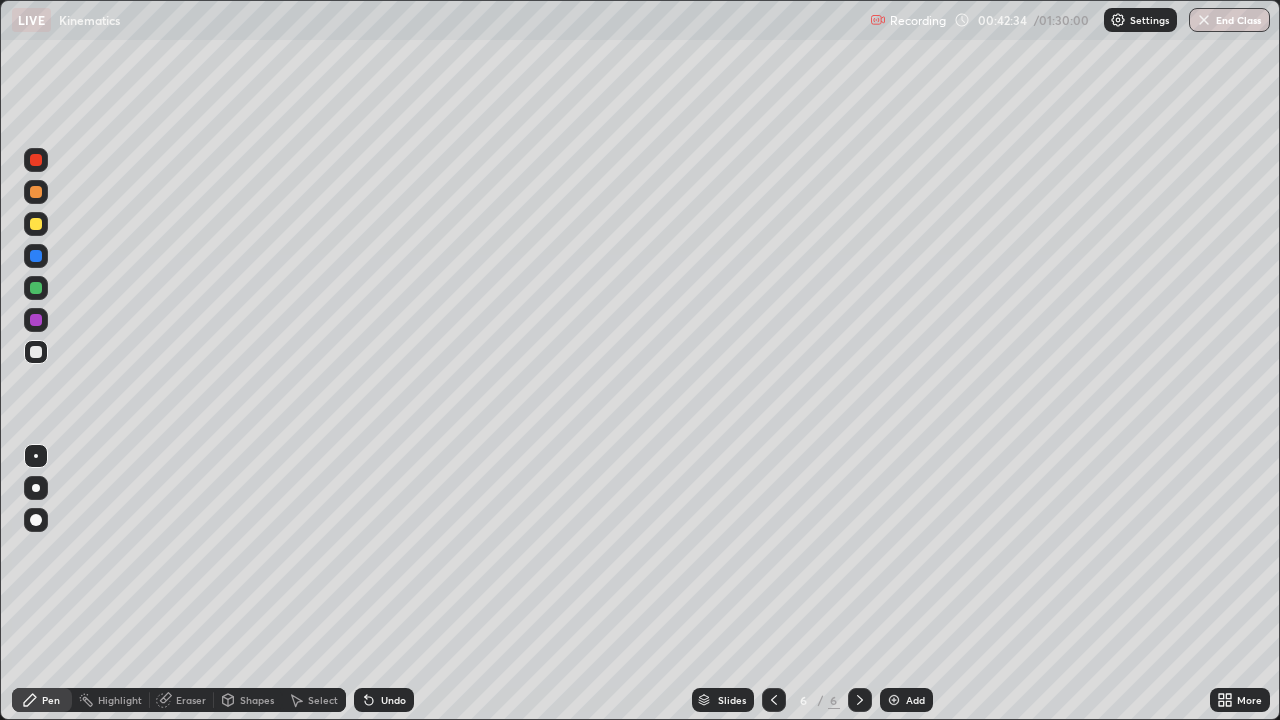 click 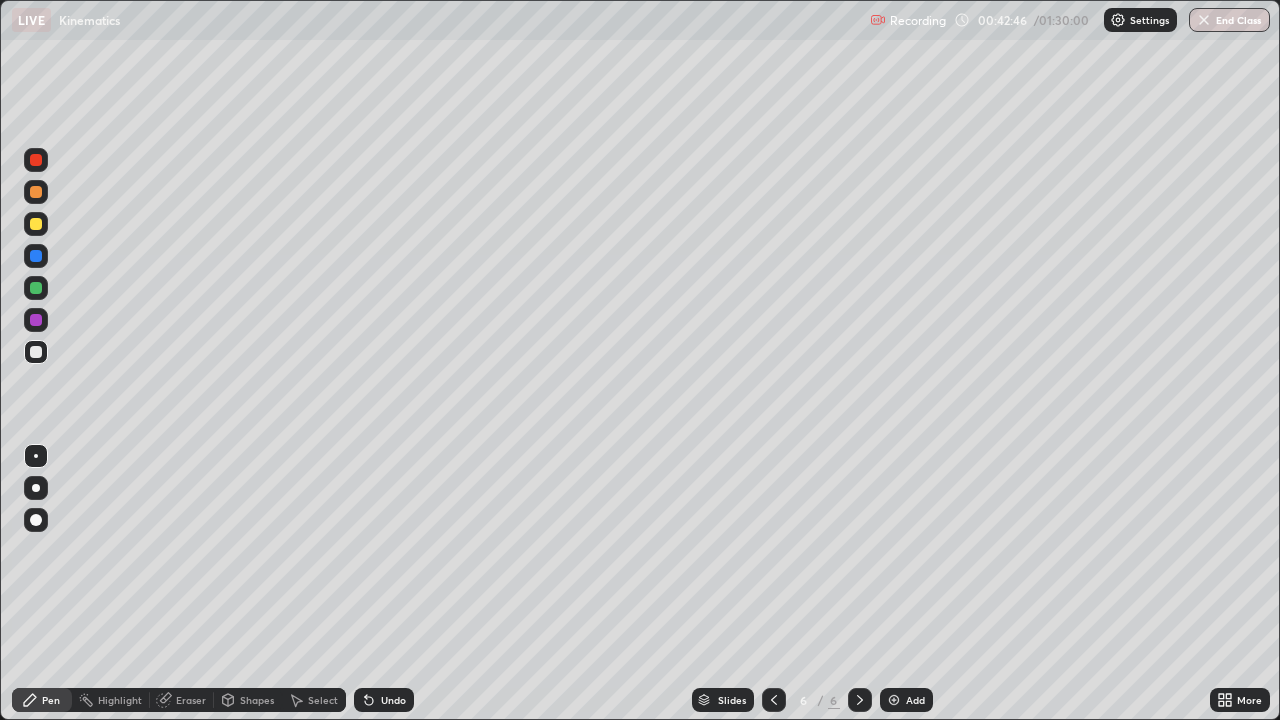 click 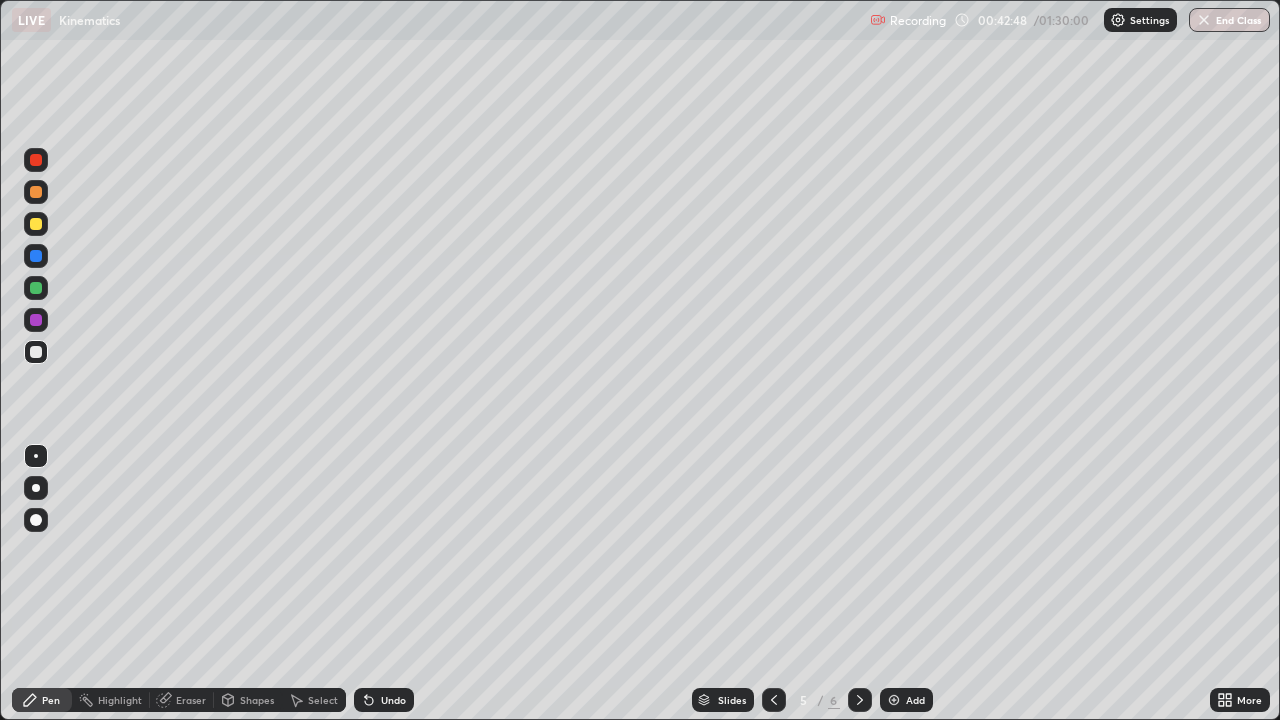 click 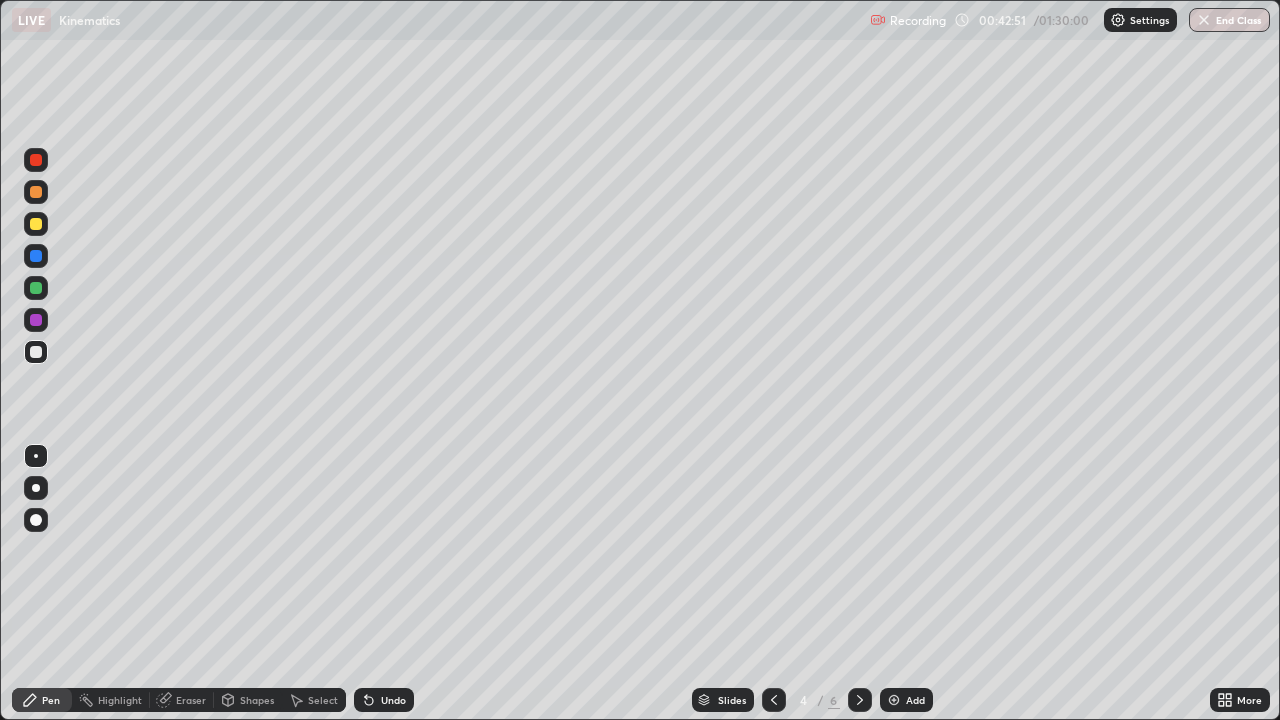 click at bounding box center (774, 700) 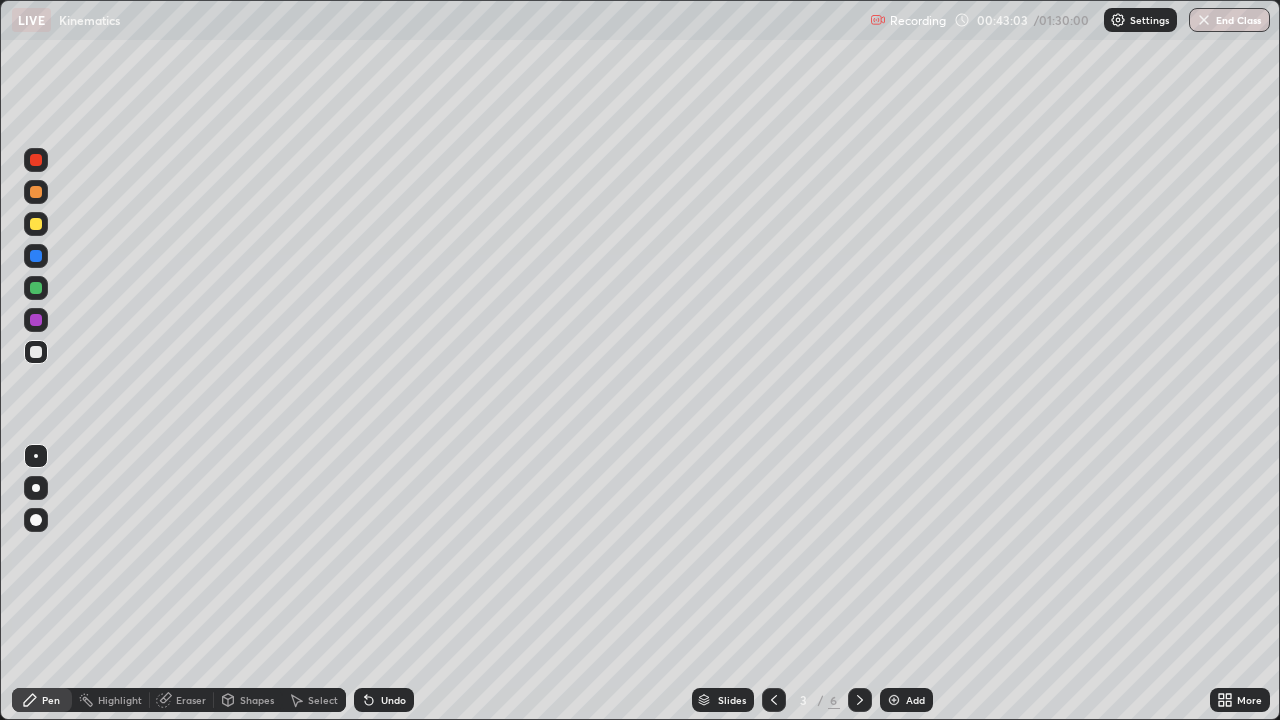 click 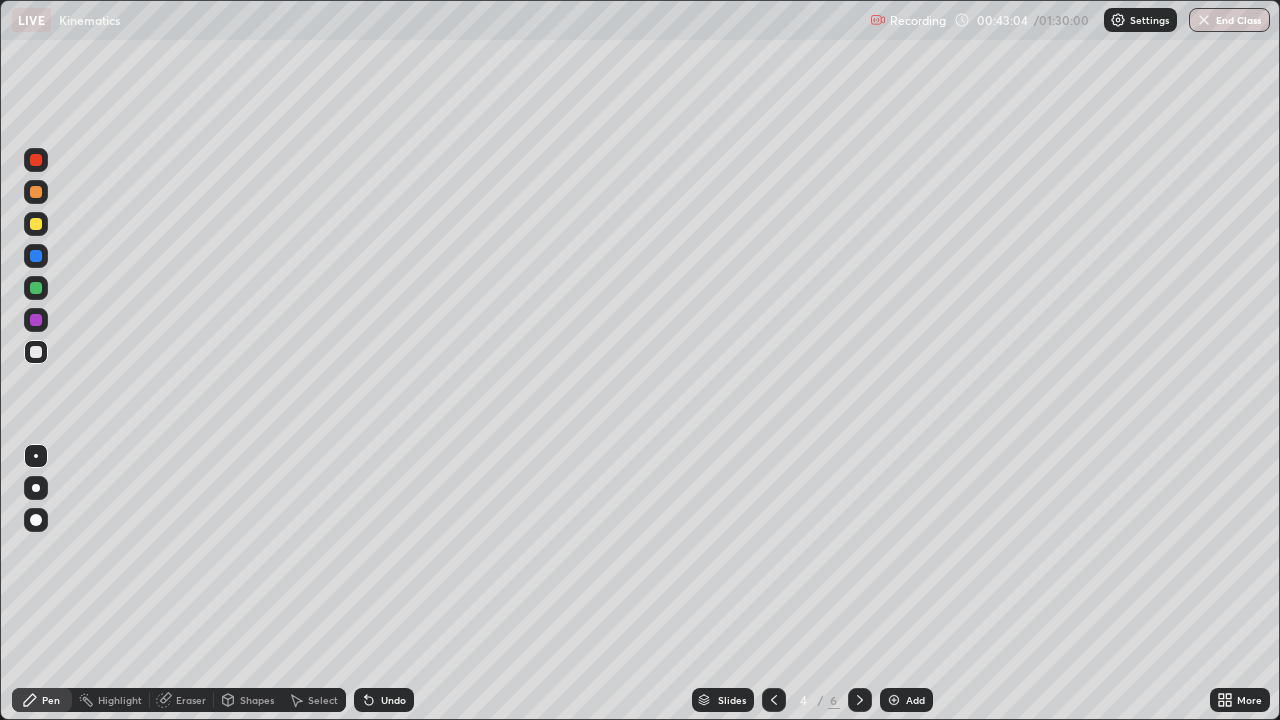 click 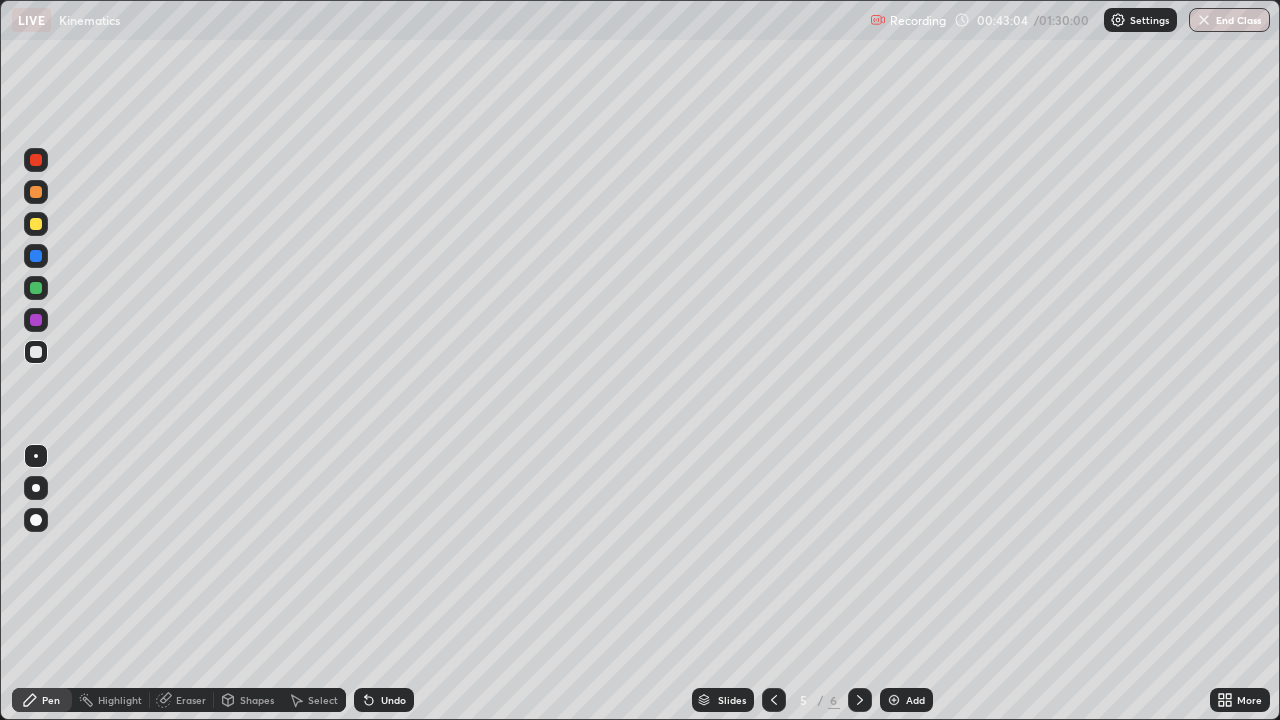 click 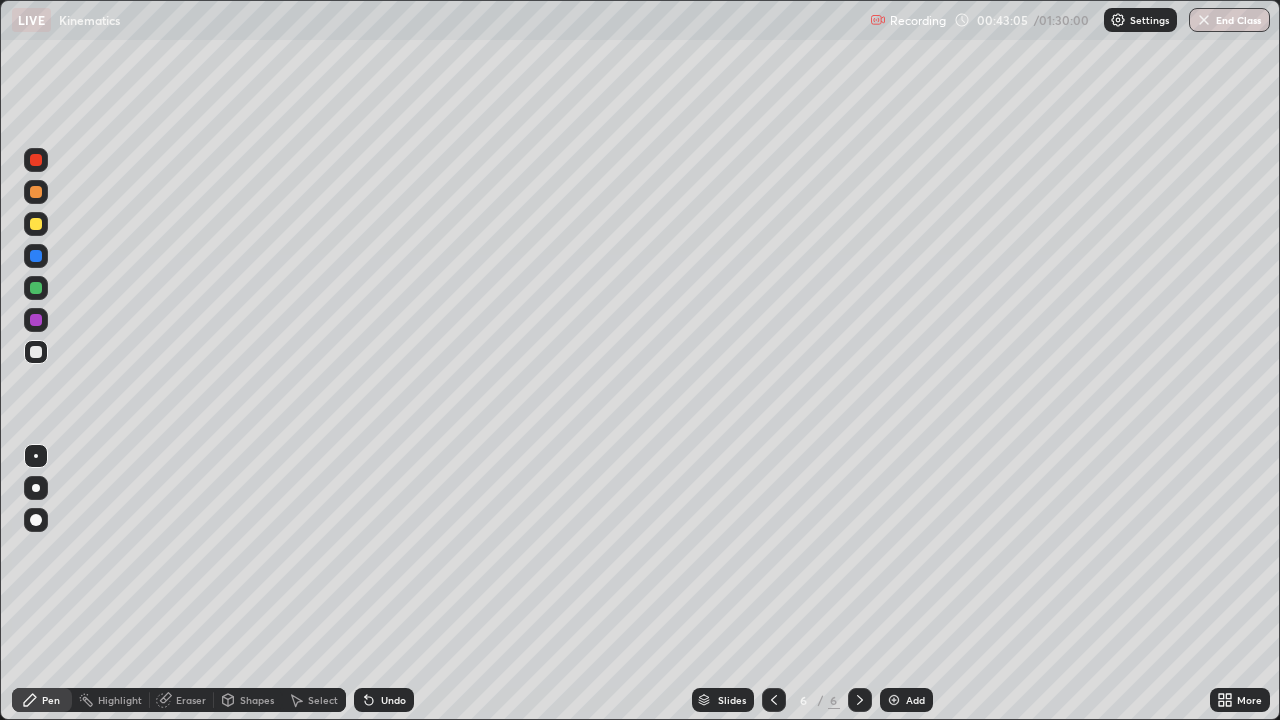 click at bounding box center [860, 700] 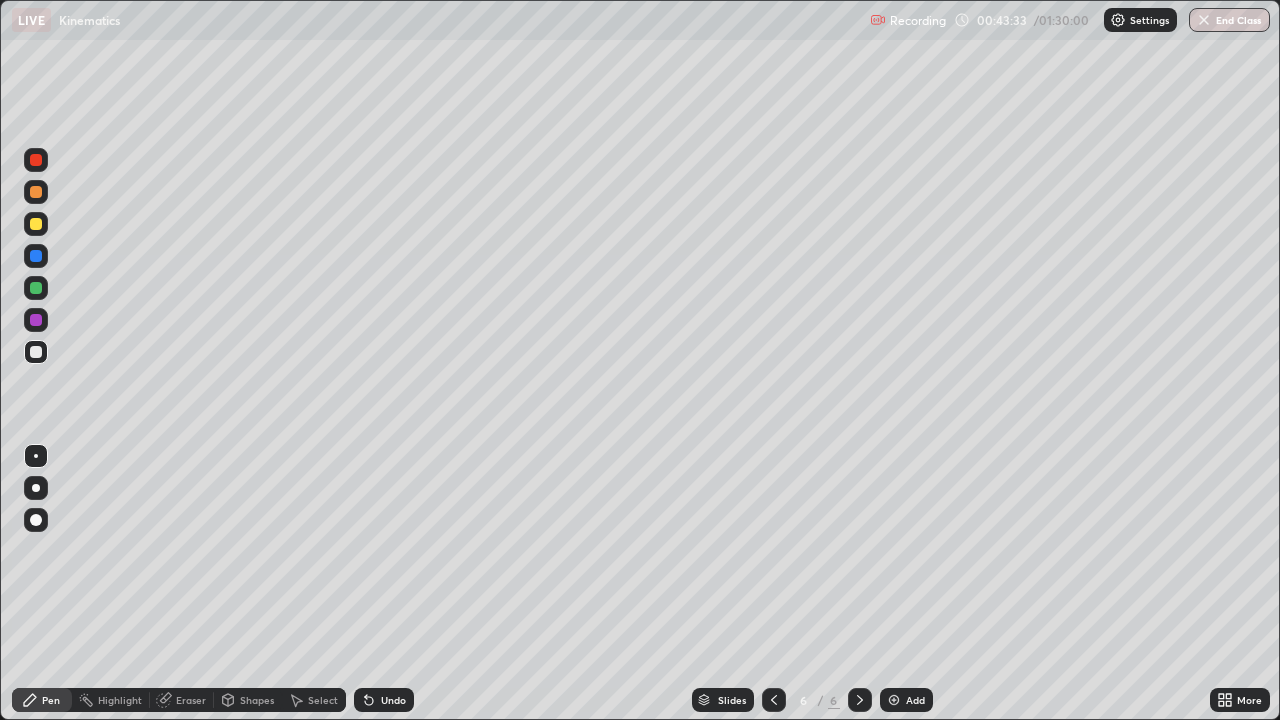 click on "Undo" at bounding box center [384, 700] 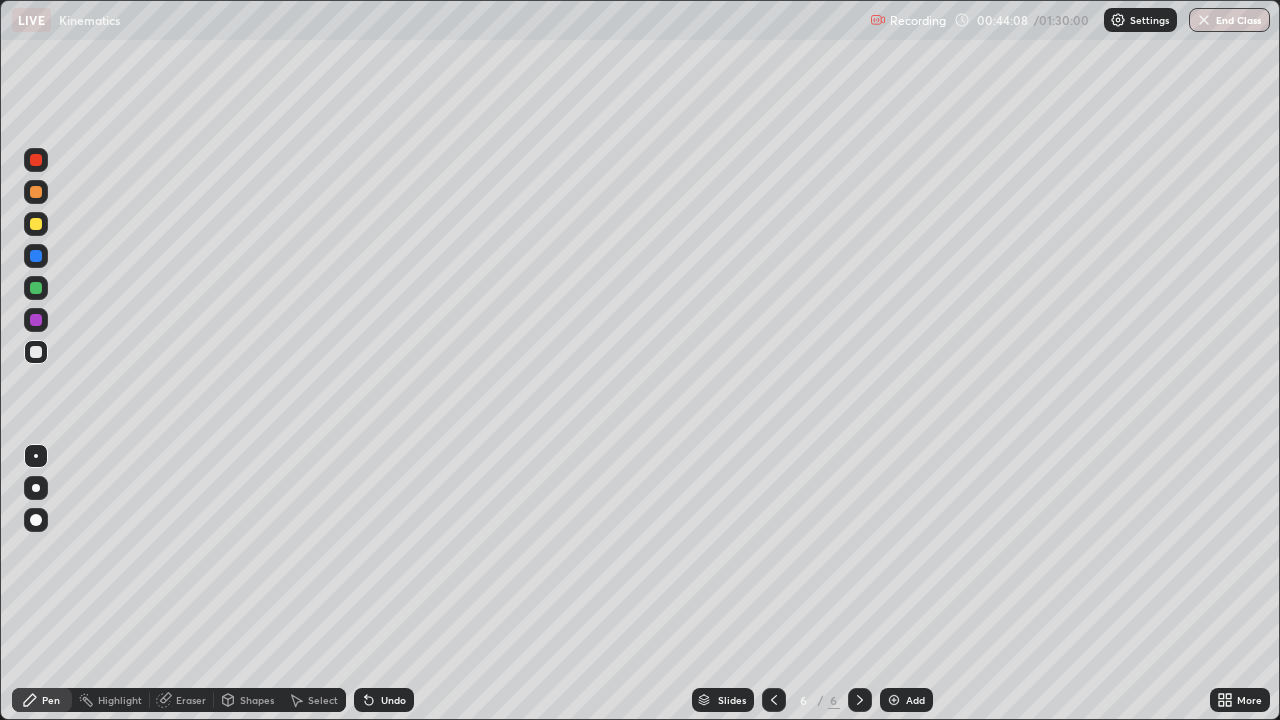 click at bounding box center (36, 160) 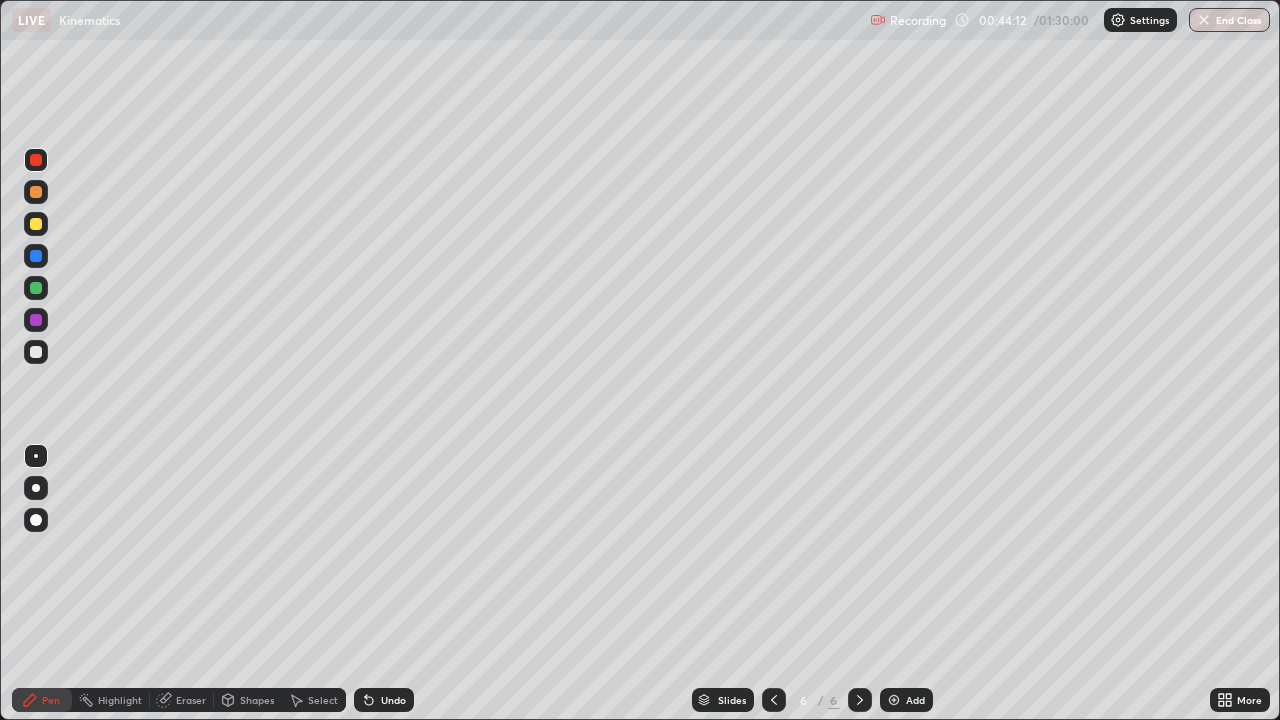 click at bounding box center [36, 352] 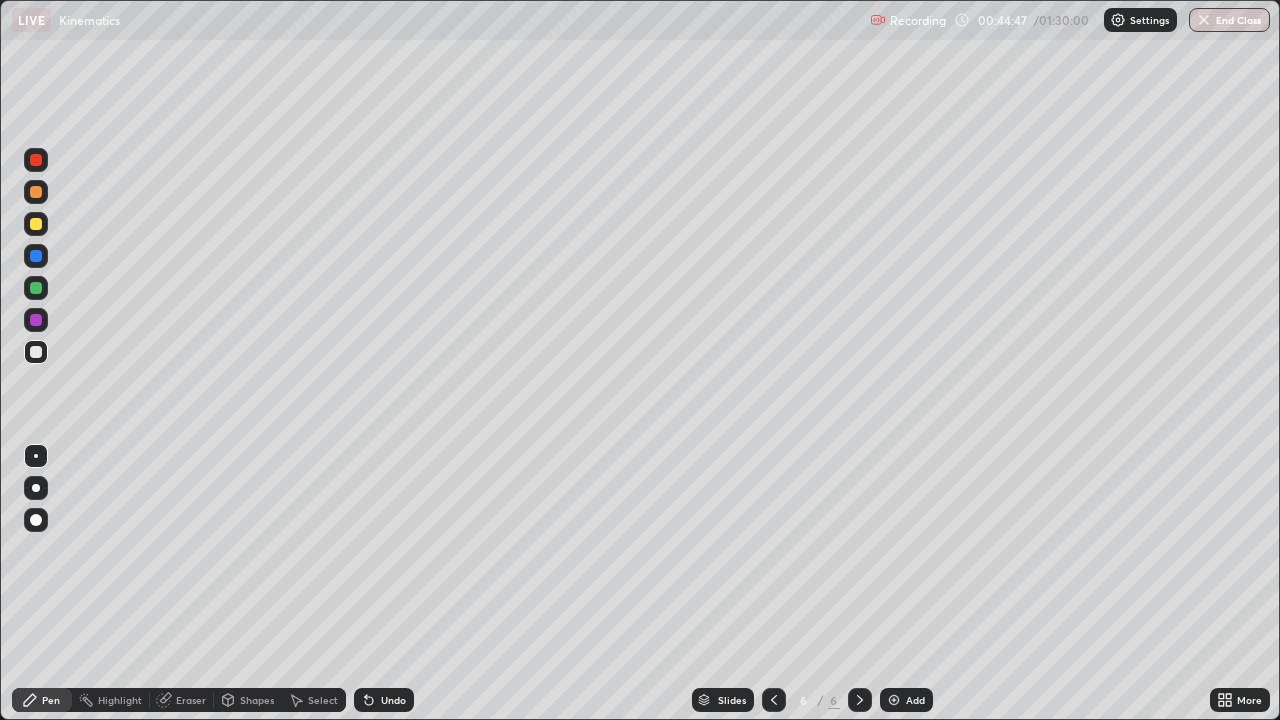 click 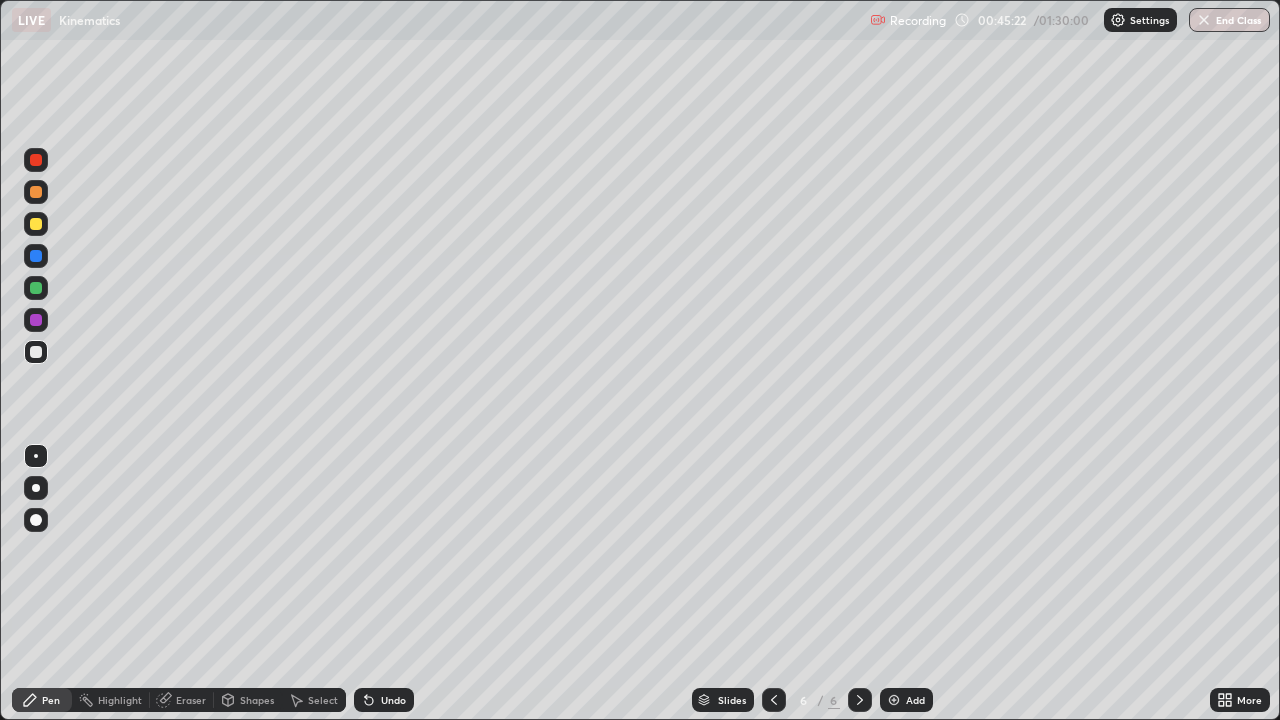 click at bounding box center [894, 700] 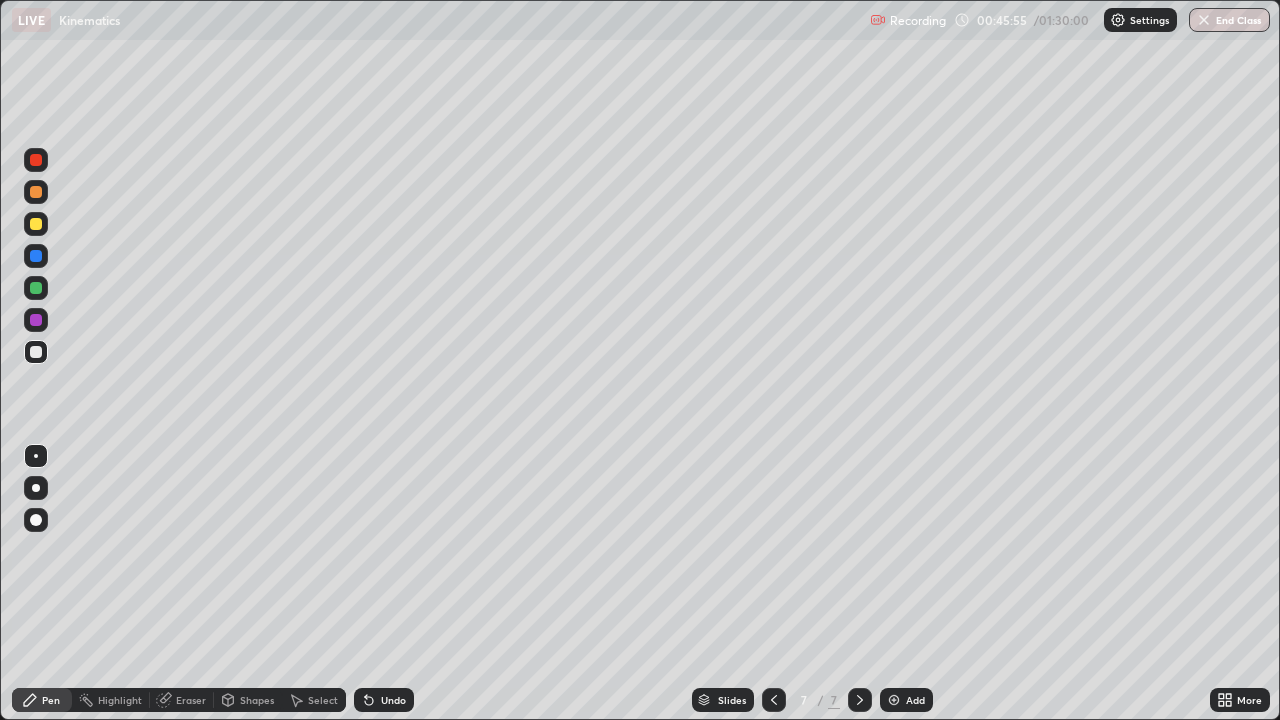 click 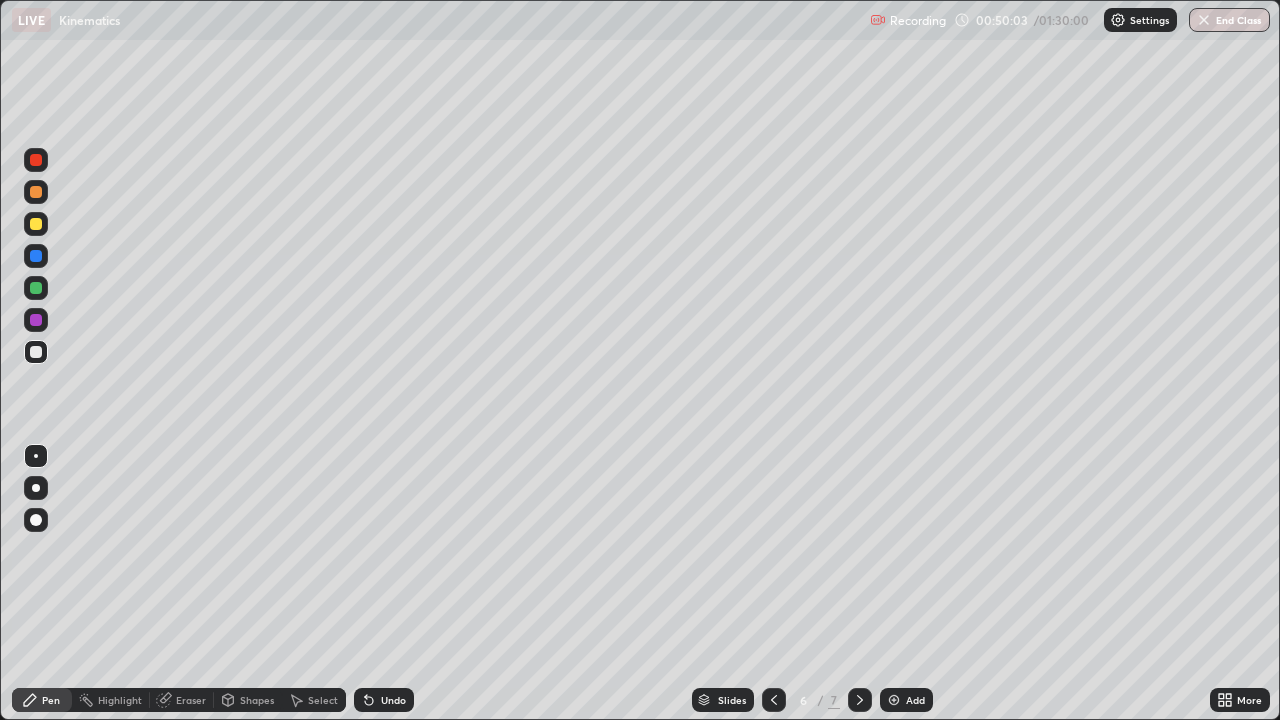 click at bounding box center (860, 700) 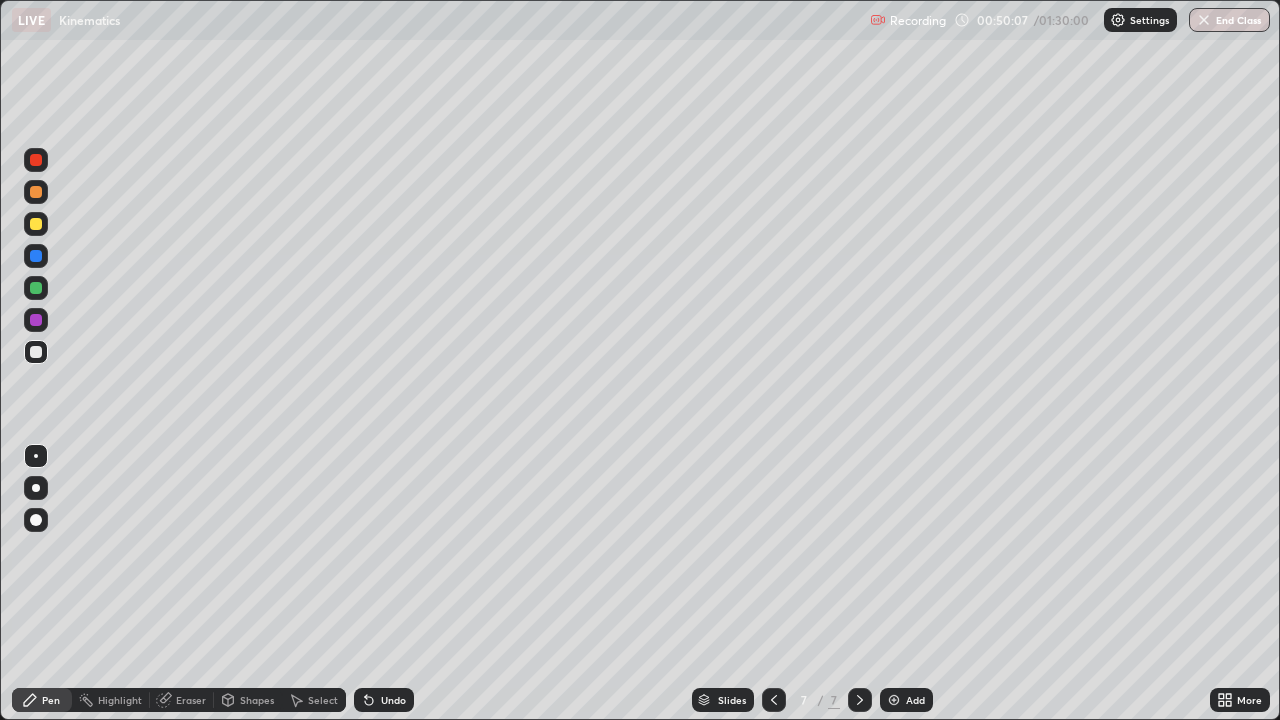 click 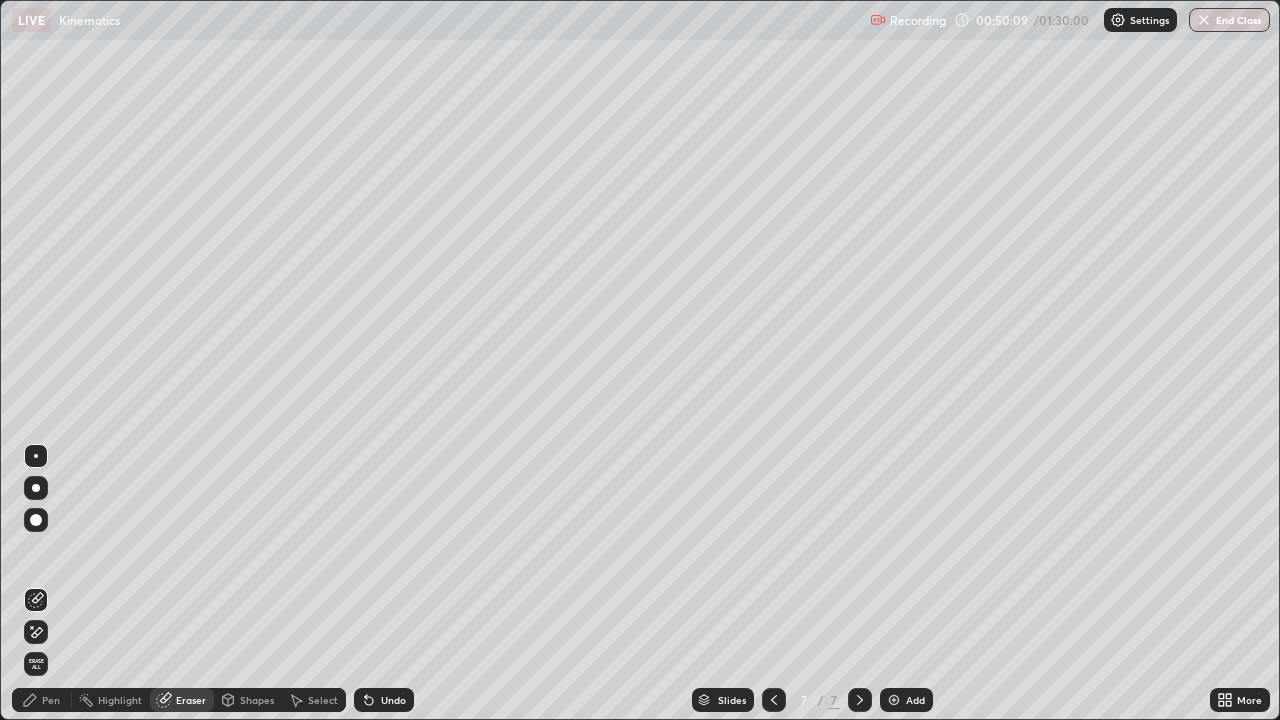click on "Erase all" at bounding box center [36, 664] 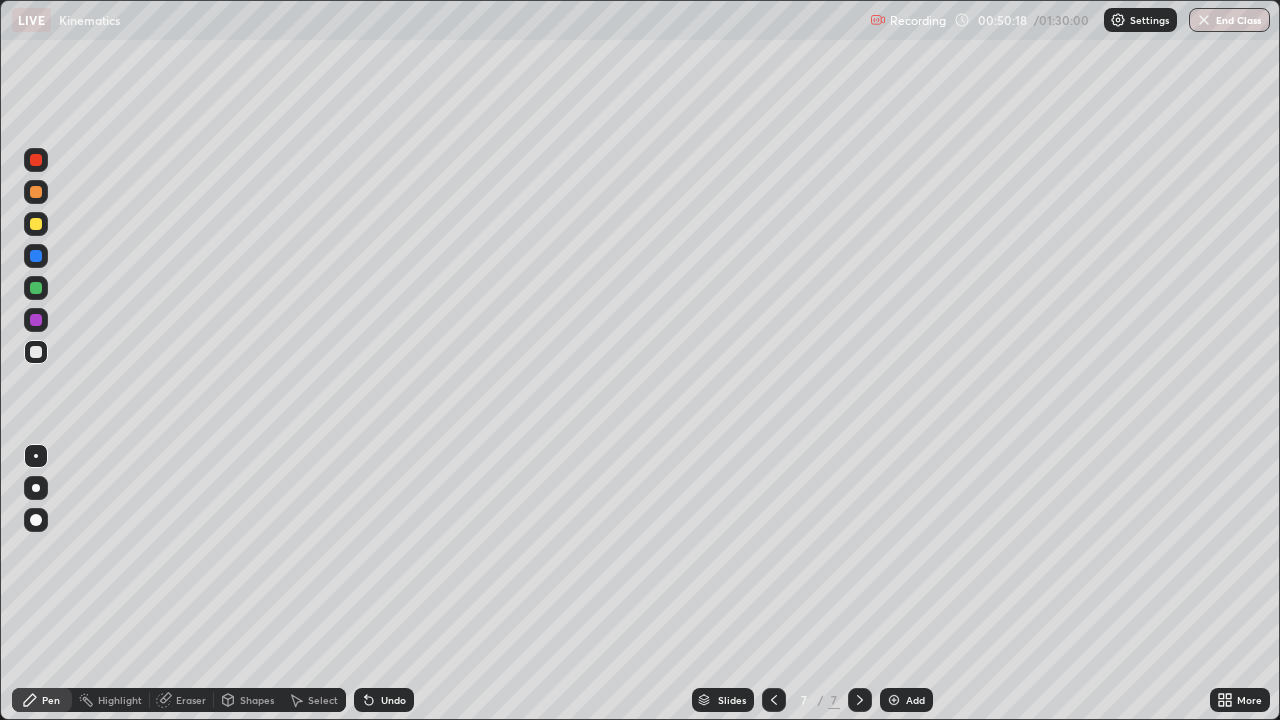 click at bounding box center [36, 224] 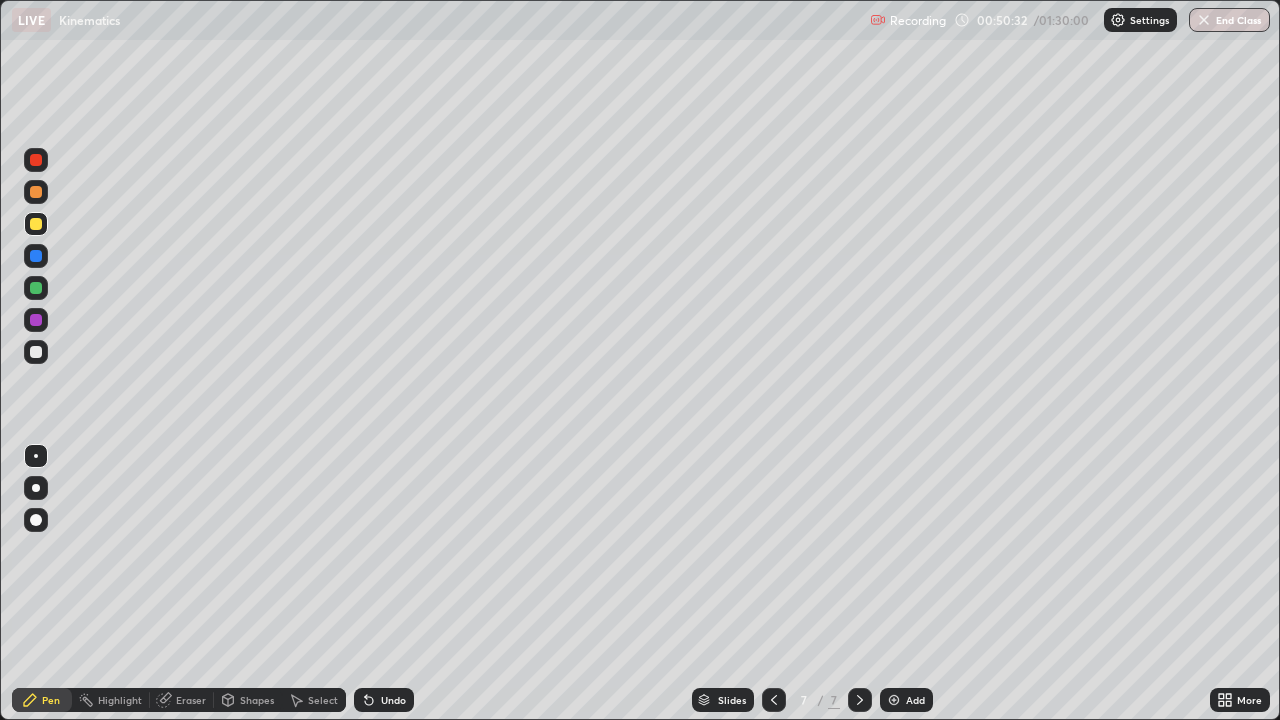 click on "Undo" at bounding box center [384, 700] 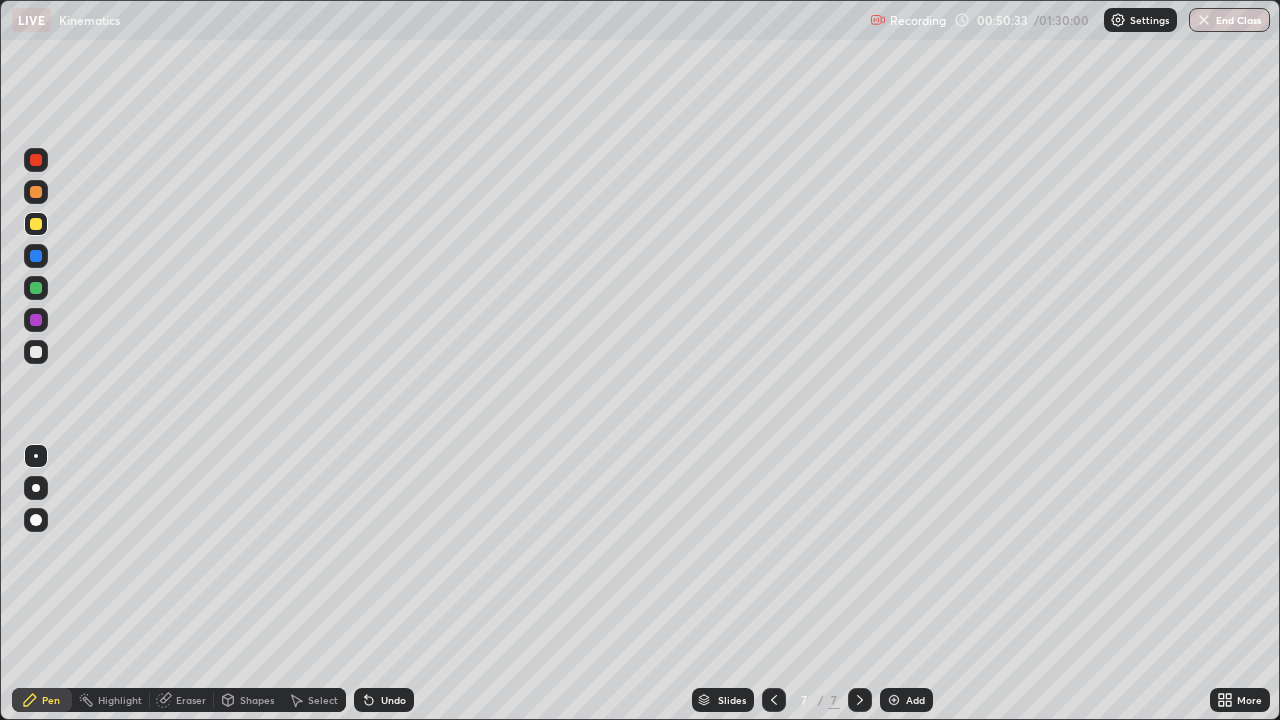 click 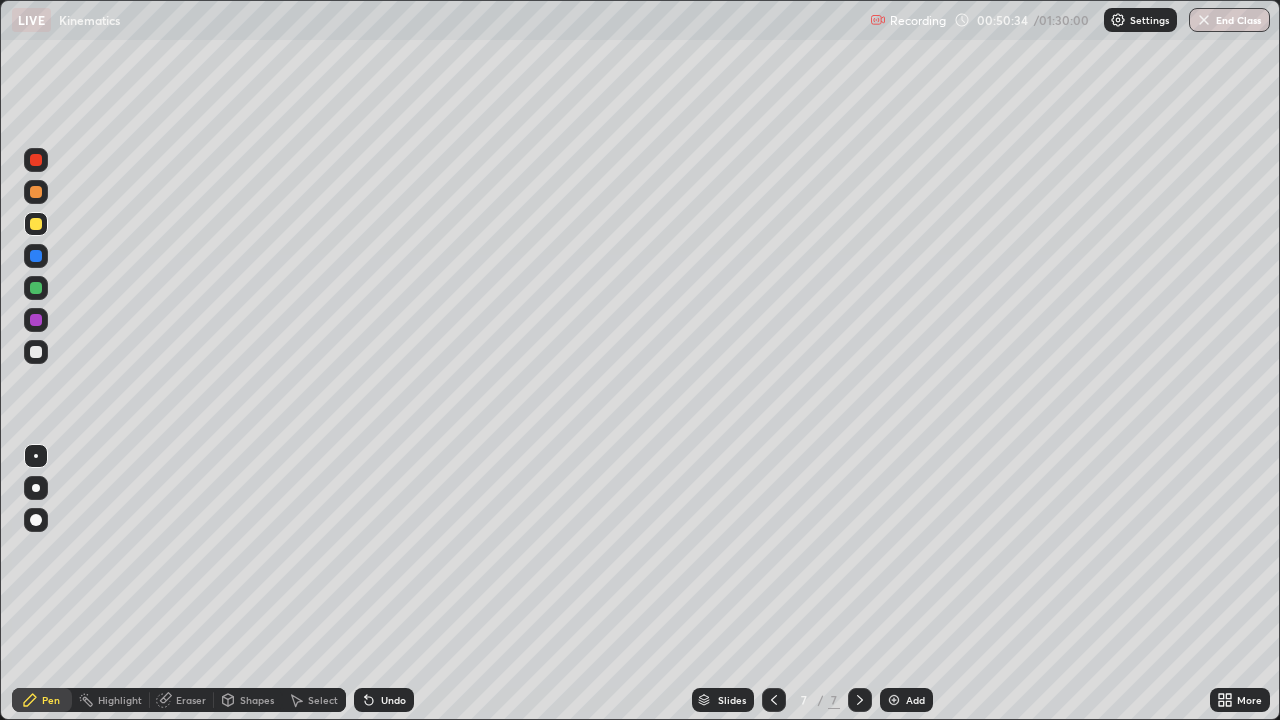click 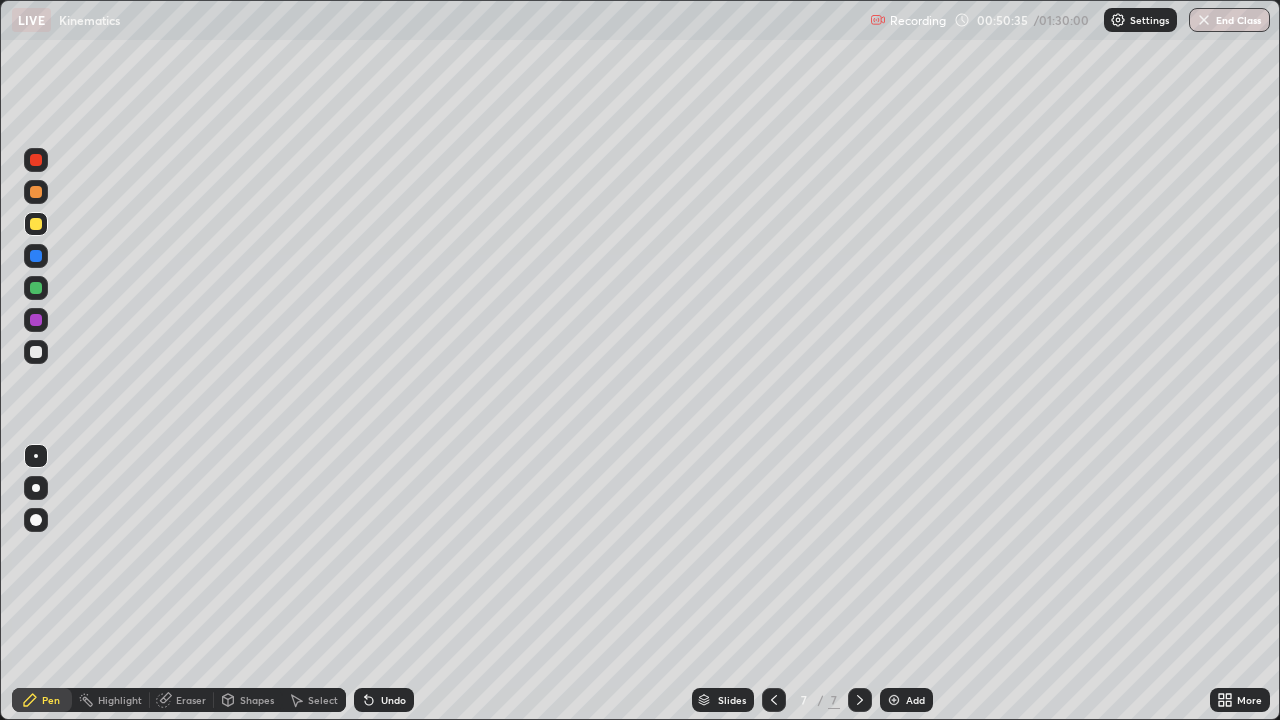 click on "Undo" at bounding box center (384, 700) 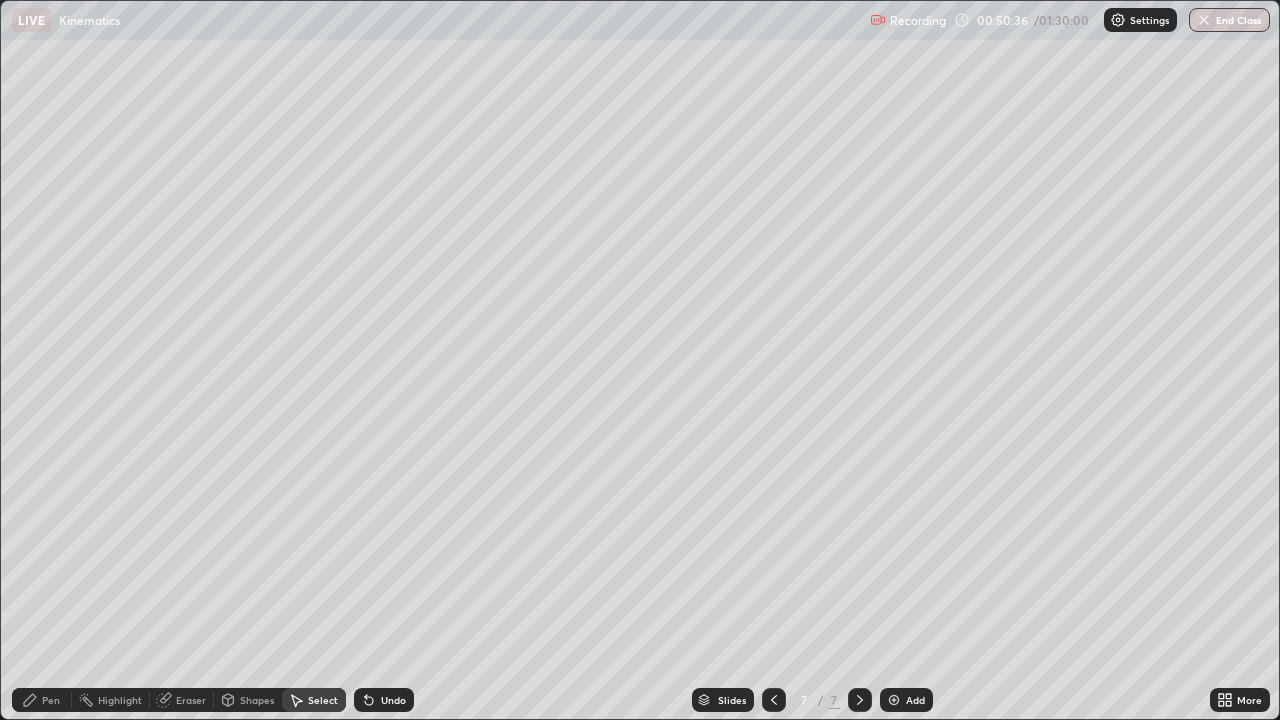 click on "Pen" at bounding box center [51, 700] 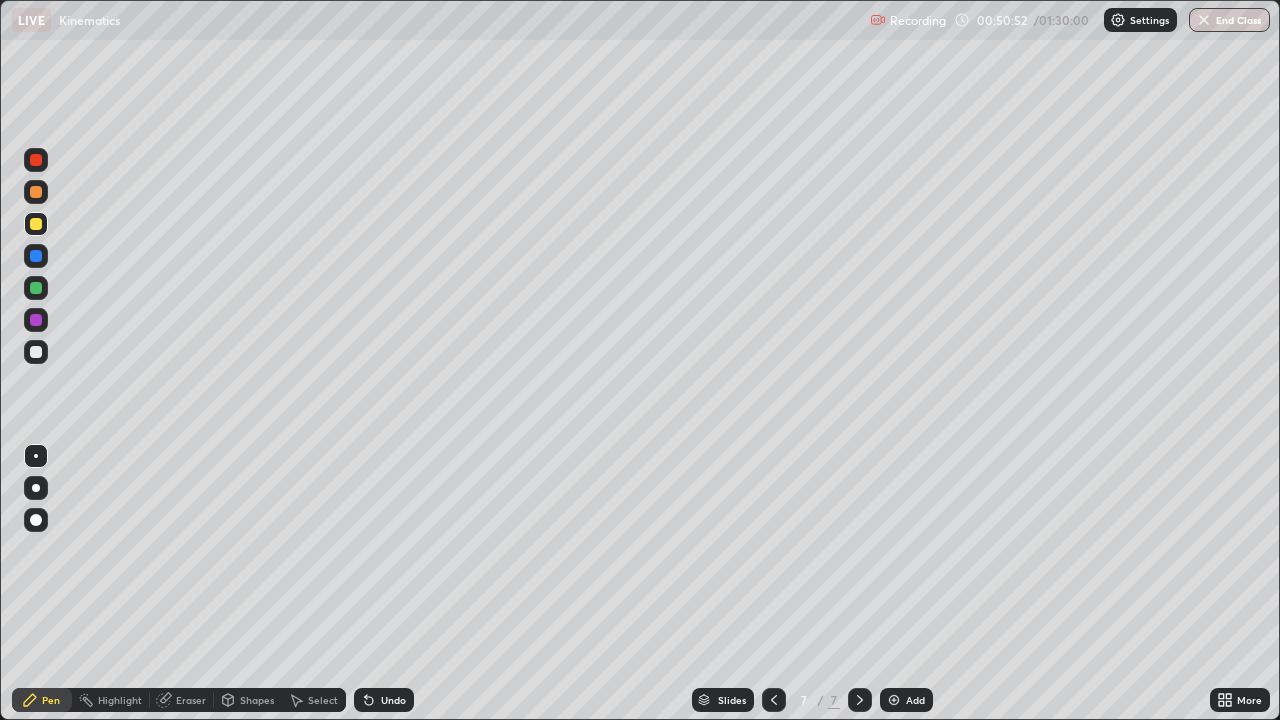 click at bounding box center [36, 352] 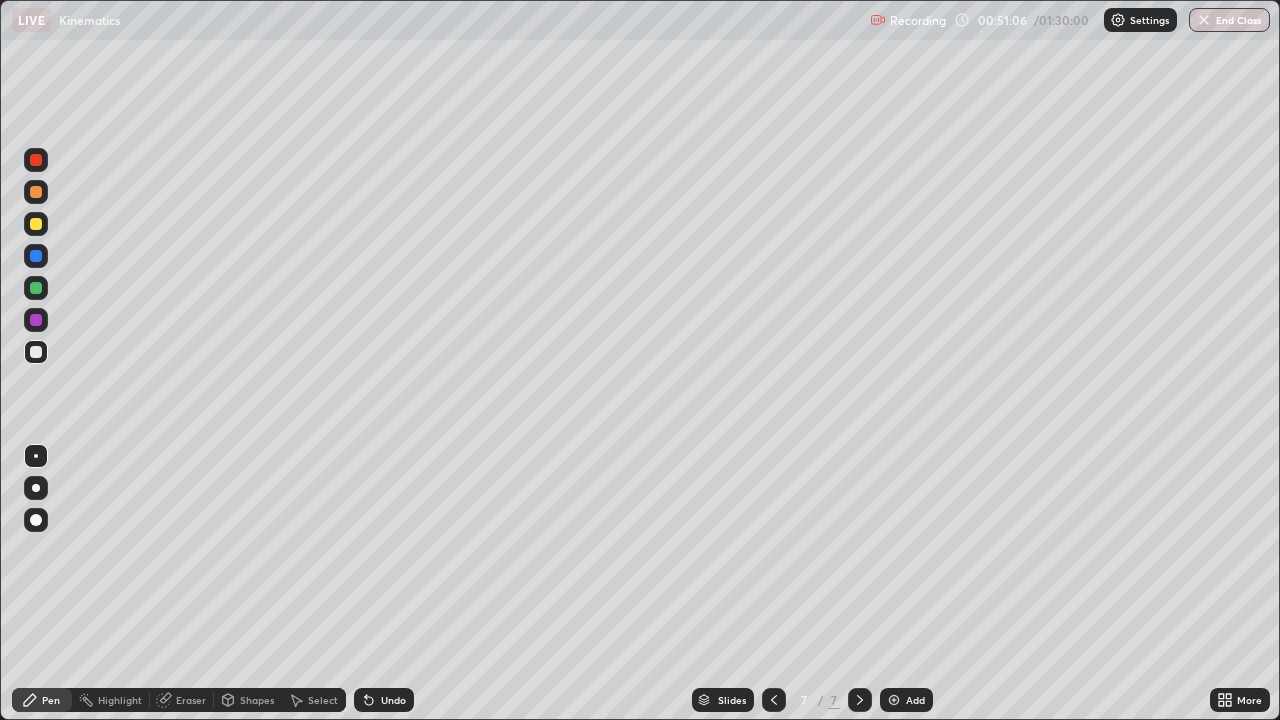 click 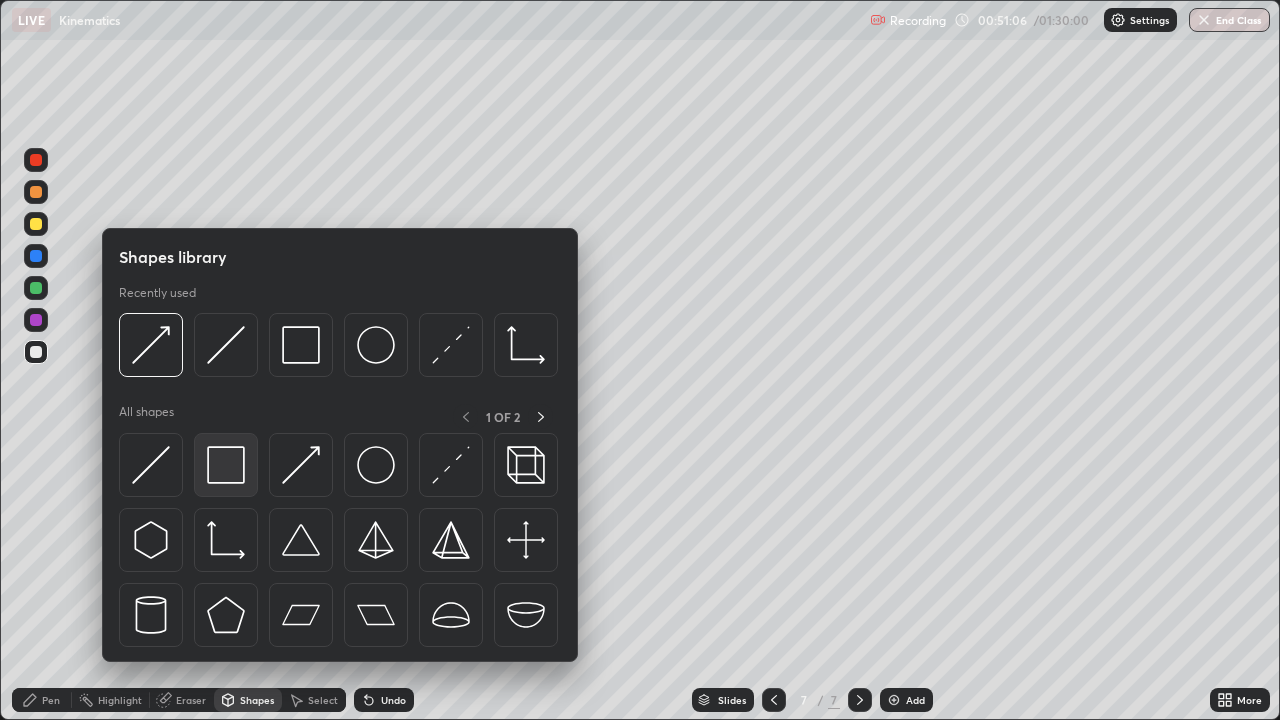 click at bounding box center (226, 465) 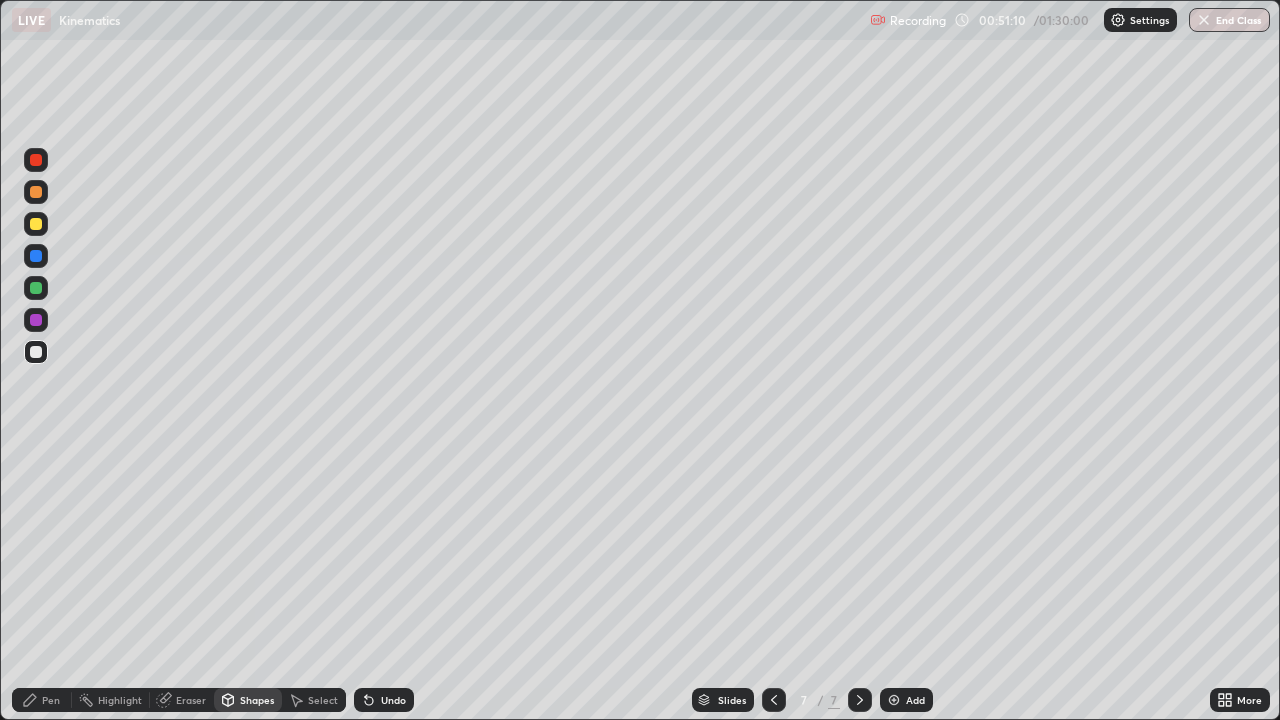 click at bounding box center [36, 192] 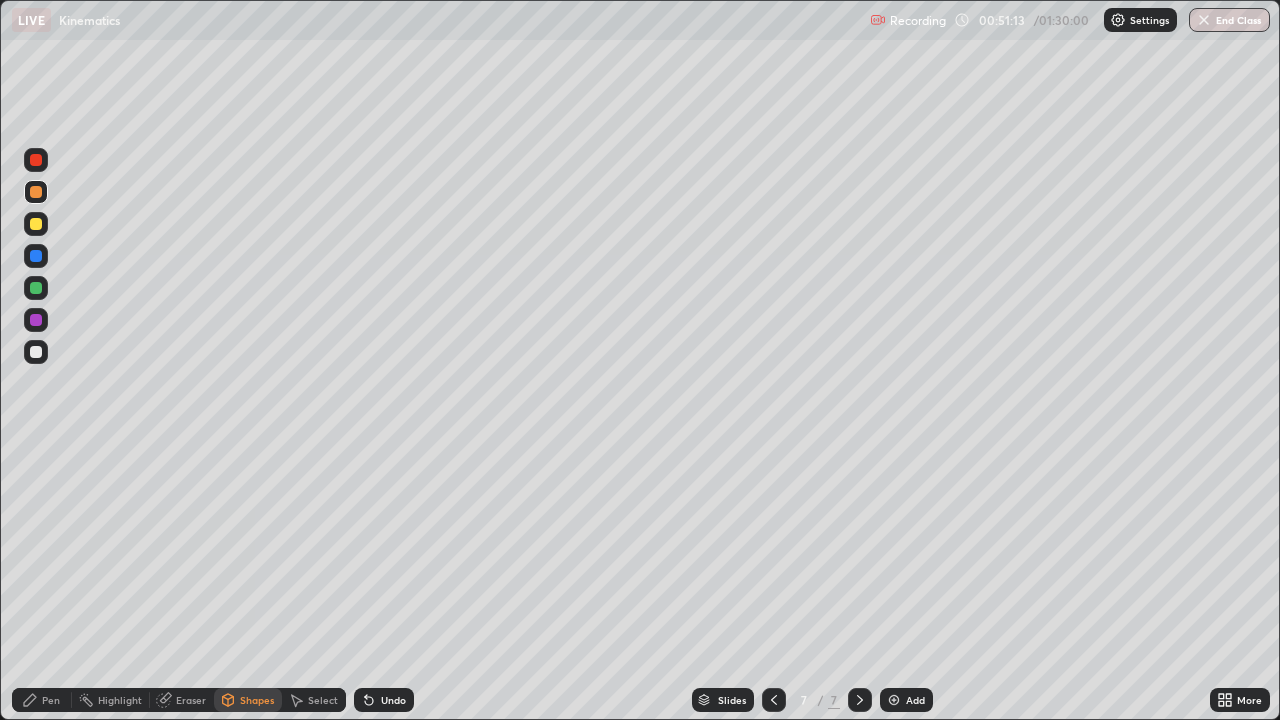 click 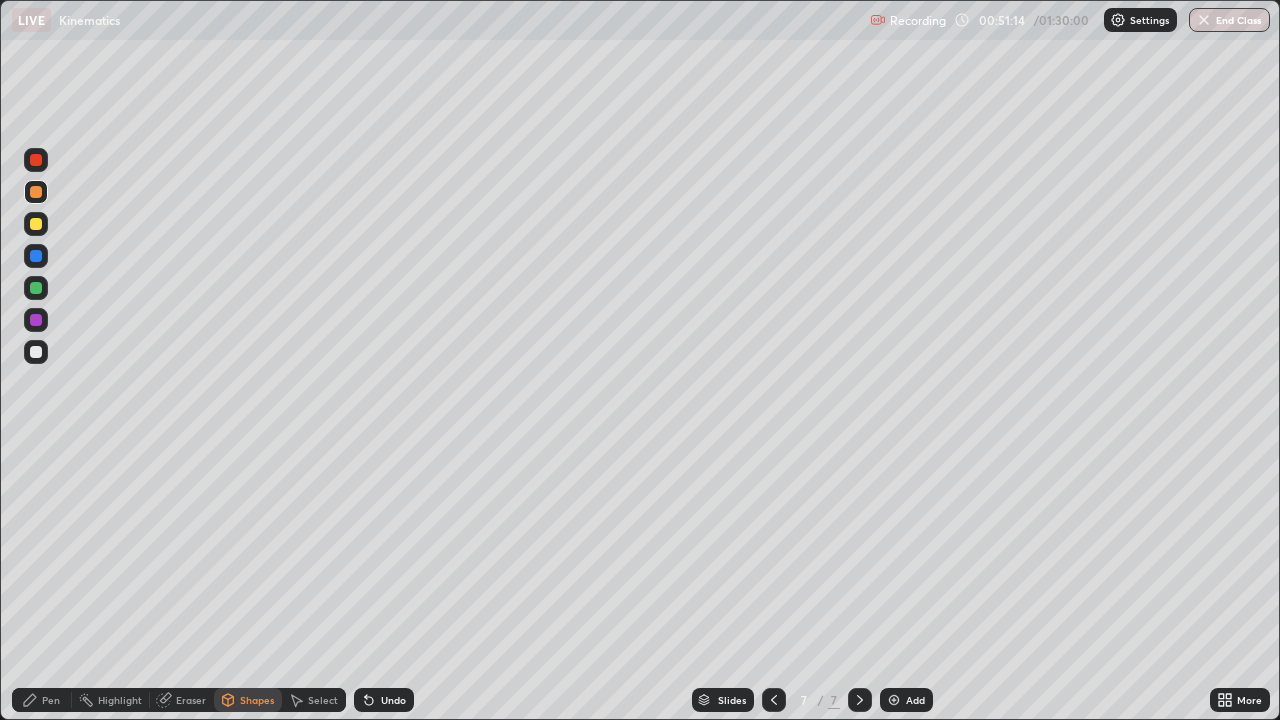 click on "Pen" at bounding box center [51, 700] 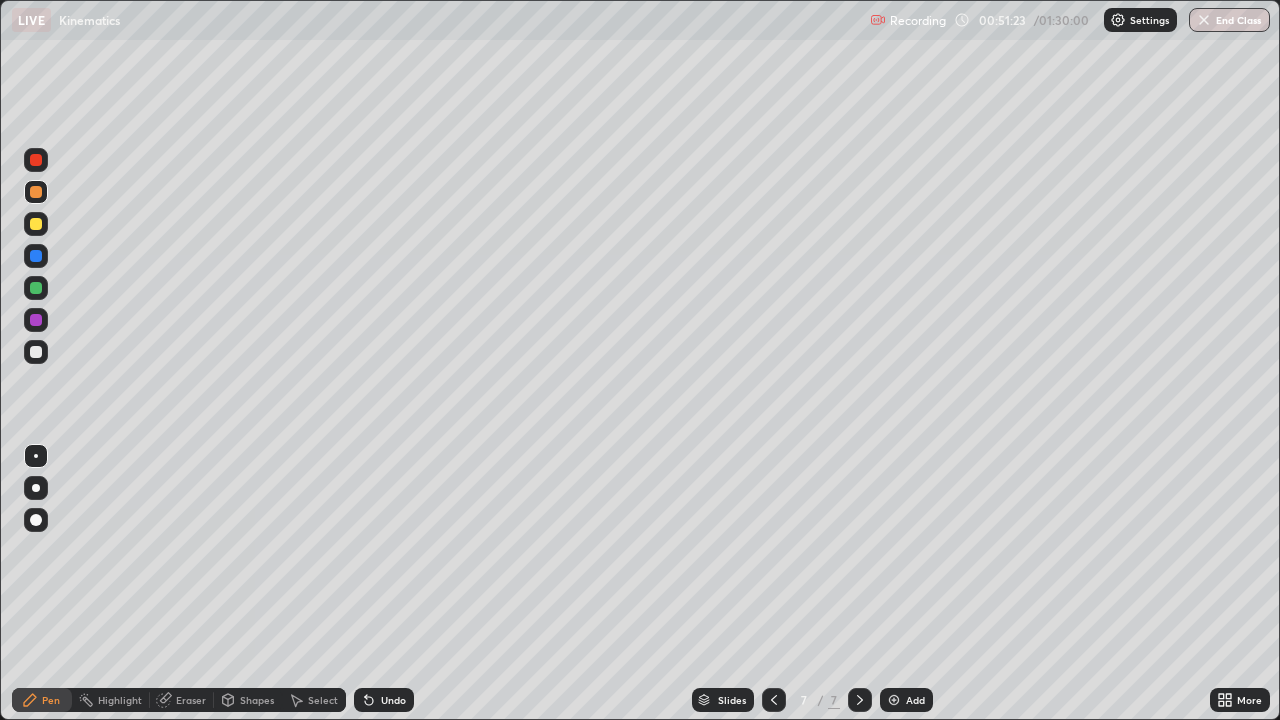 click at bounding box center [36, 352] 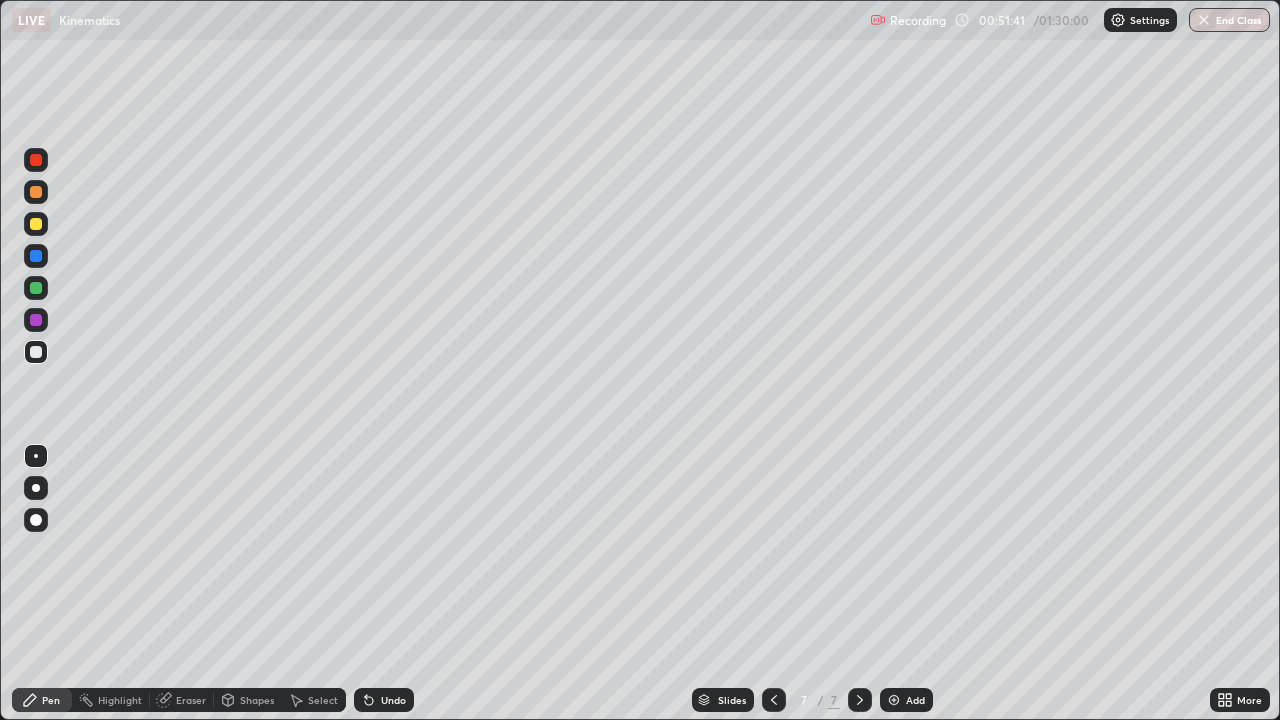 click 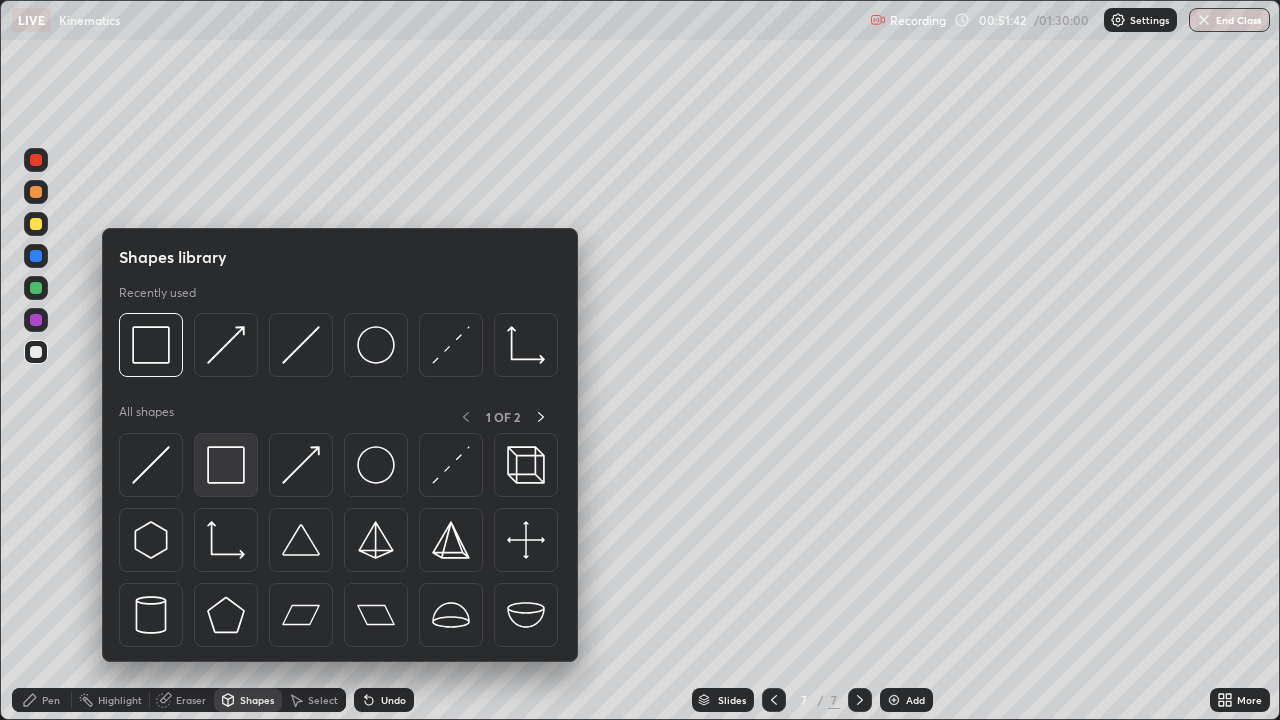 click at bounding box center (226, 465) 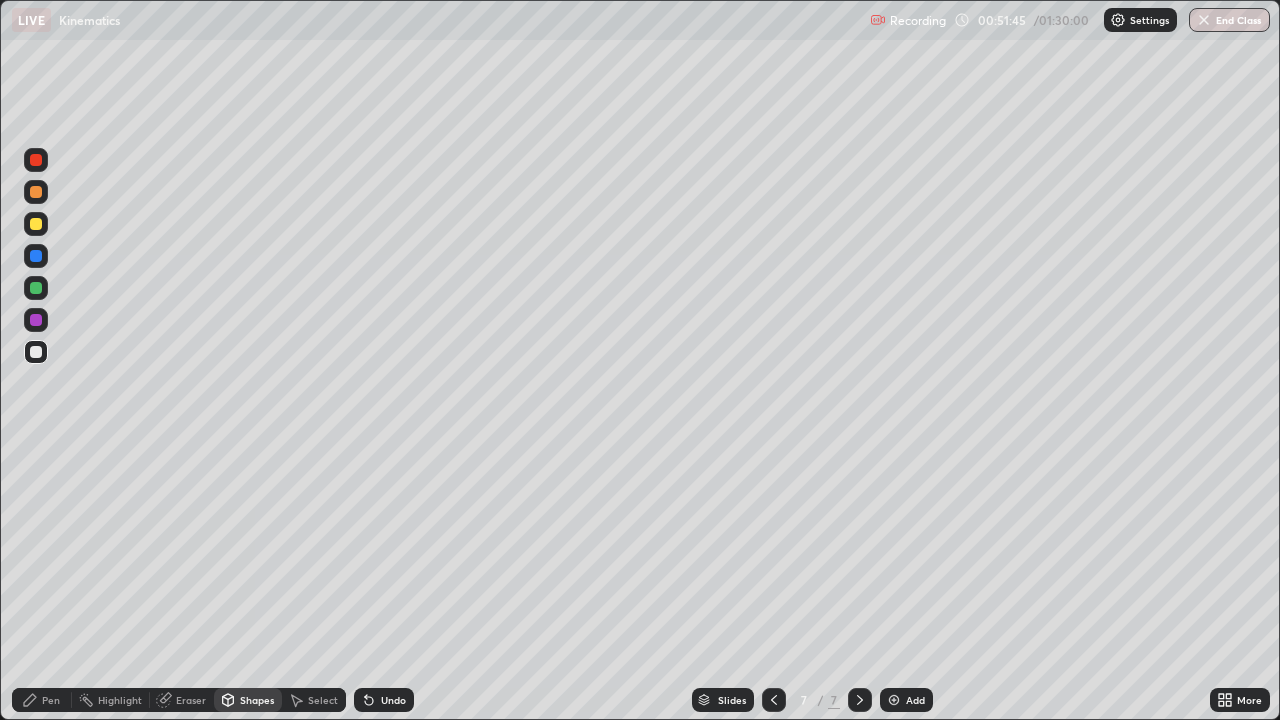 click at bounding box center (36, 192) 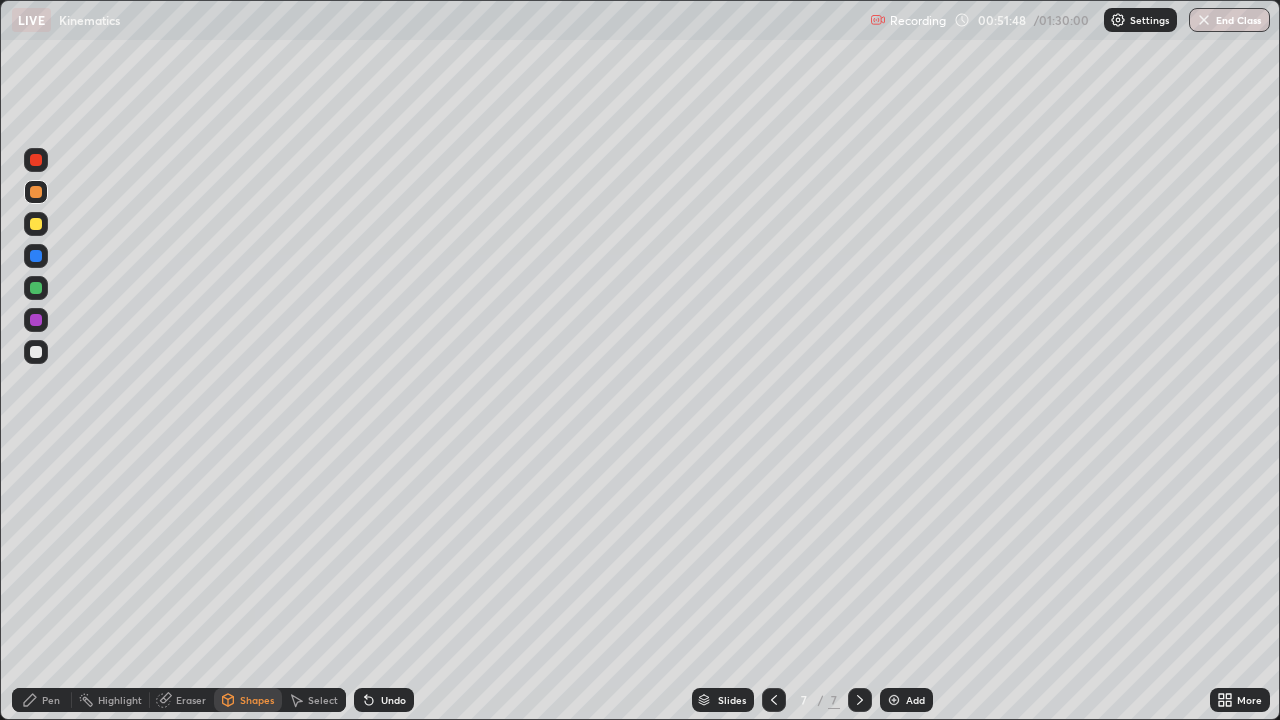 click on "Pen" at bounding box center [51, 700] 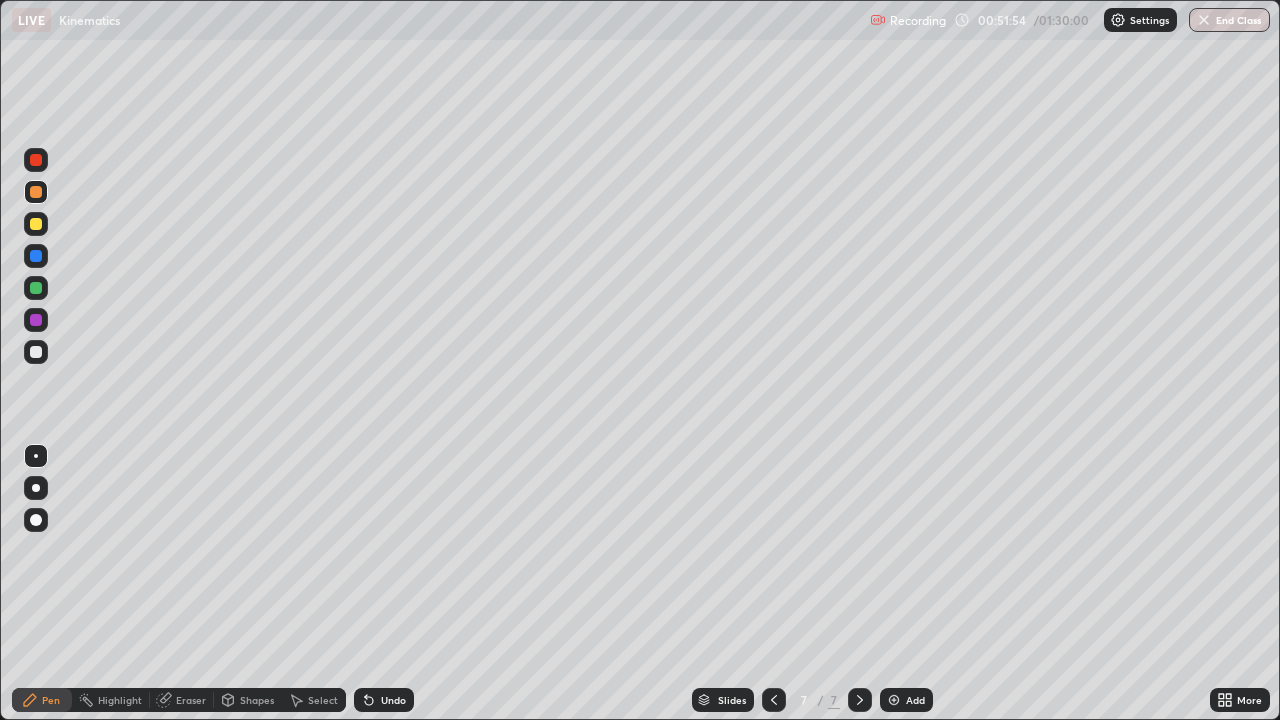 click at bounding box center [36, 352] 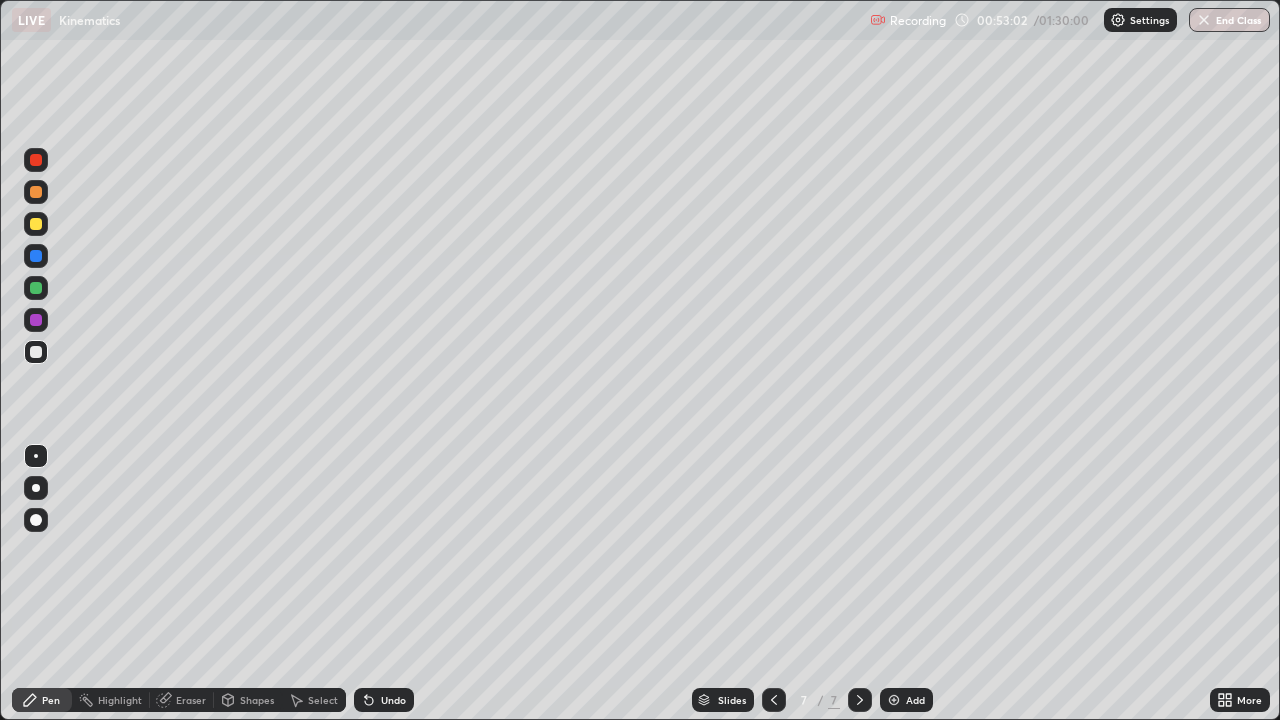 click at bounding box center [36, 352] 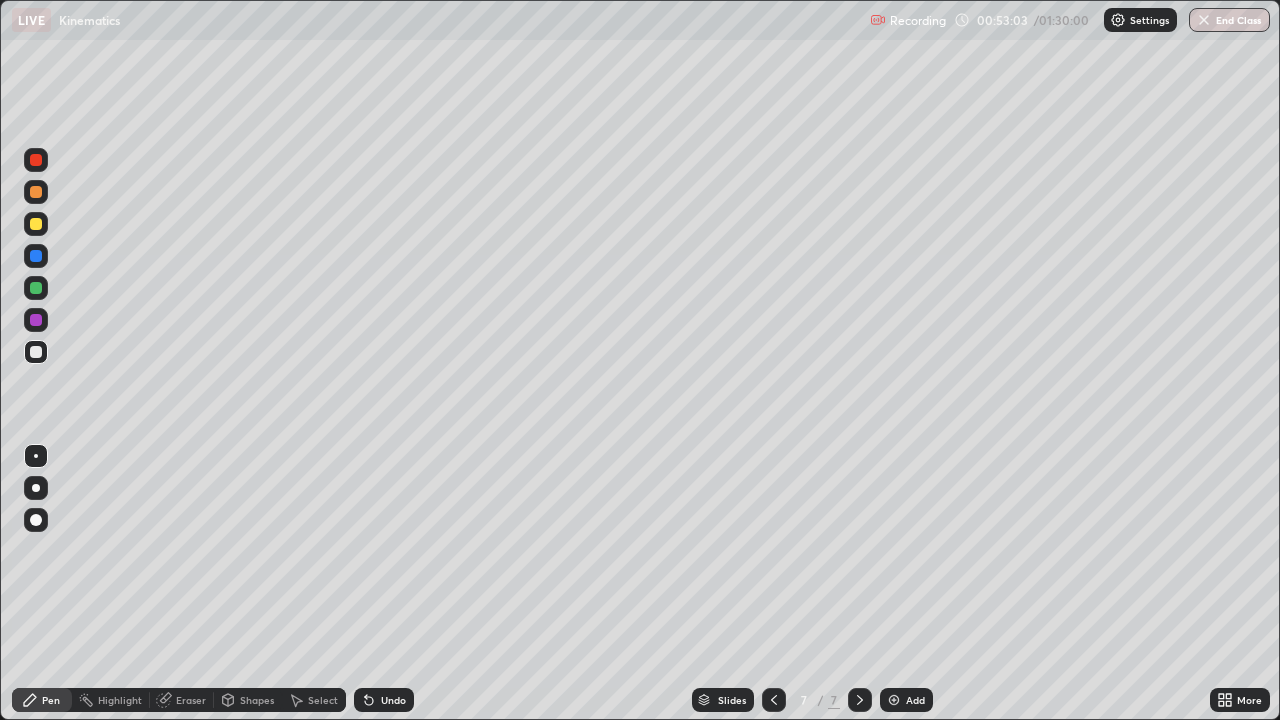 click at bounding box center (36, 192) 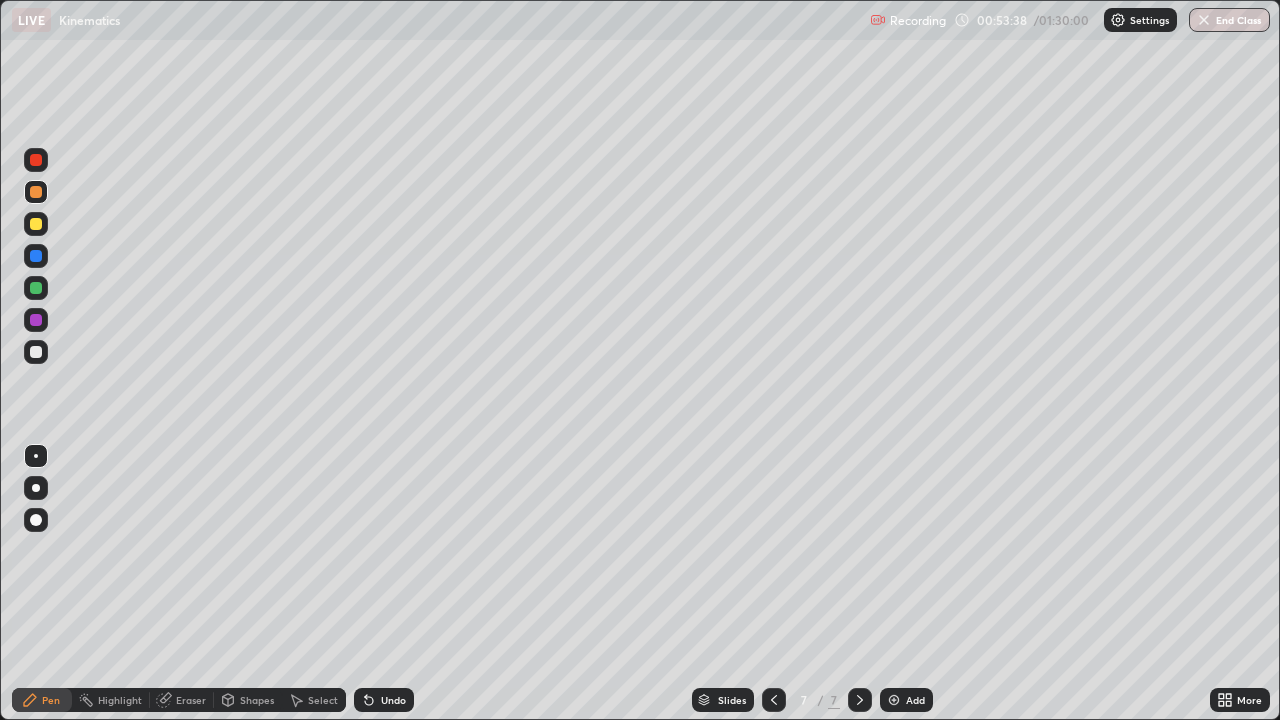 click at bounding box center (36, 352) 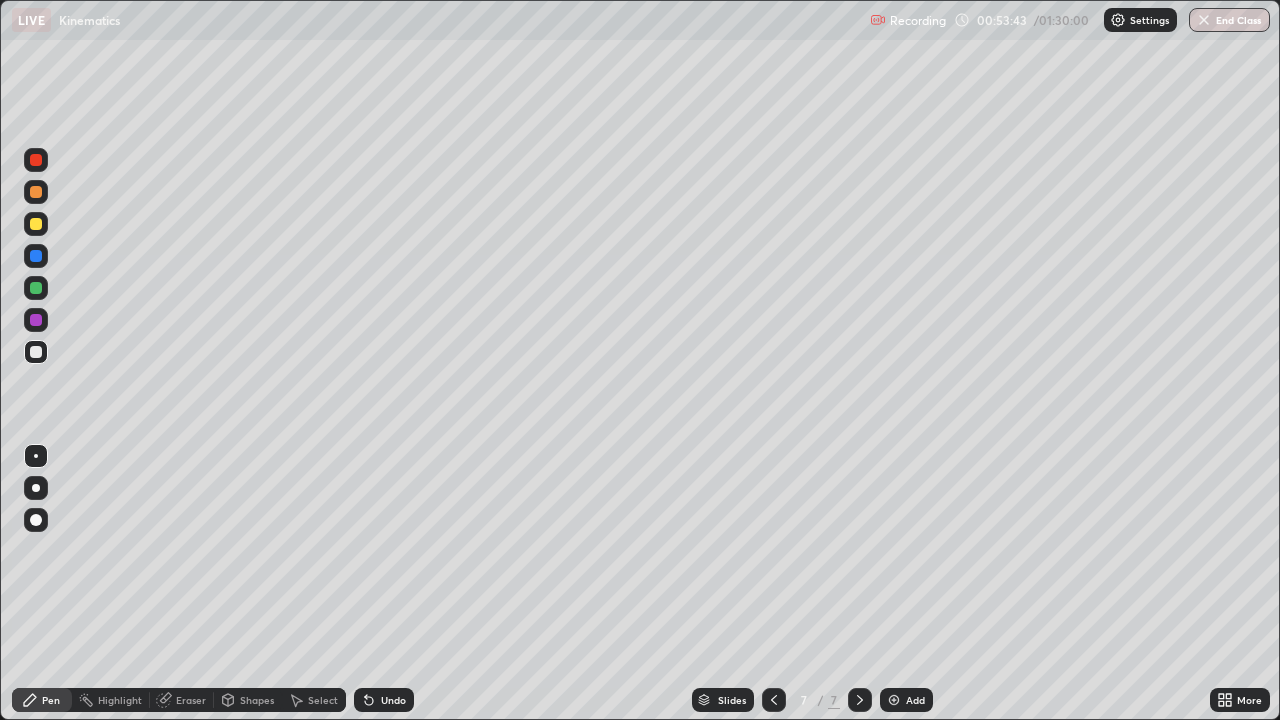 click on "Shapes" at bounding box center (248, 700) 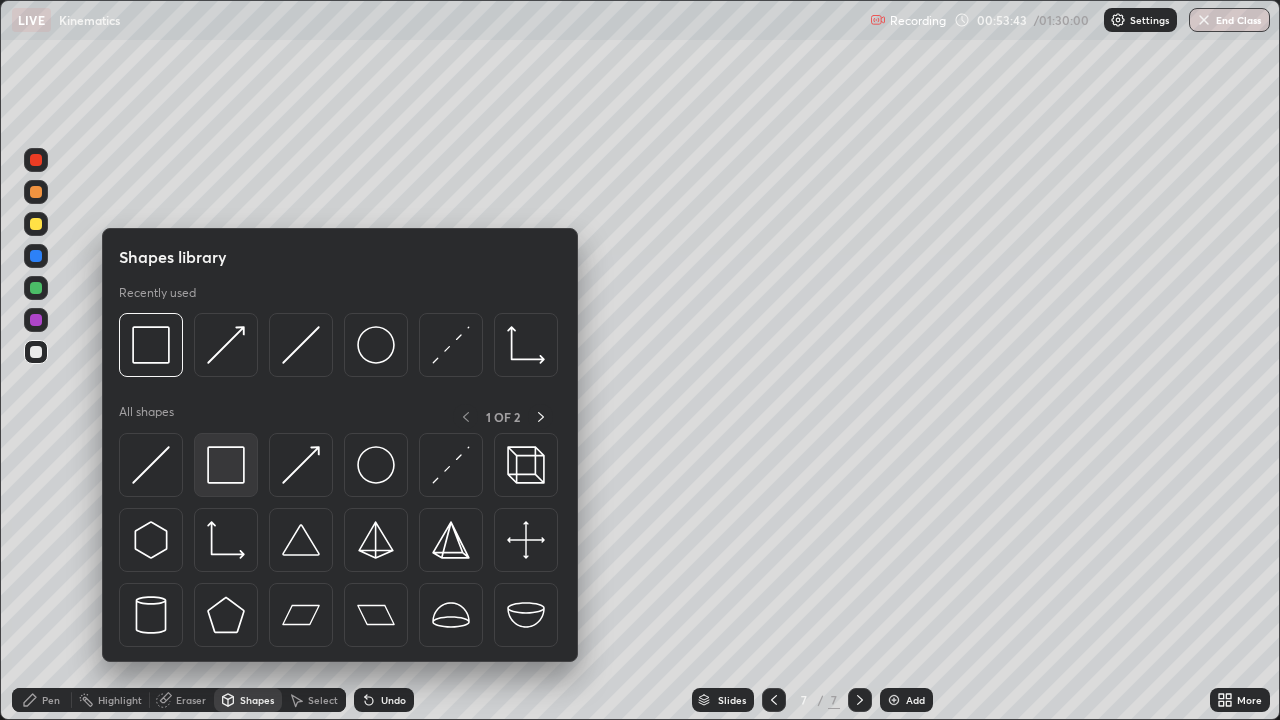 click at bounding box center (226, 465) 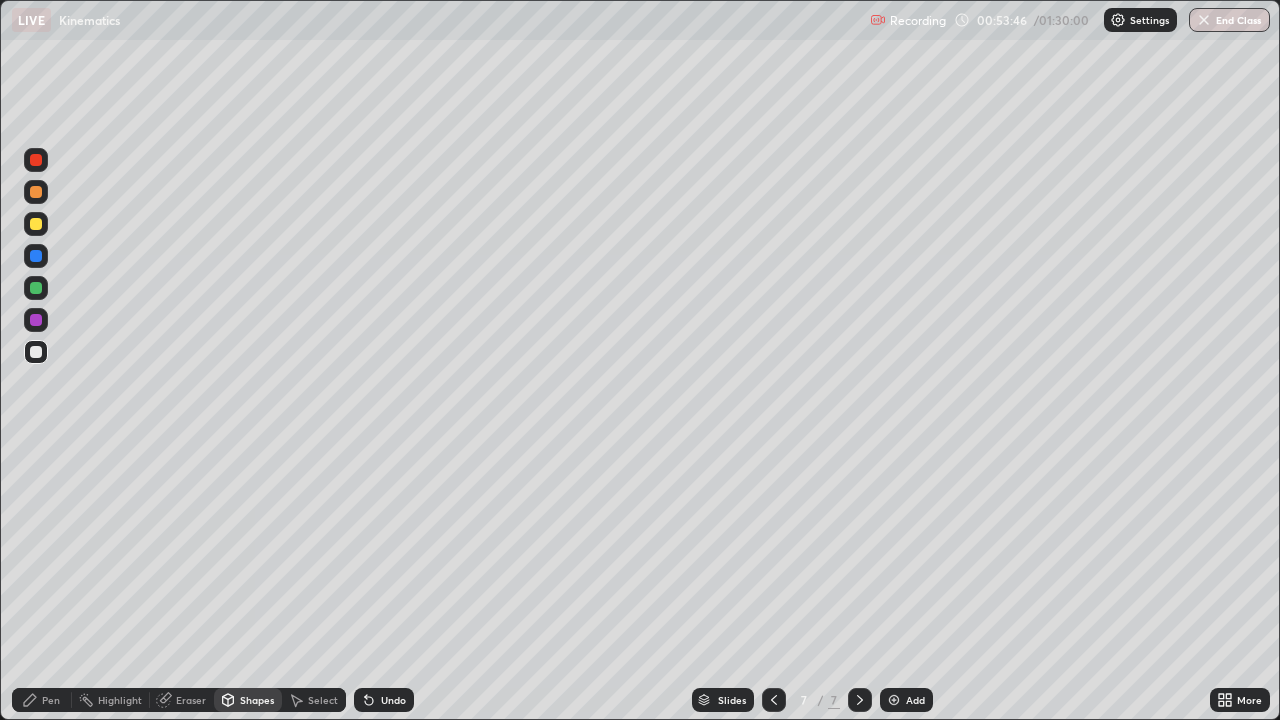click at bounding box center [36, 192] 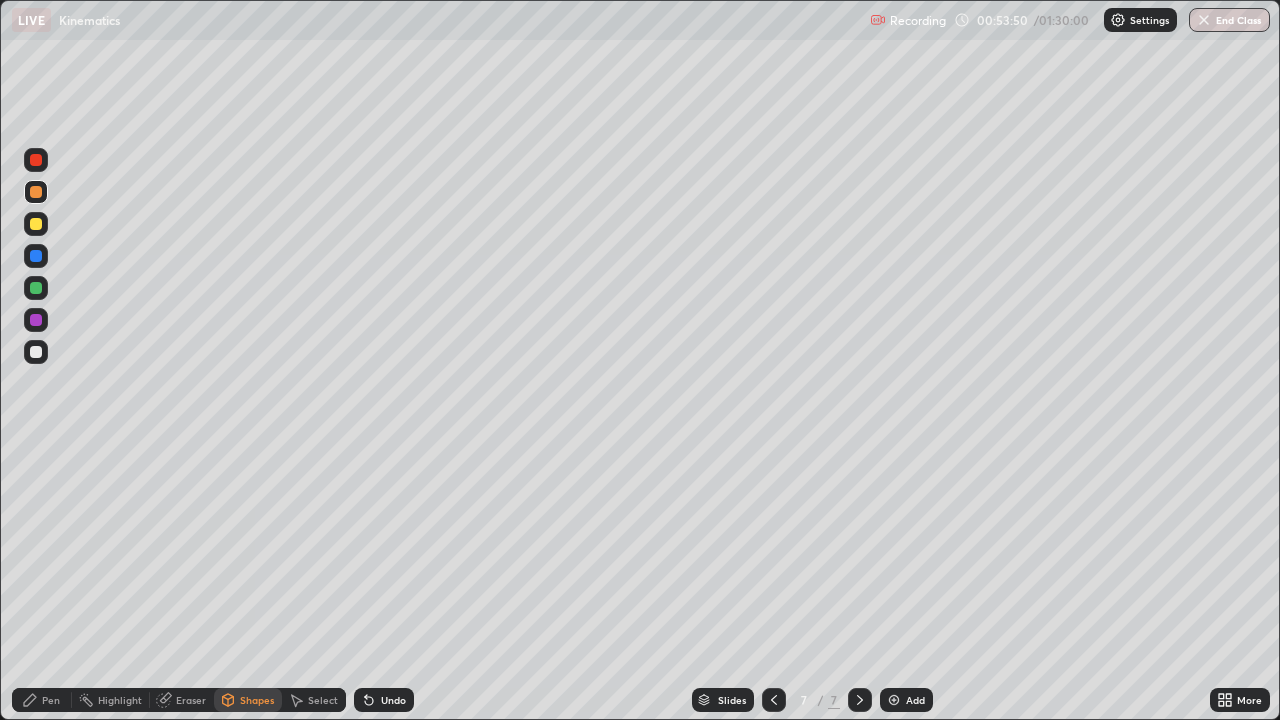 click 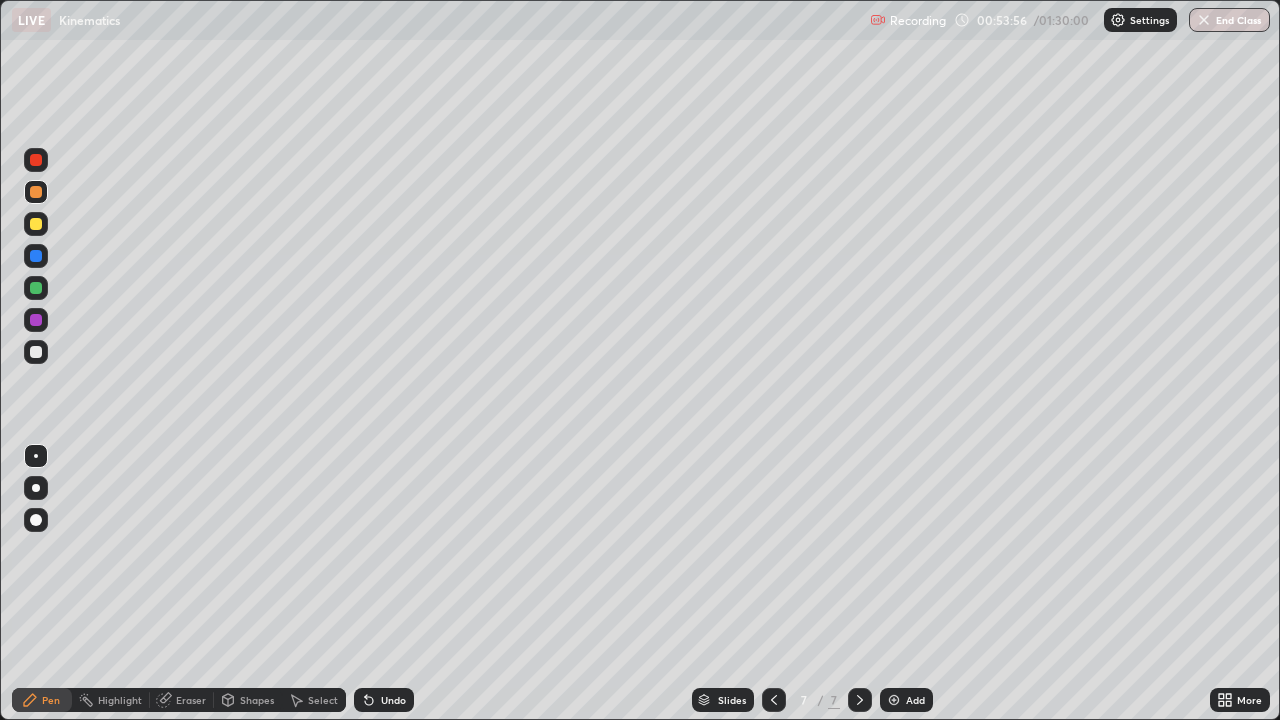 click at bounding box center [36, 224] 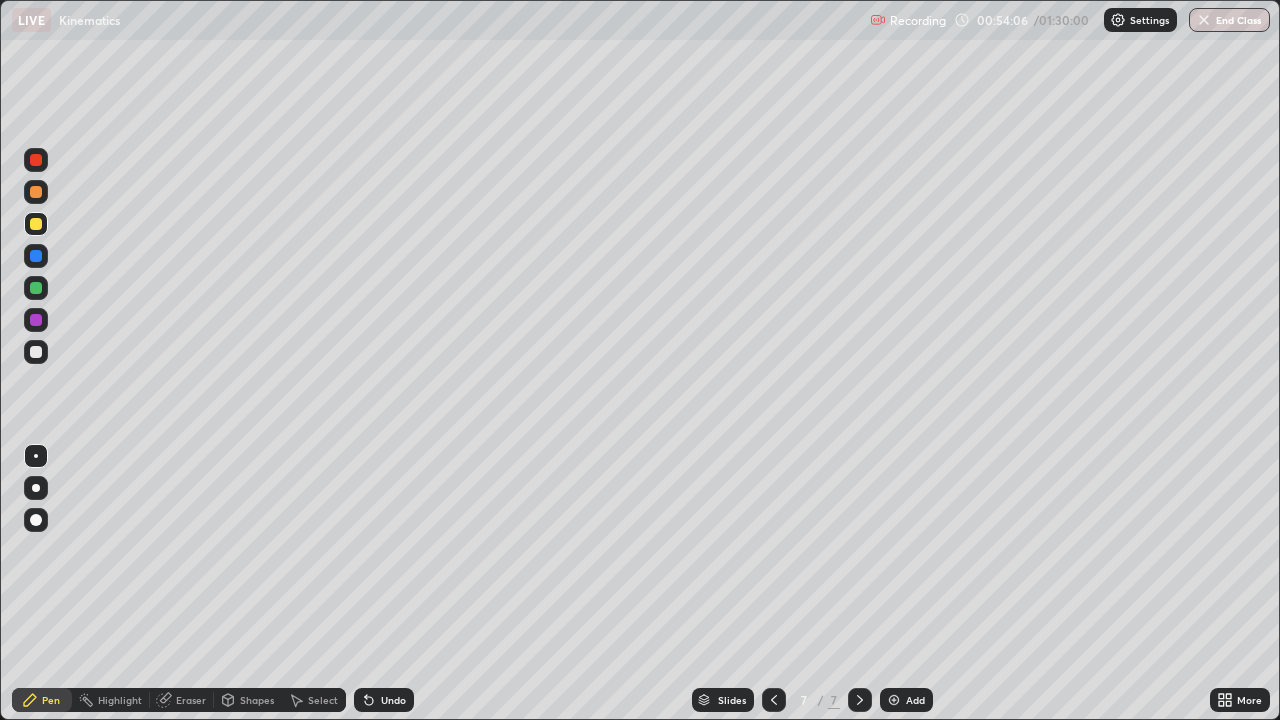 click 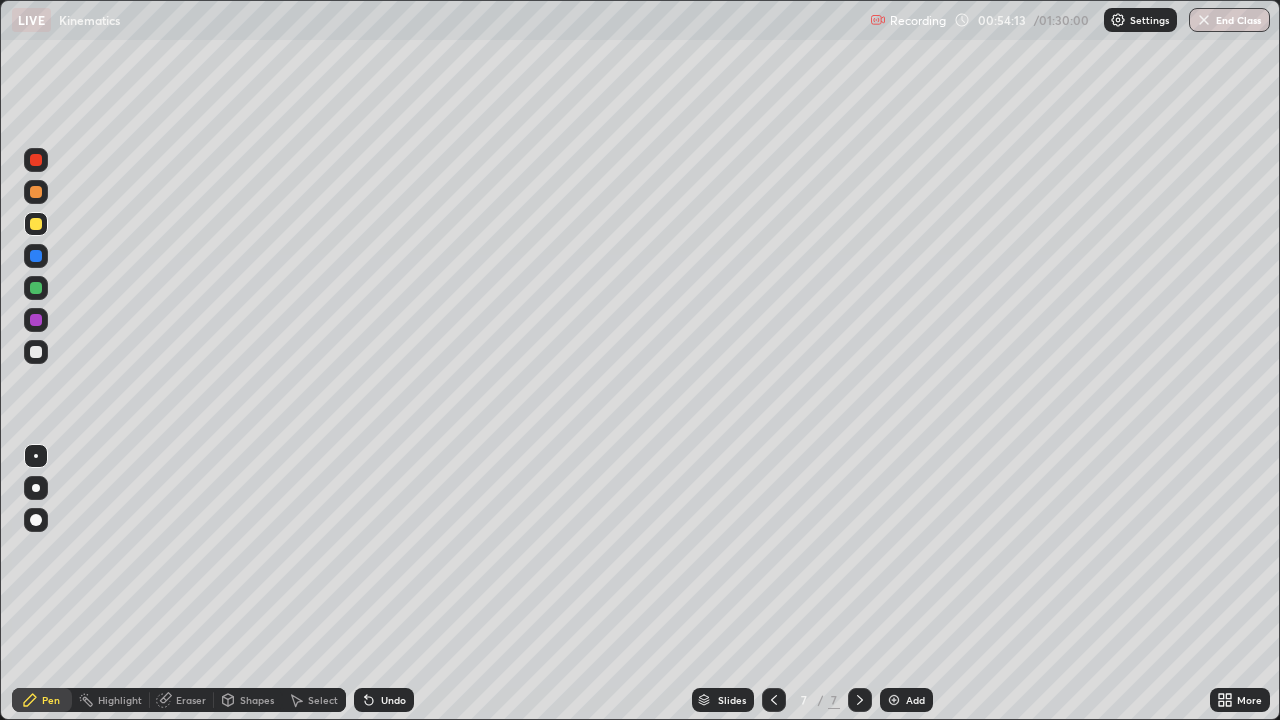 click at bounding box center [36, 352] 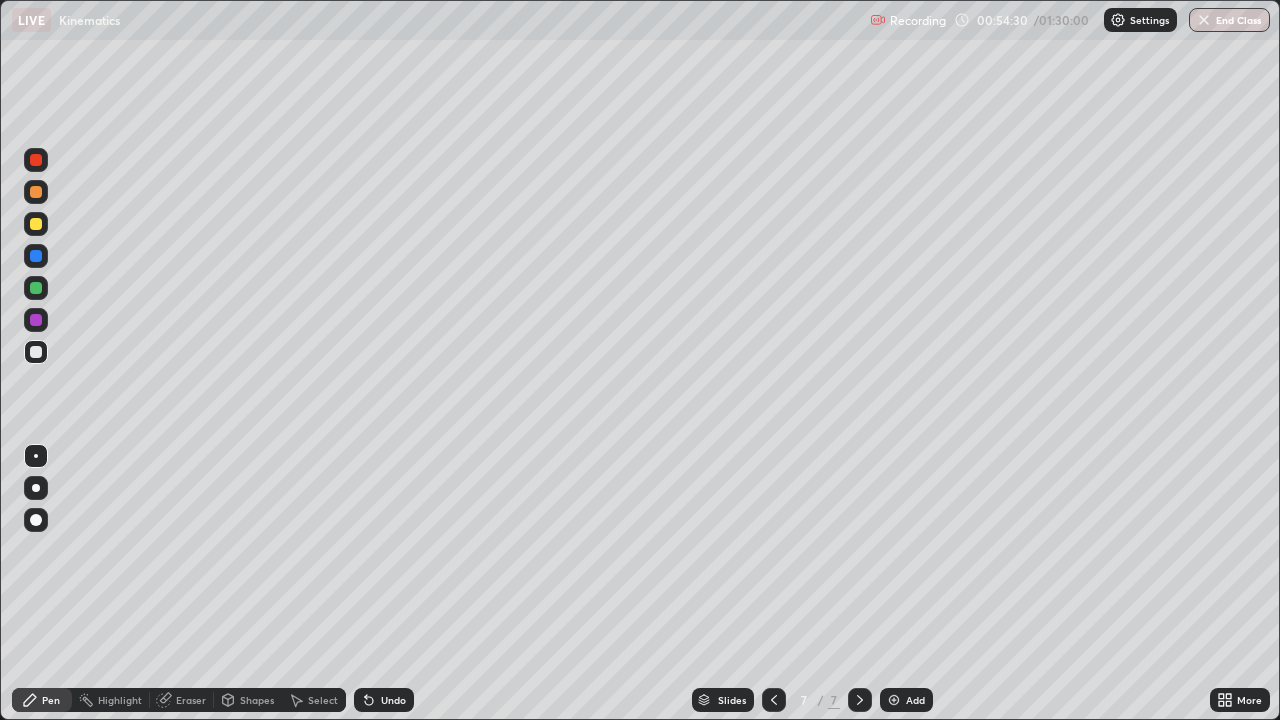 click at bounding box center (36, 192) 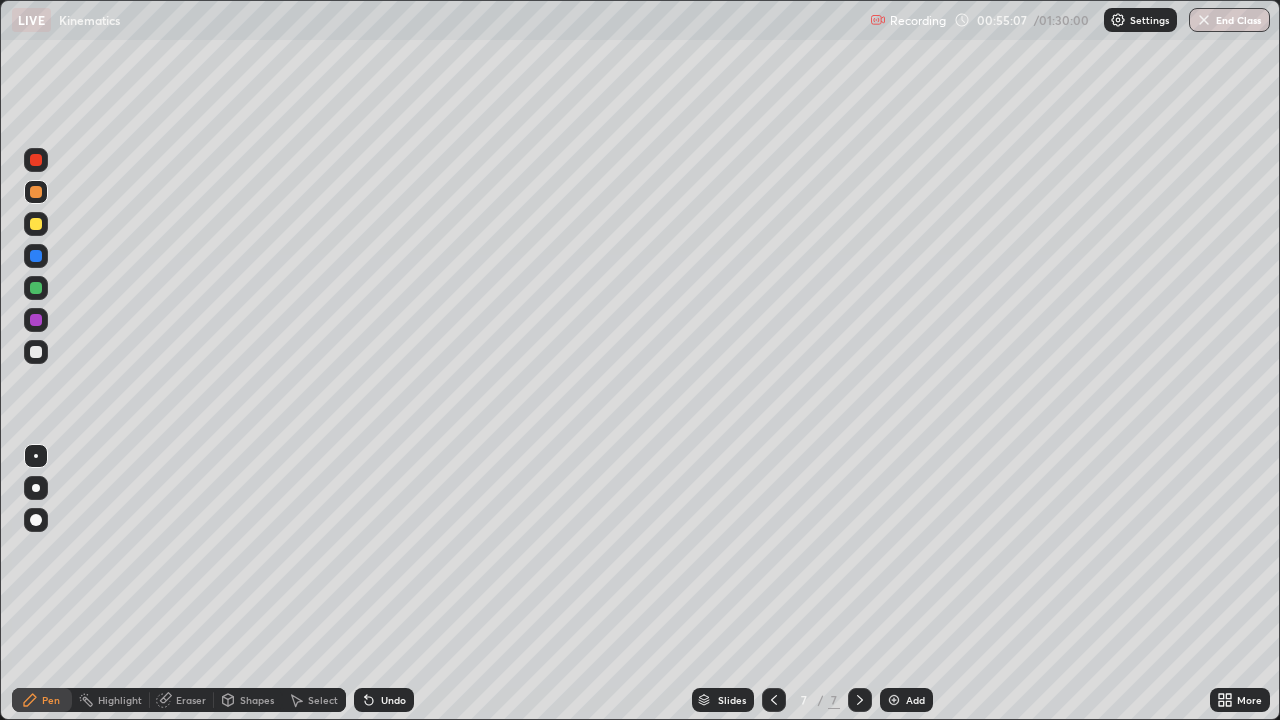 click at bounding box center [36, 224] 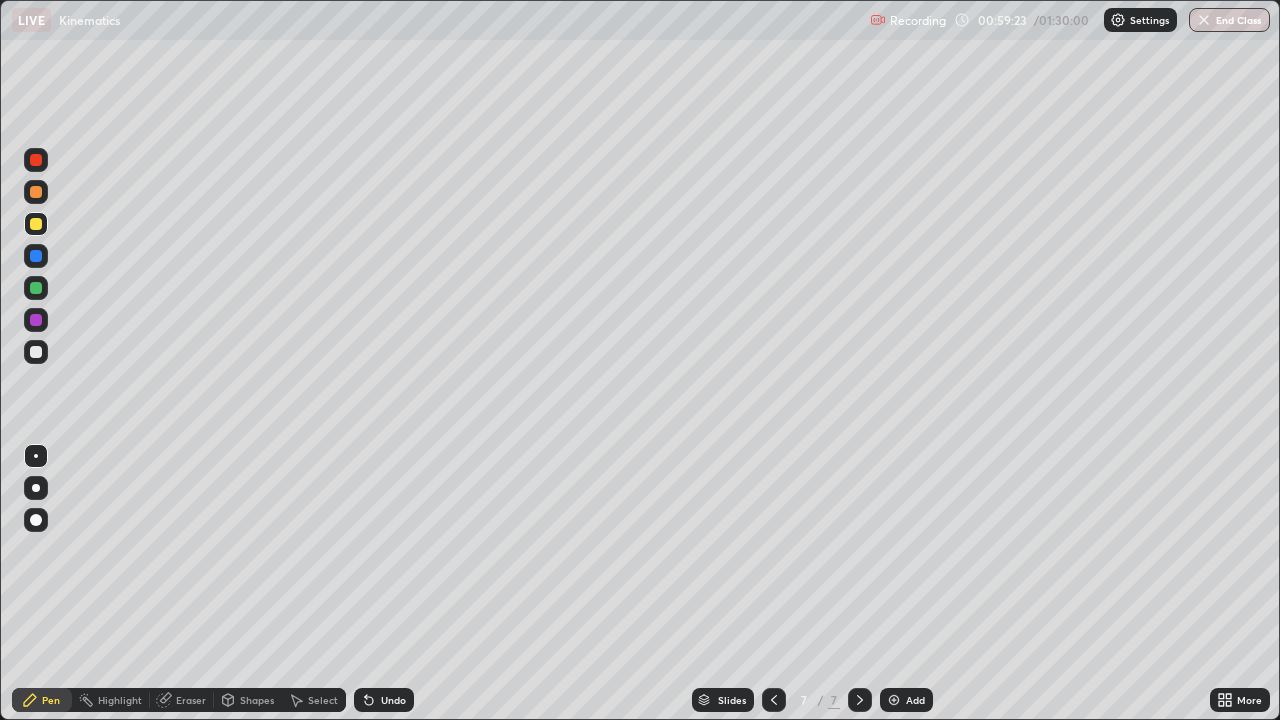 click on "More" at bounding box center (1249, 700) 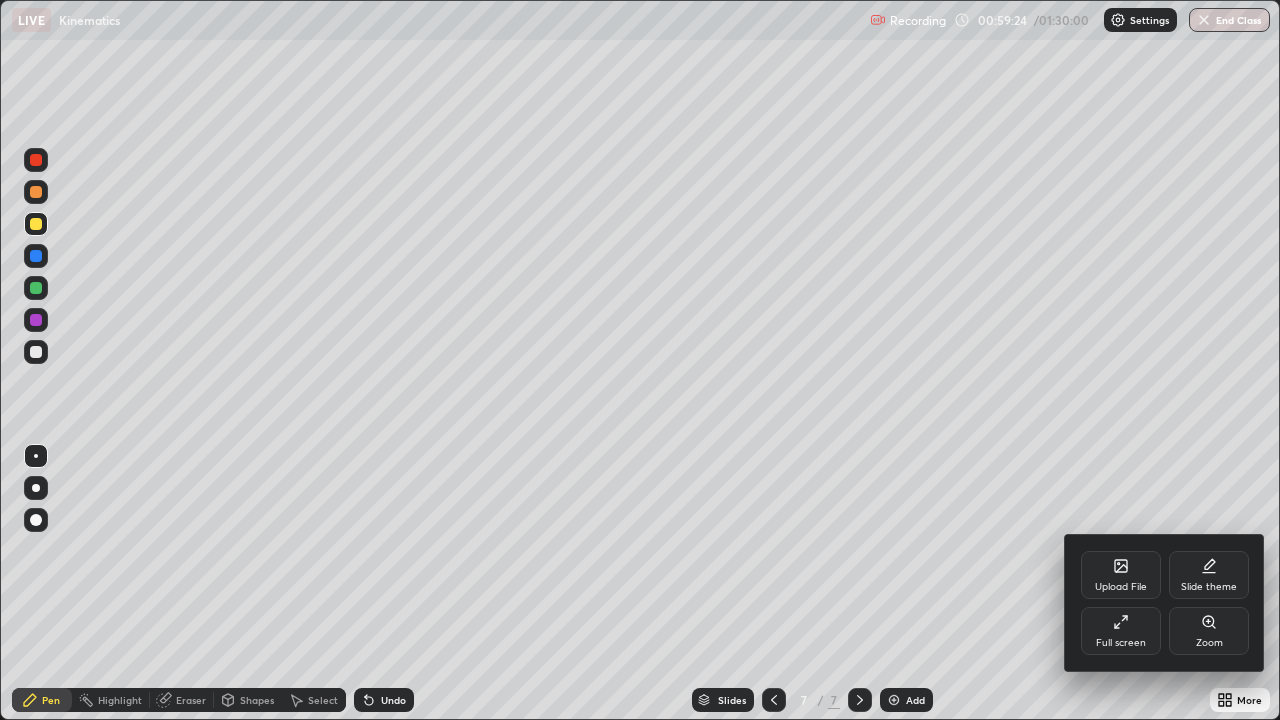 click on "Full screen" at bounding box center (1121, 631) 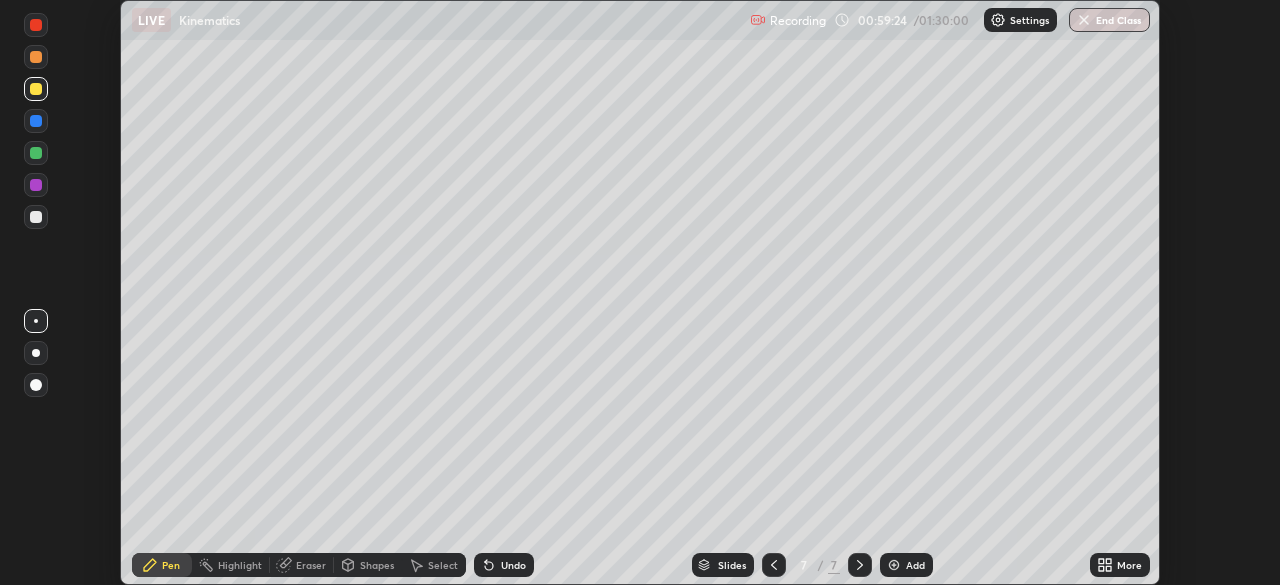 scroll, scrollTop: 585, scrollLeft: 1280, axis: both 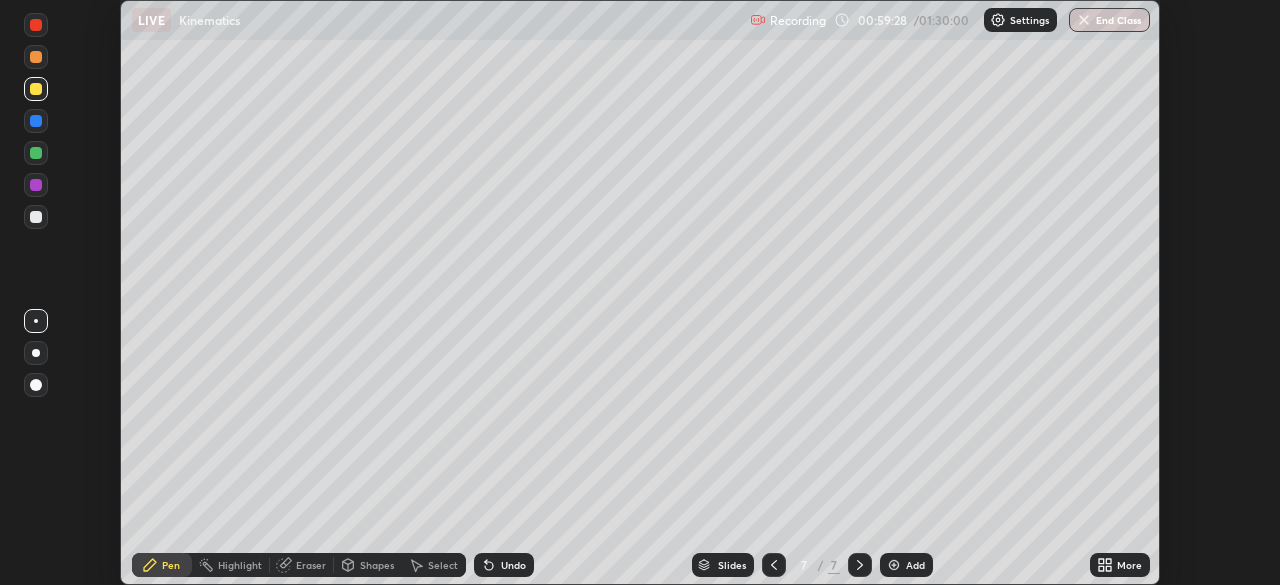 click on "More" at bounding box center (1120, 565) 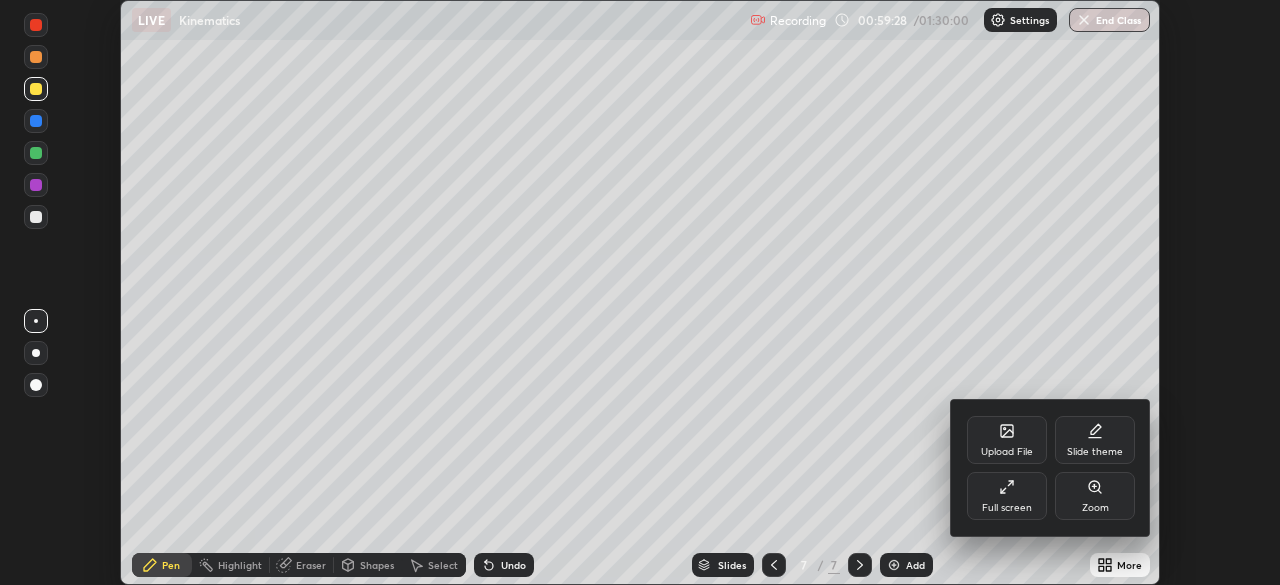 click on "Full screen" at bounding box center (1007, 508) 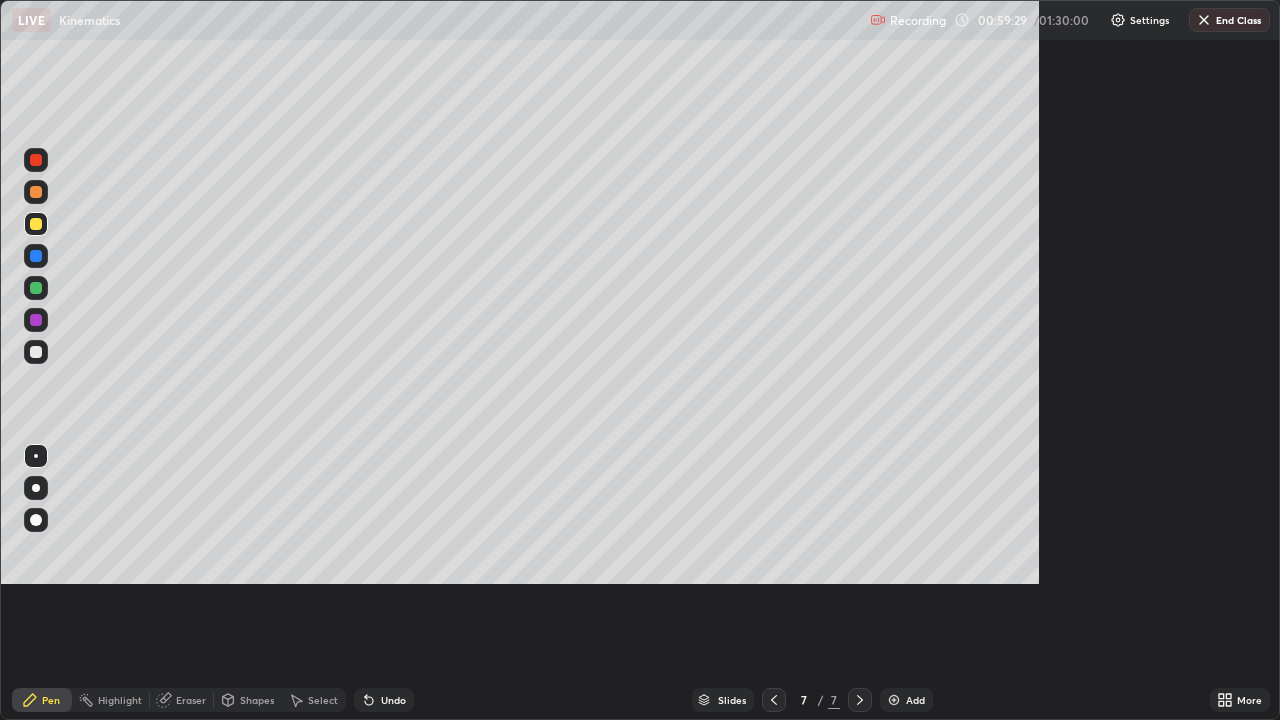 scroll, scrollTop: 99280, scrollLeft: 98720, axis: both 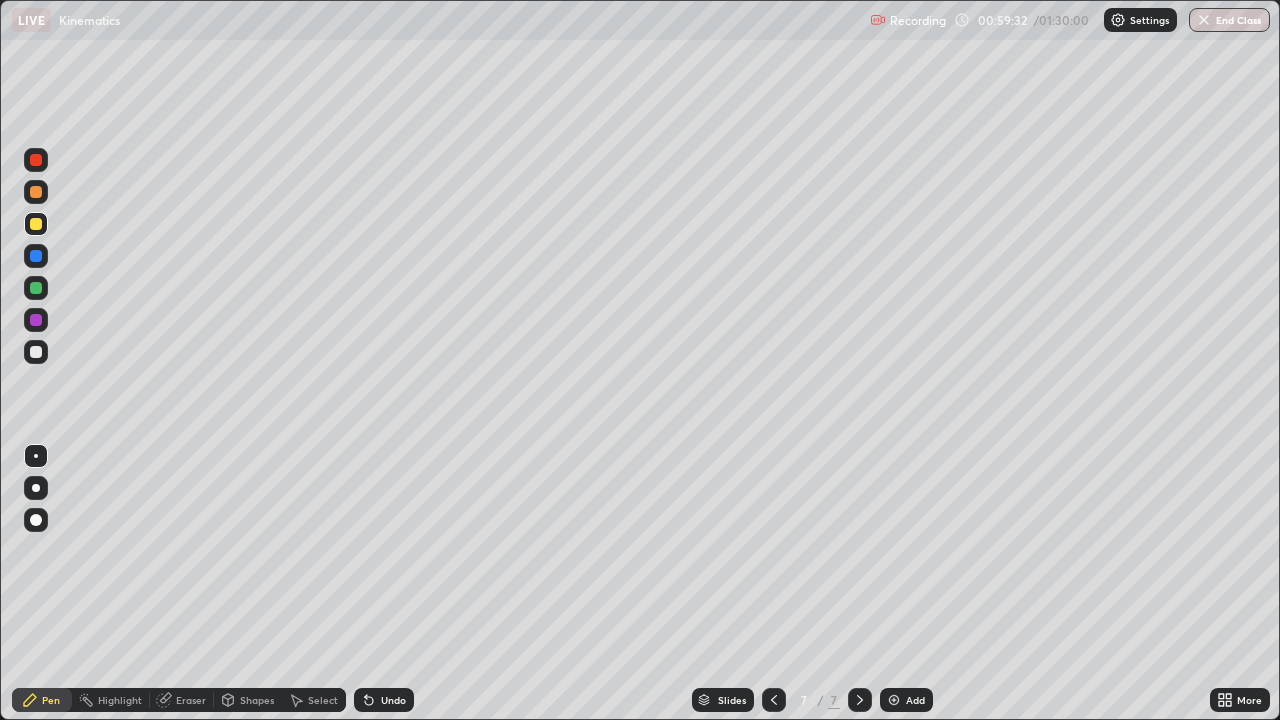 click on "More" at bounding box center (1240, 700) 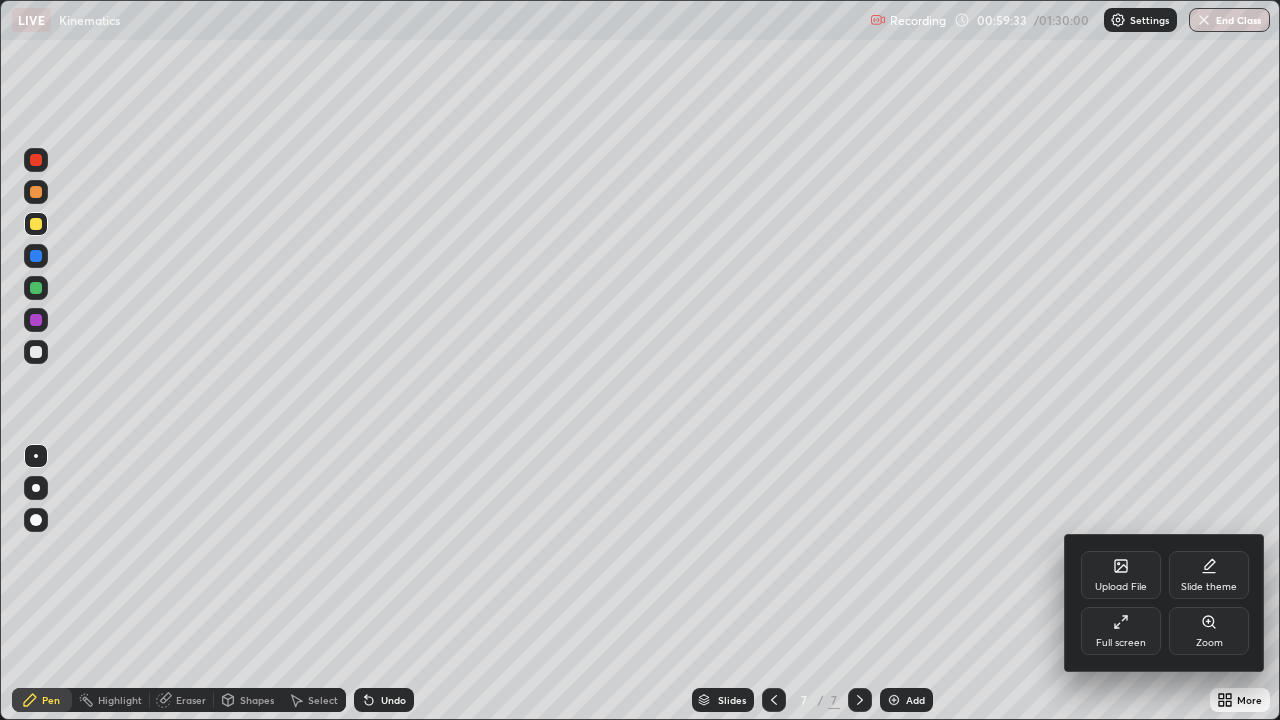 click on "Upload File Slide theme Full screen Zoom" at bounding box center [1165, 603] 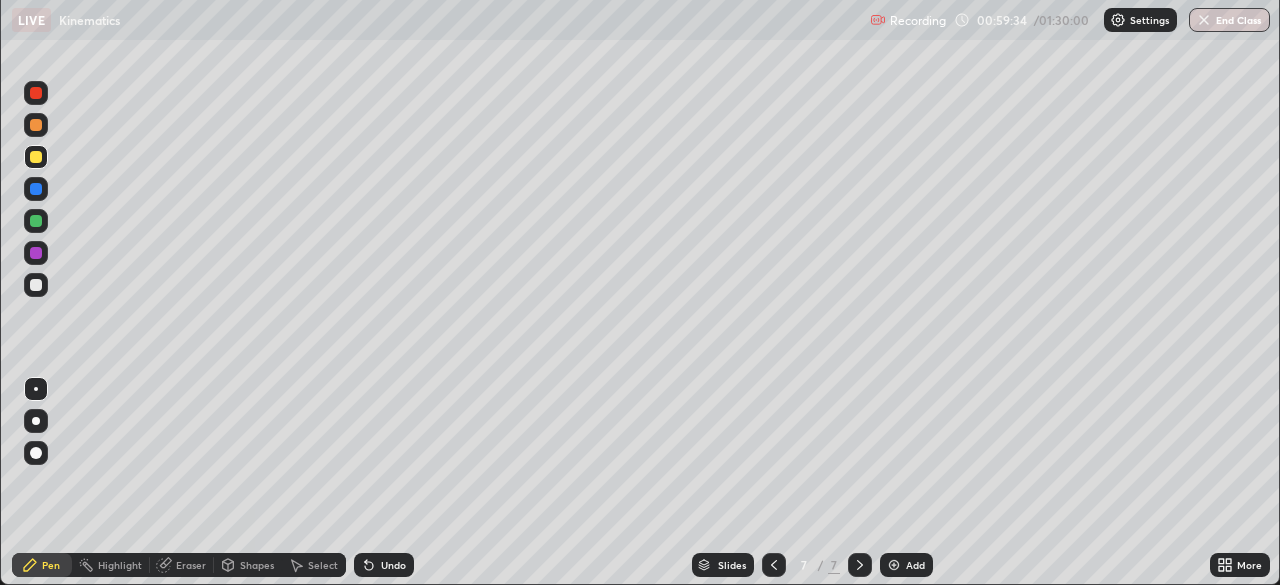 scroll, scrollTop: 585, scrollLeft: 1280, axis: both 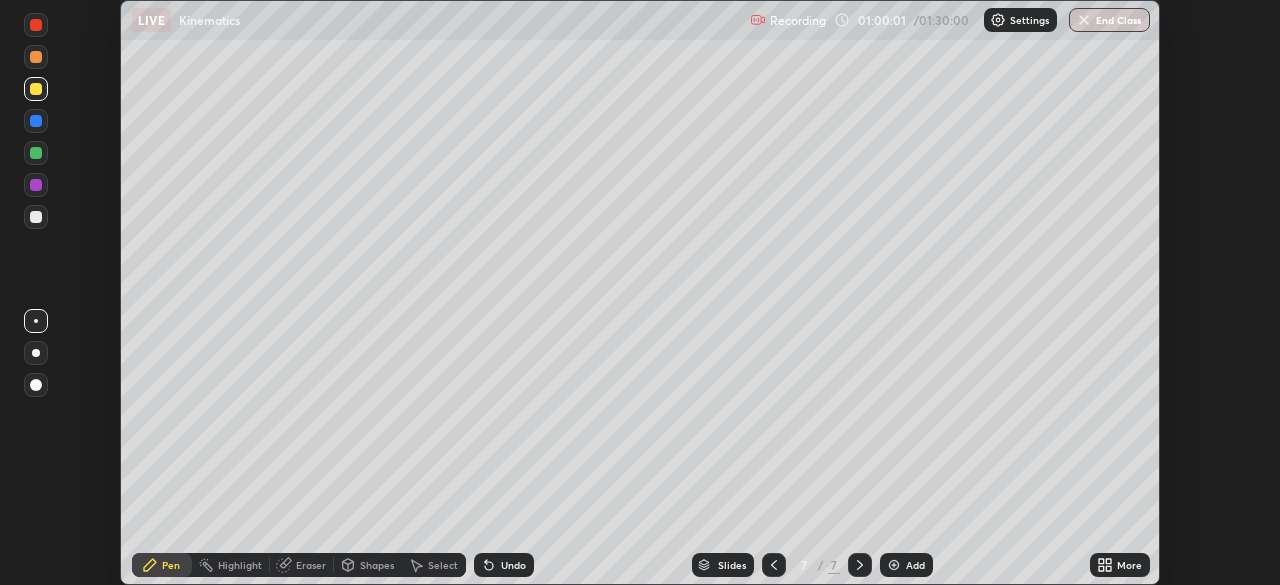 click on "More" at bounding box center [1120, 565] 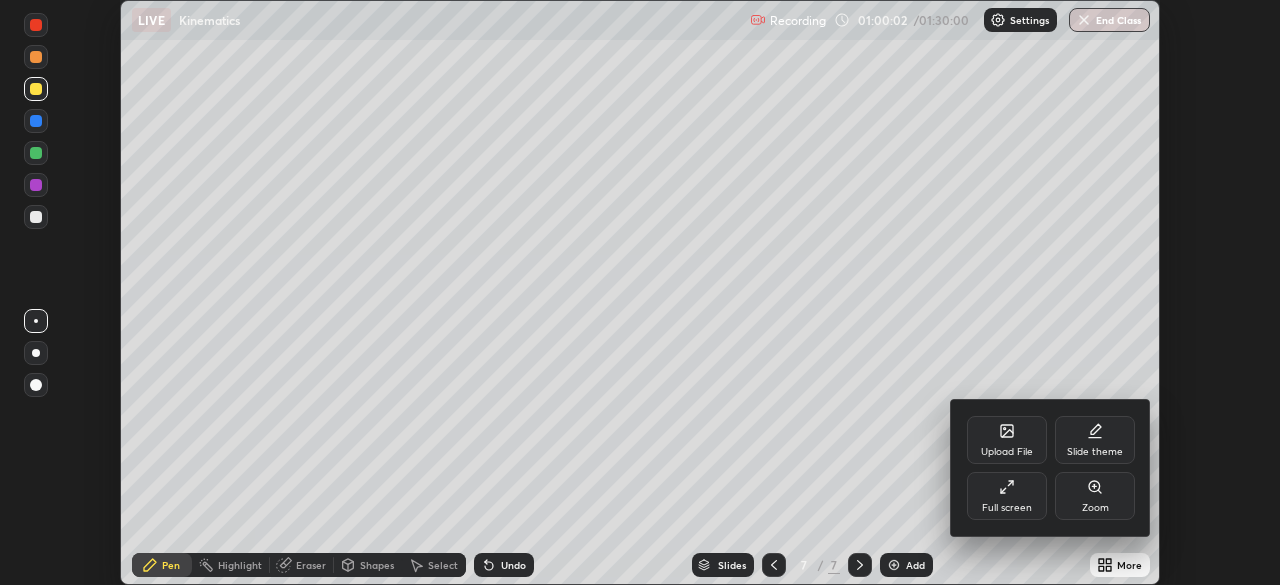 click on "Full screen" at bounding box center [1007, 496] 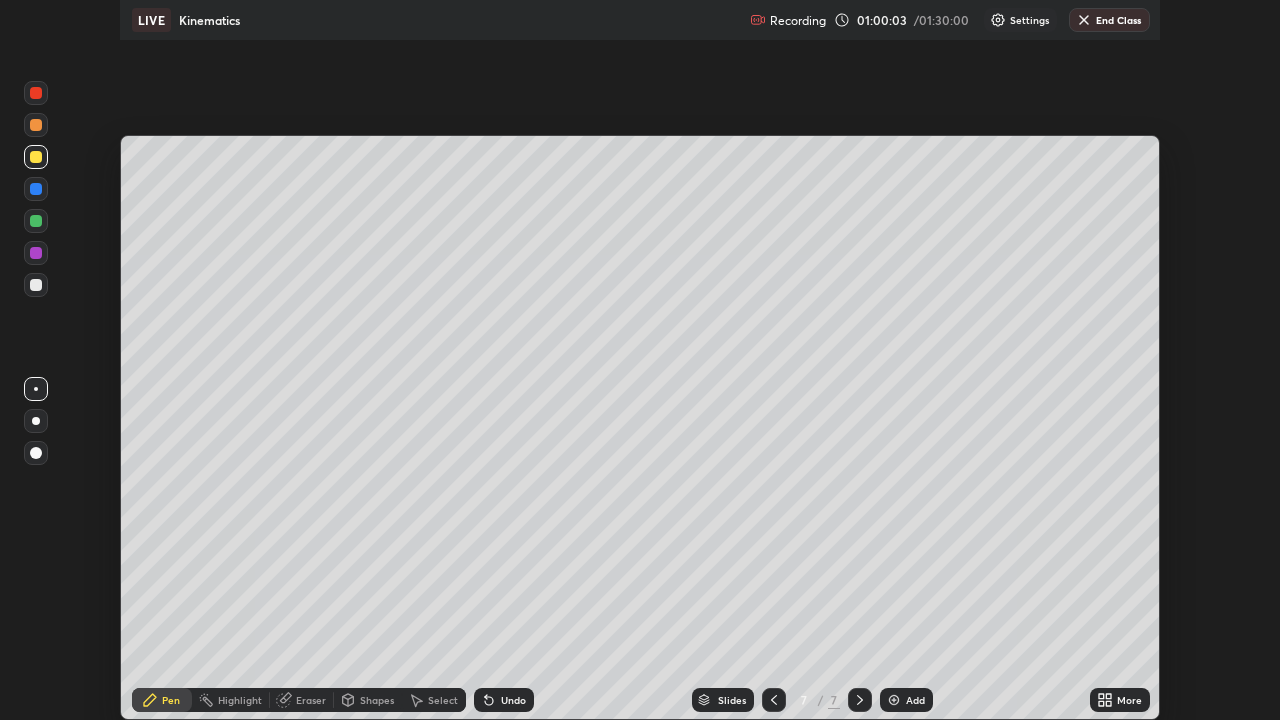 scroll, scrollTop: 99280, scrollLeft: 98720, axis: both 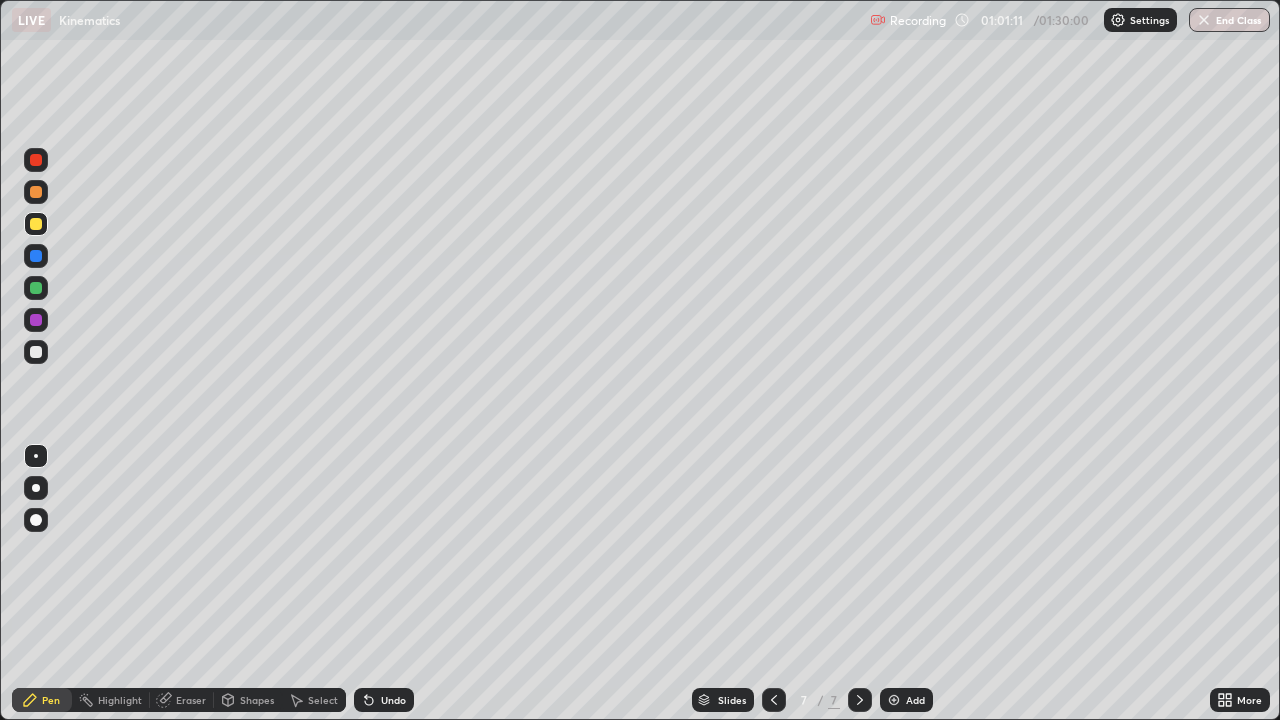 click on "Add" at bounding box center [906, 700] 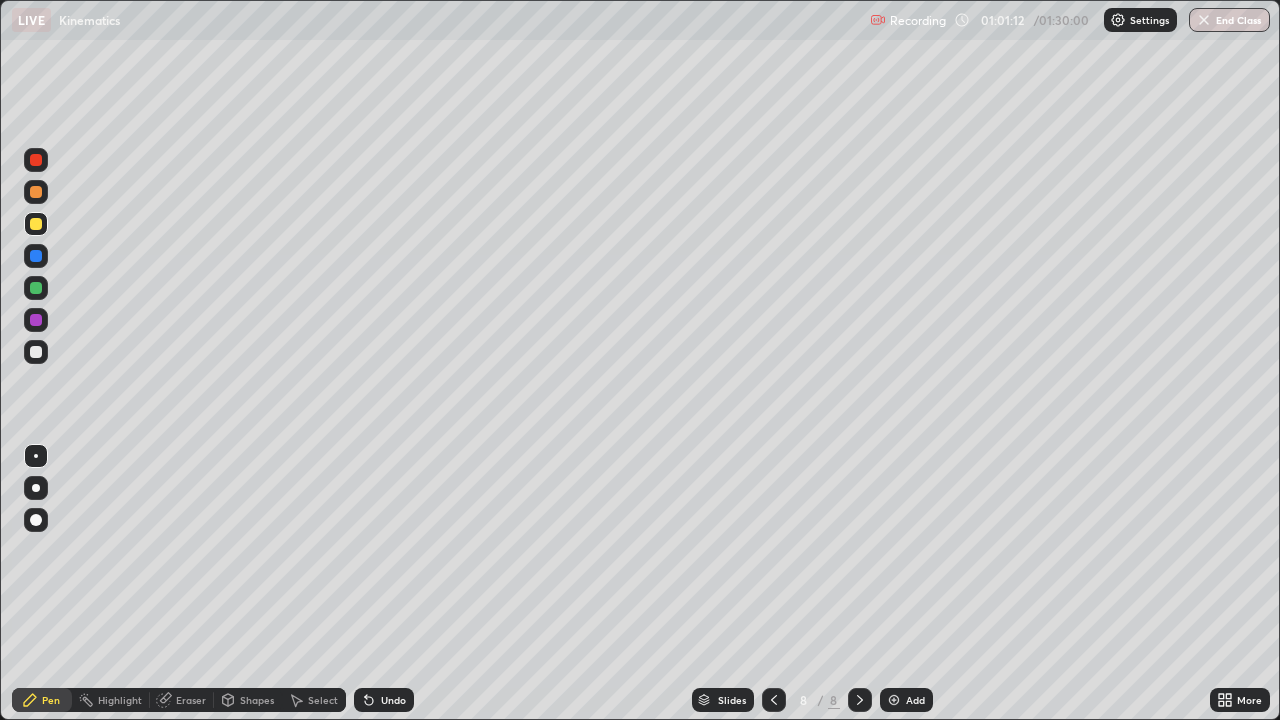 click at bounding box center (36, 352) 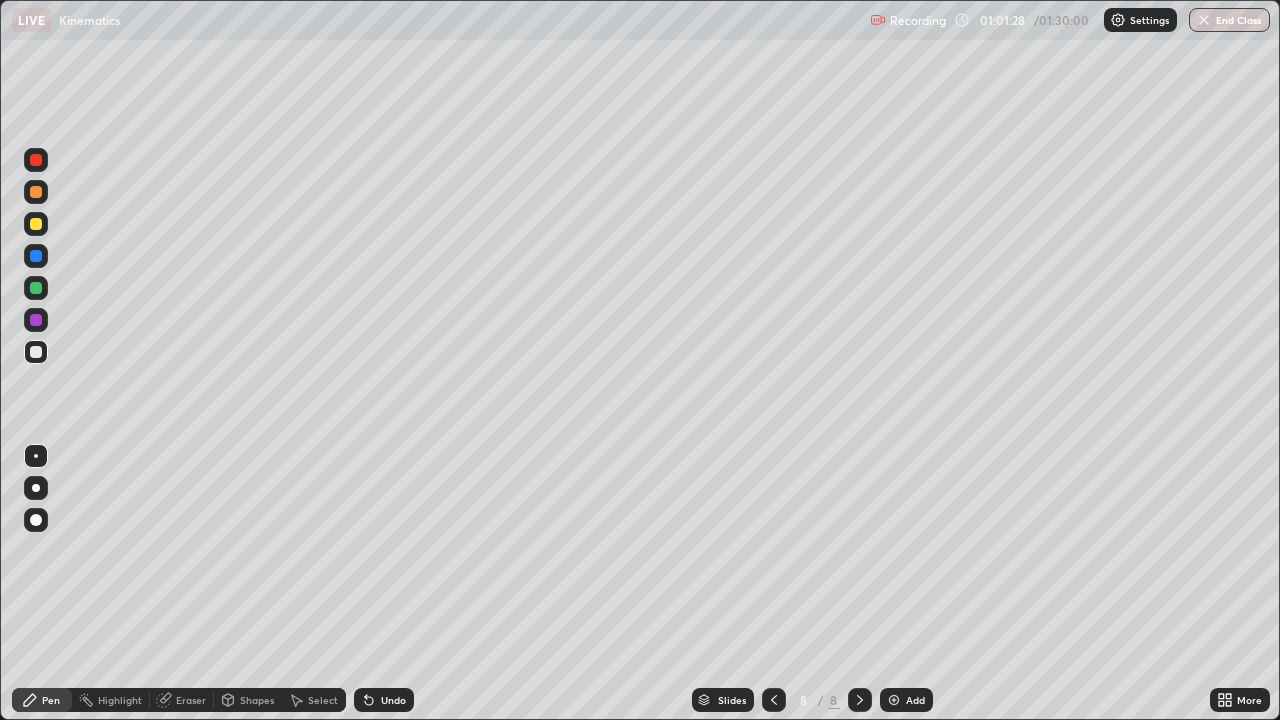 click at bounding box center (36, 192) 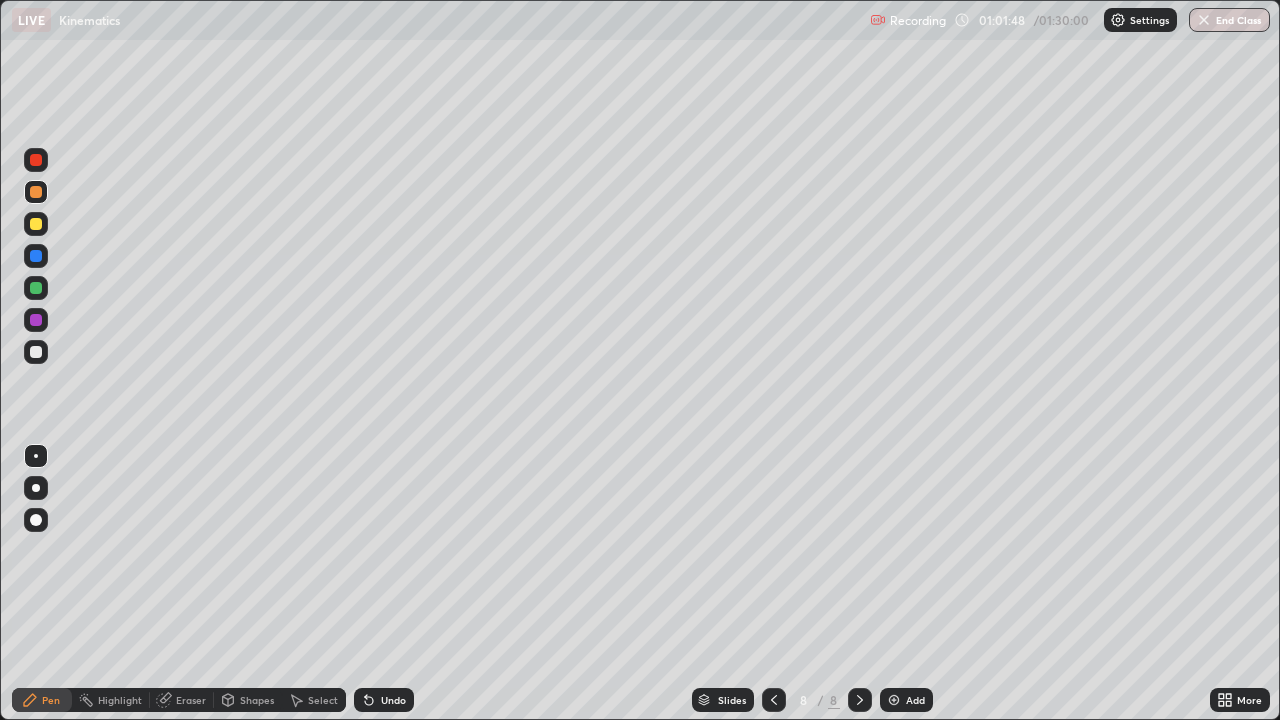 click 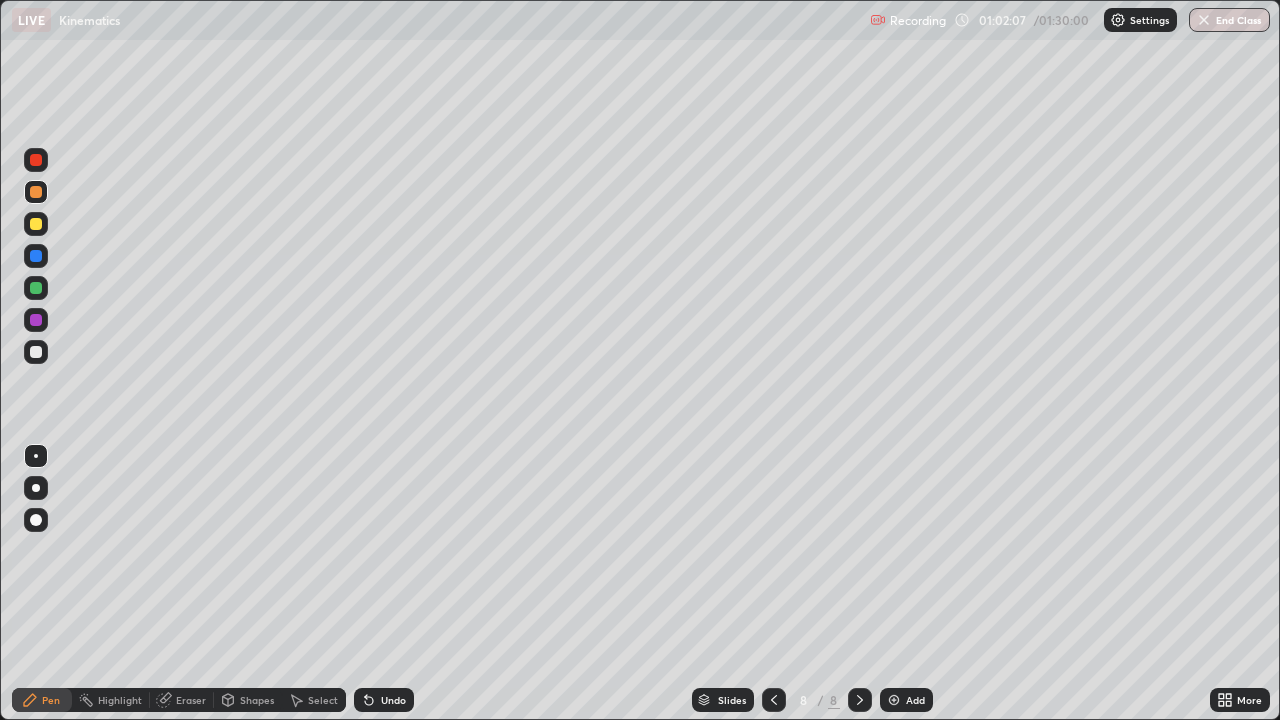 click at bounding box center (36, 224) 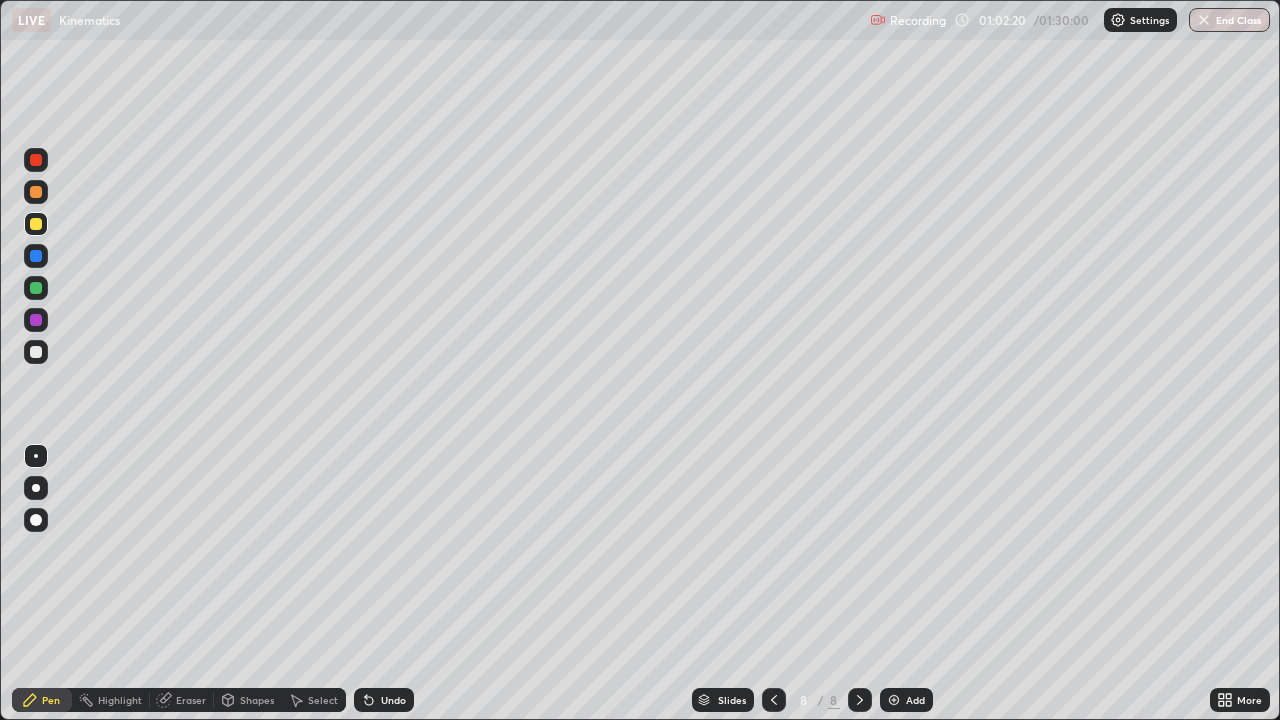 click at bounding box center [36, 352] 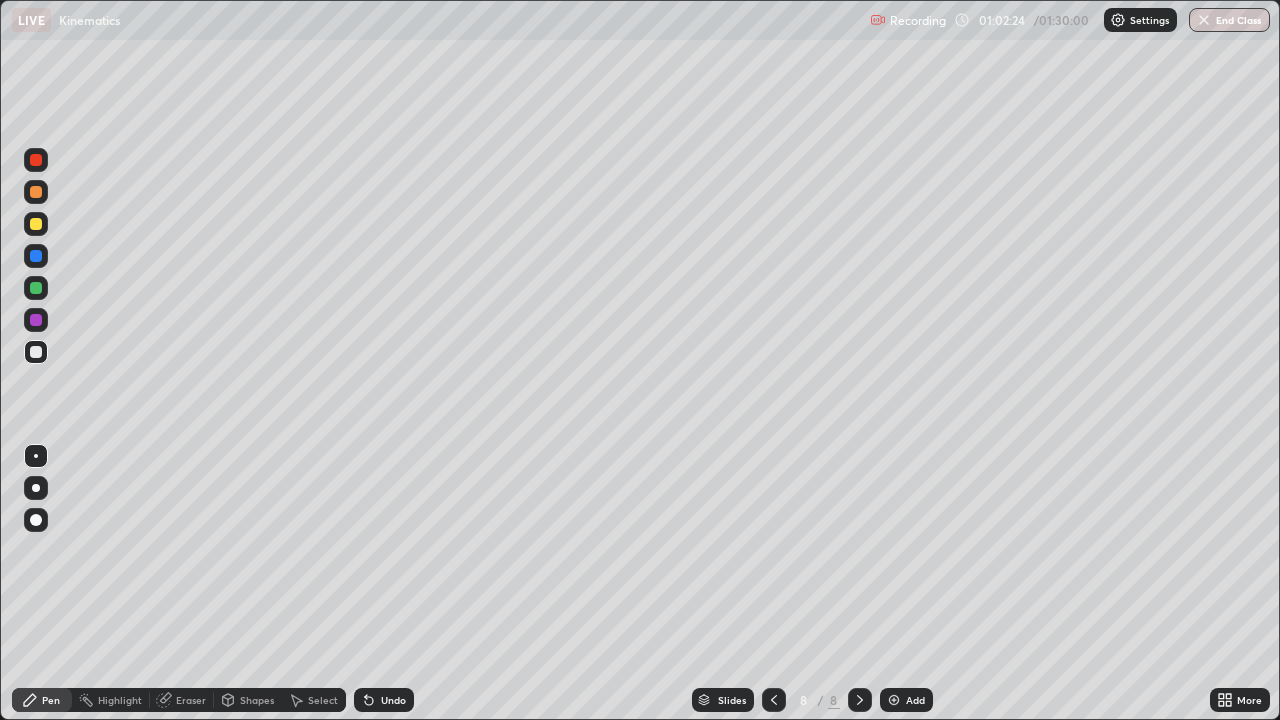 click at bounding box center (36, 192) 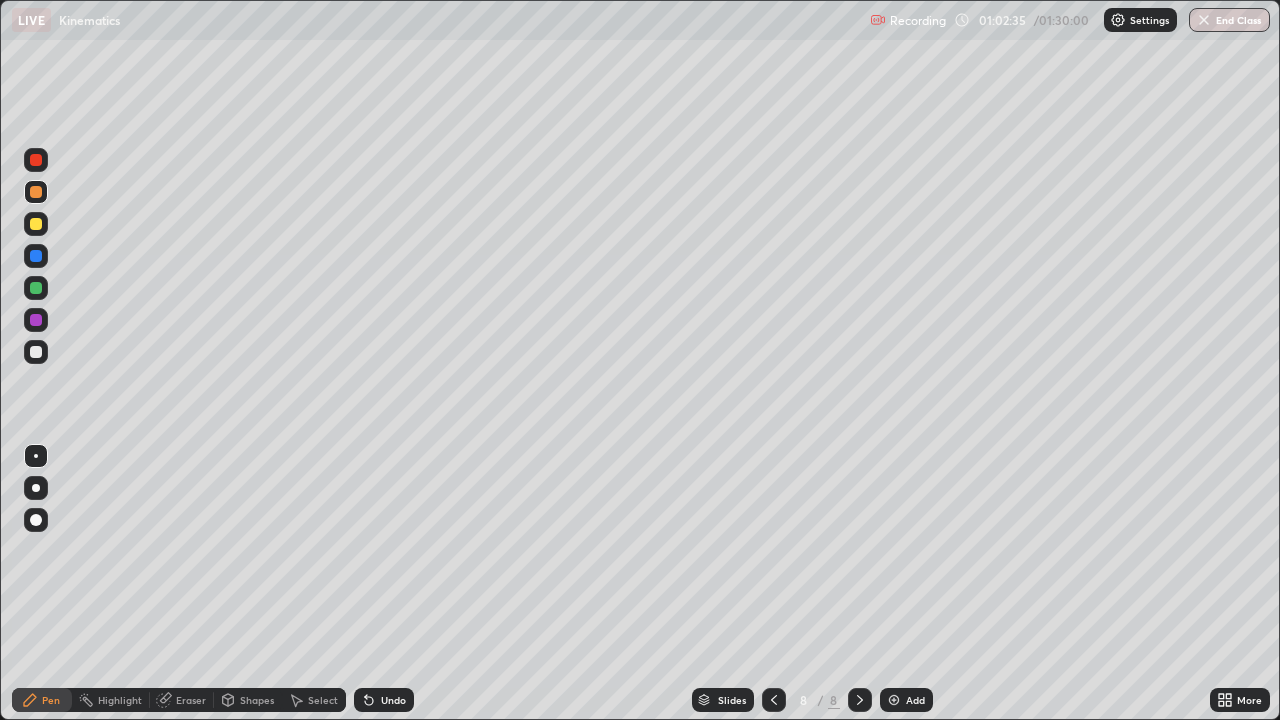 click at bounding box center [36, 352] 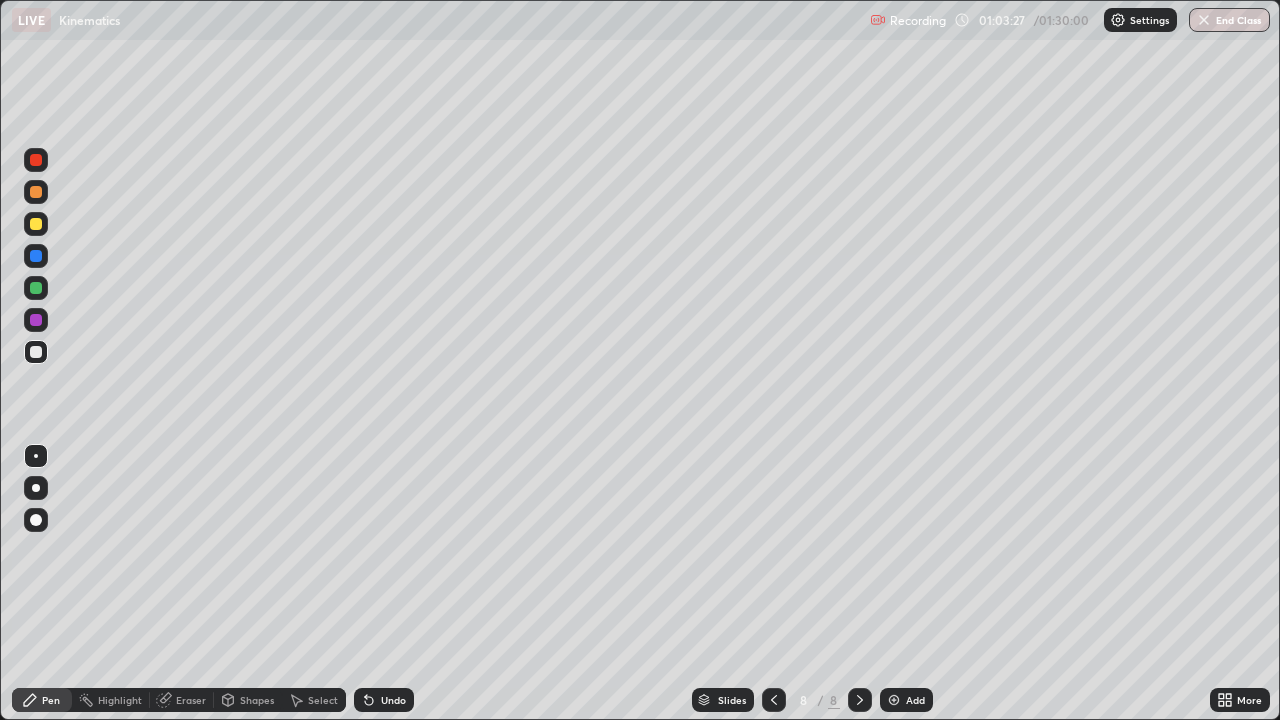 click at bounding box center (36, 352) 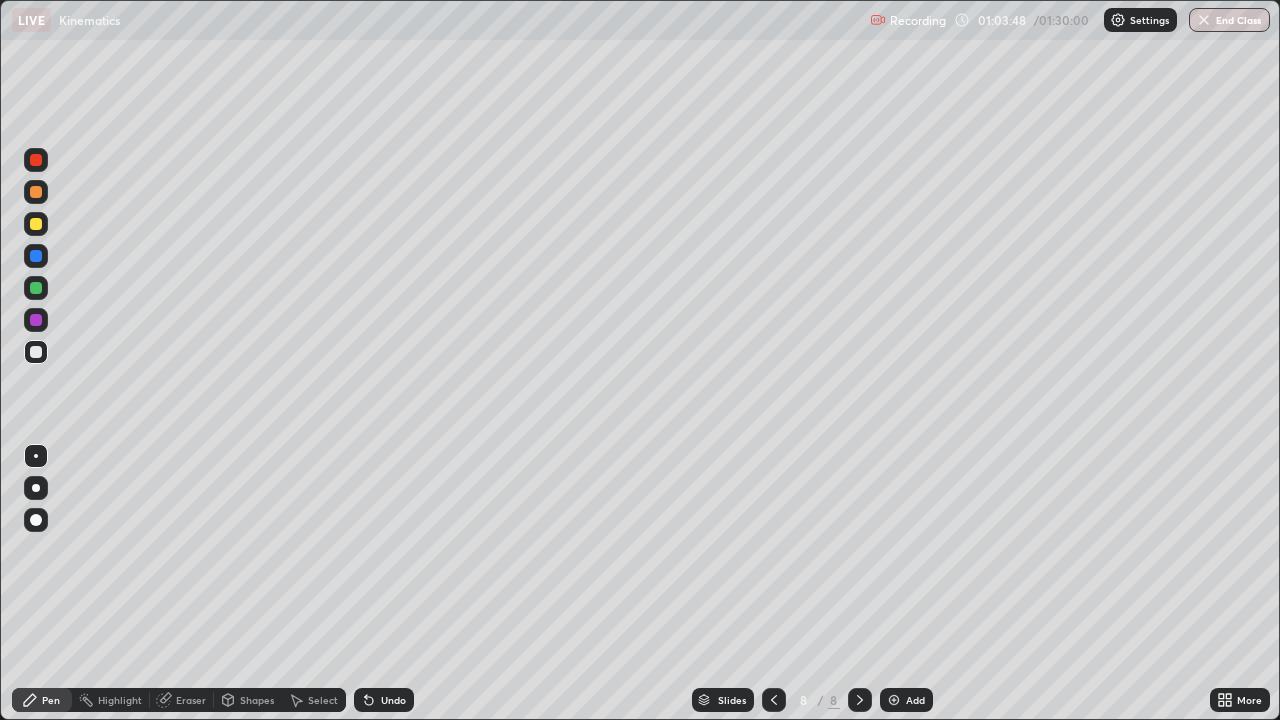 click 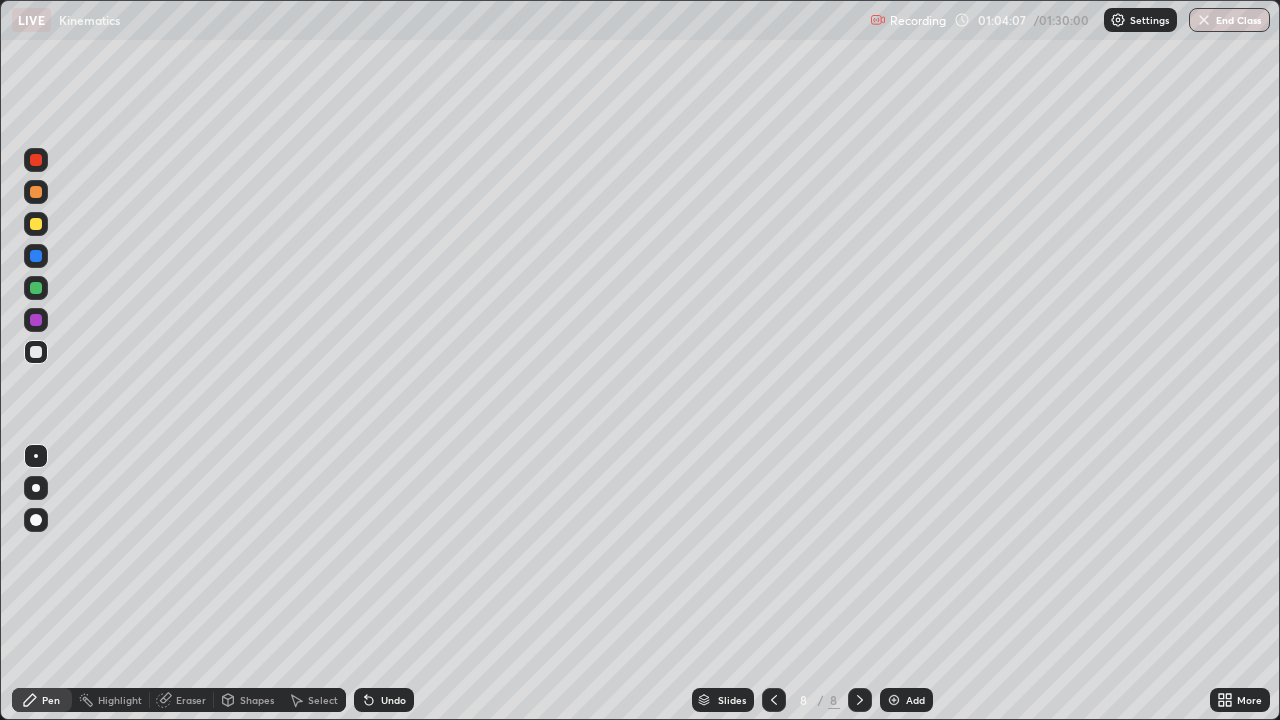 click at bounding box center (36, 192) 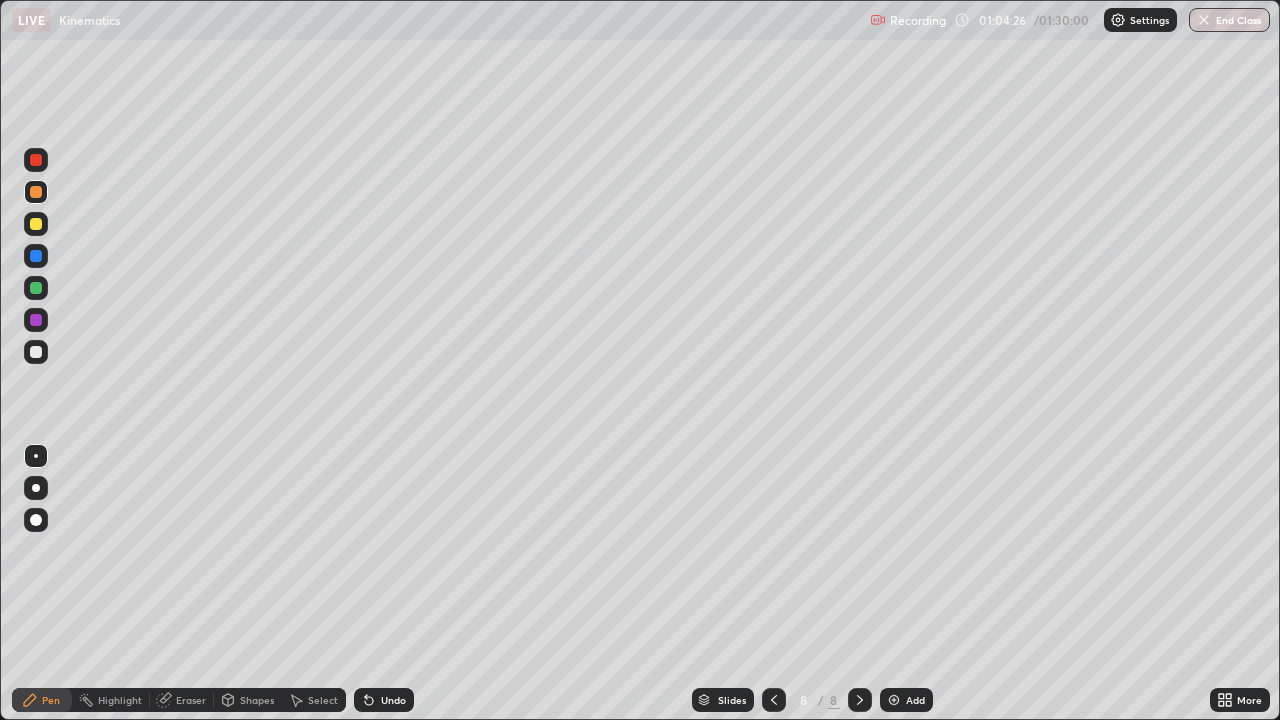 click 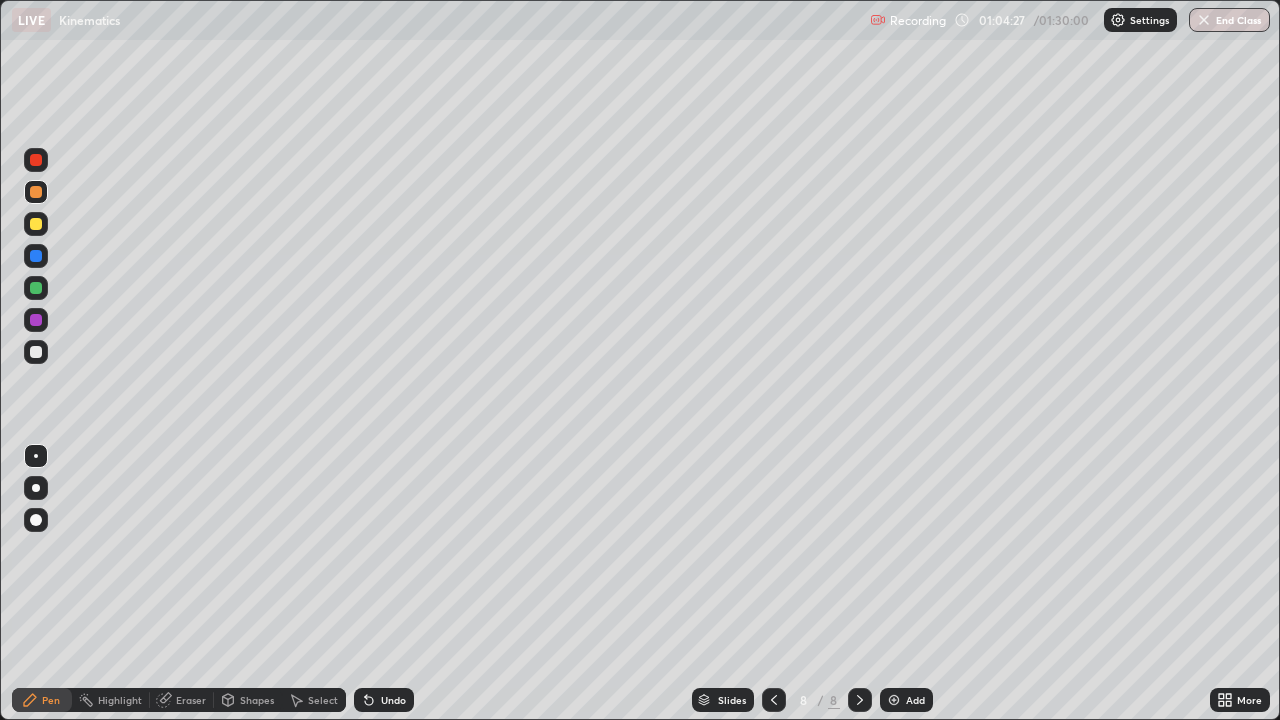 click 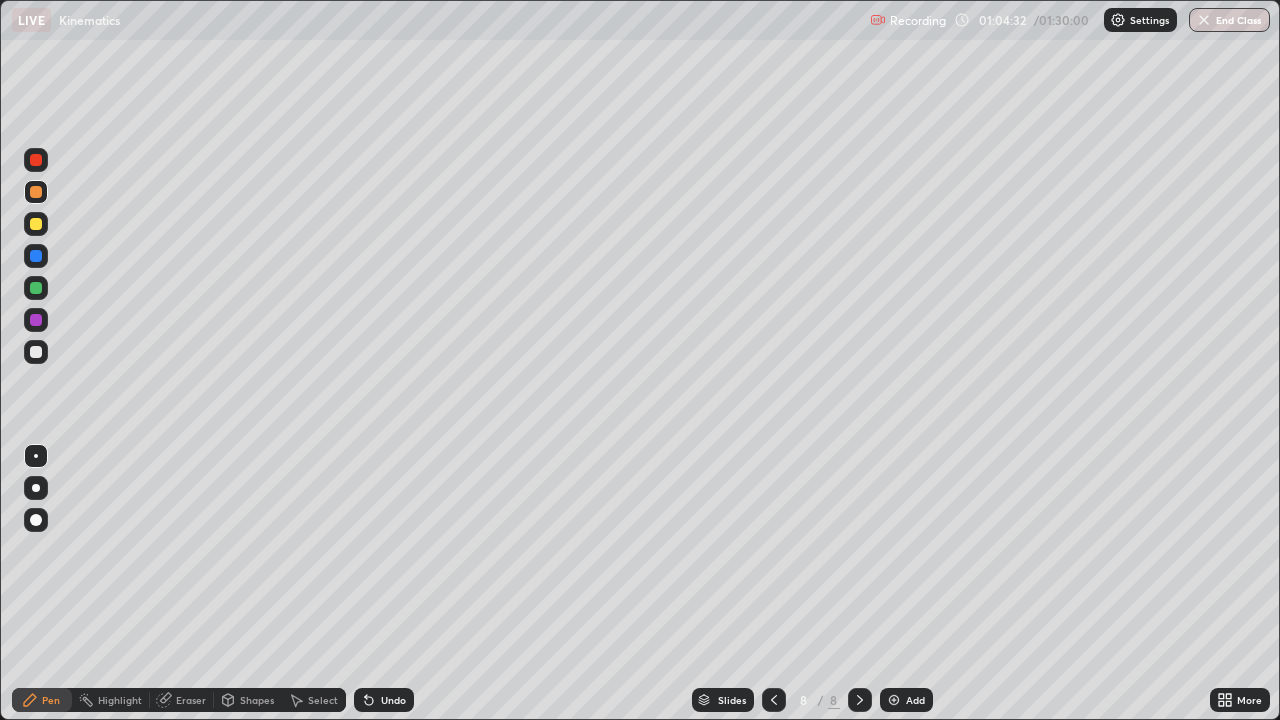 click on "Undo" at bounding box center [393, 700] 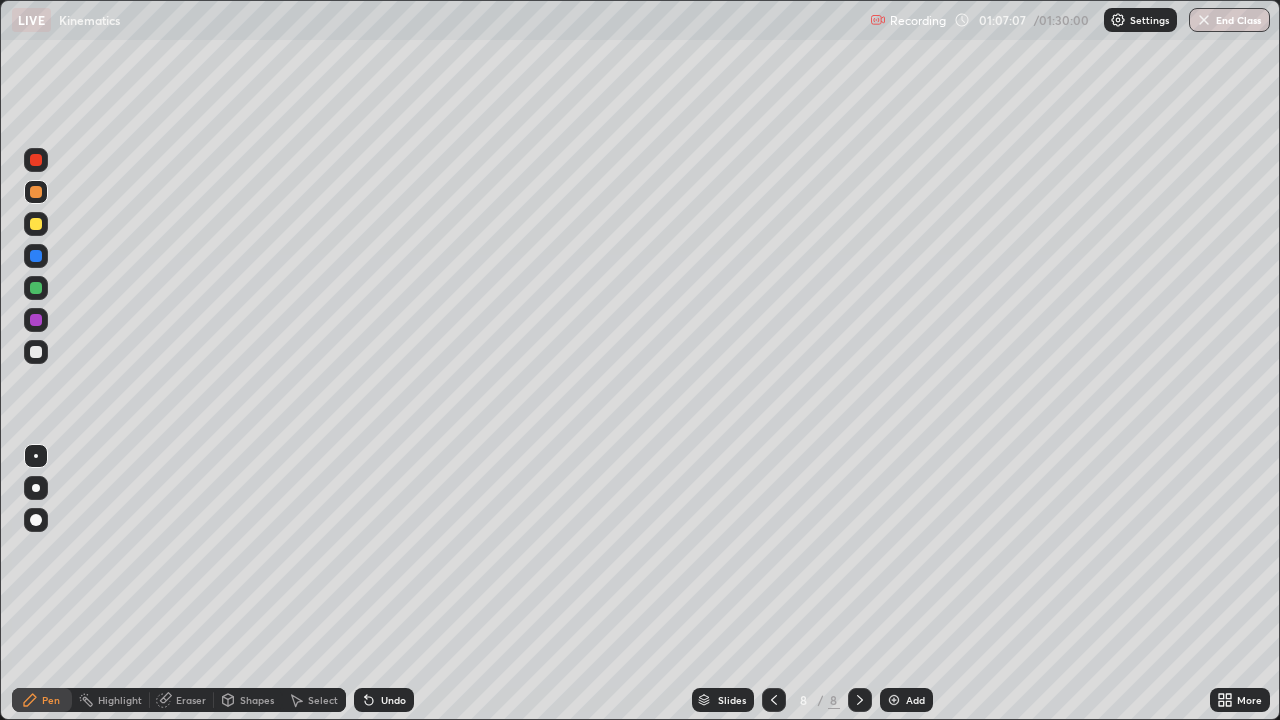 click at bounding box center [36, 352] 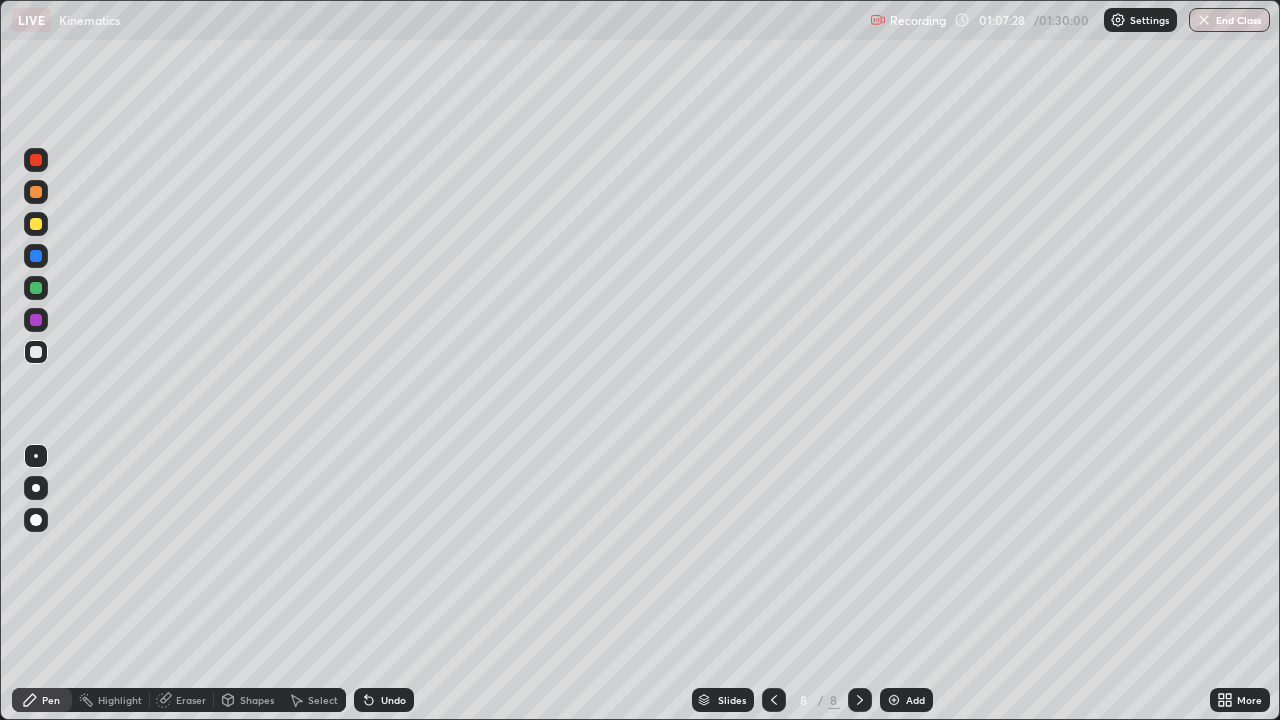 click 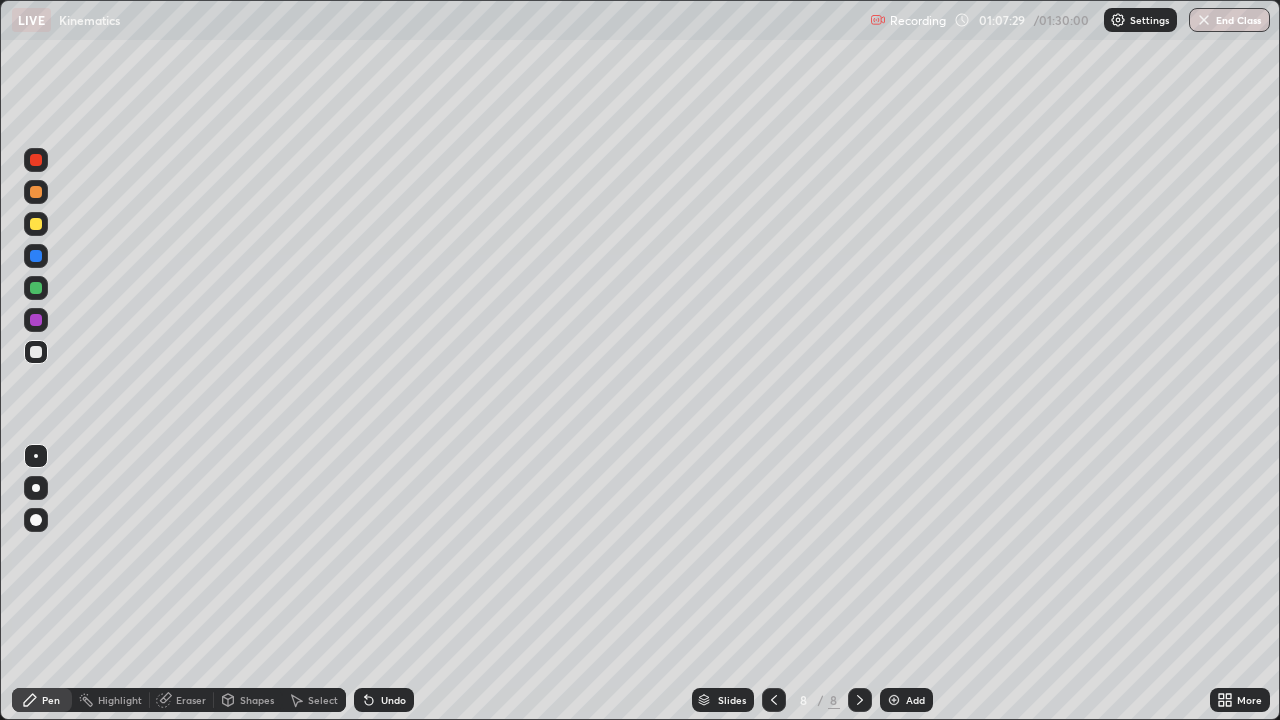 click 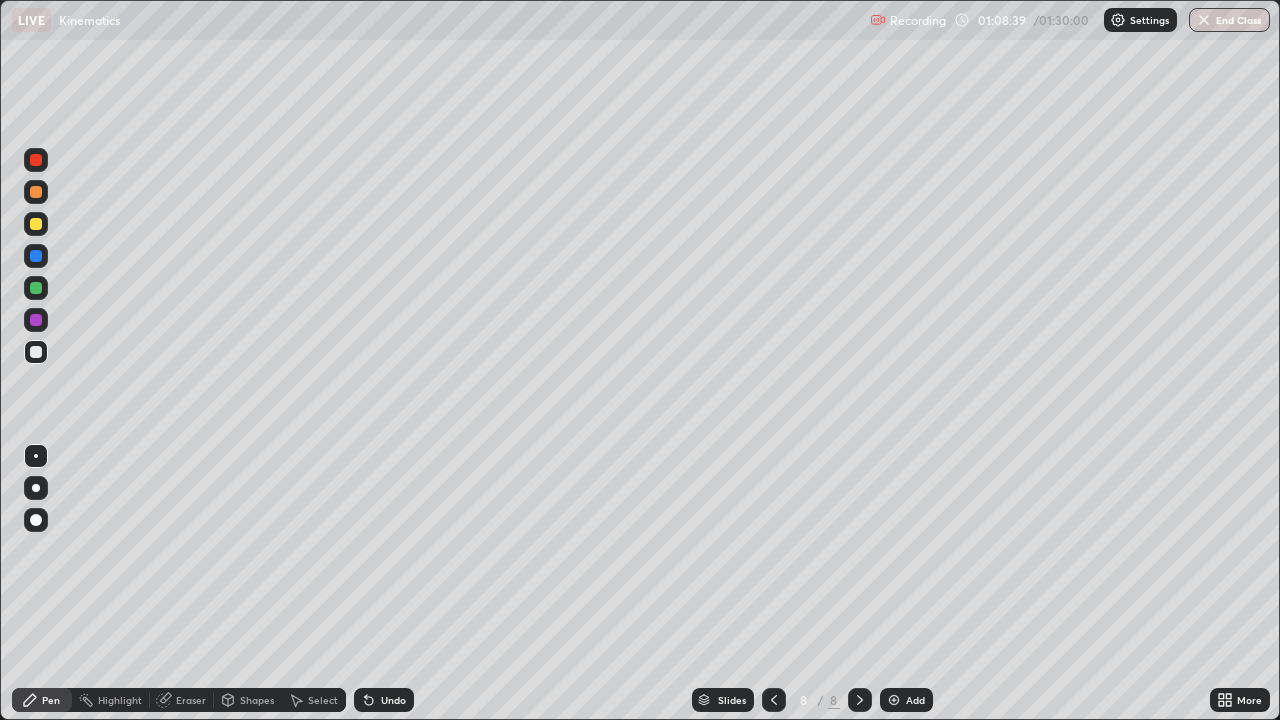 click at bounding box center (894, 700) 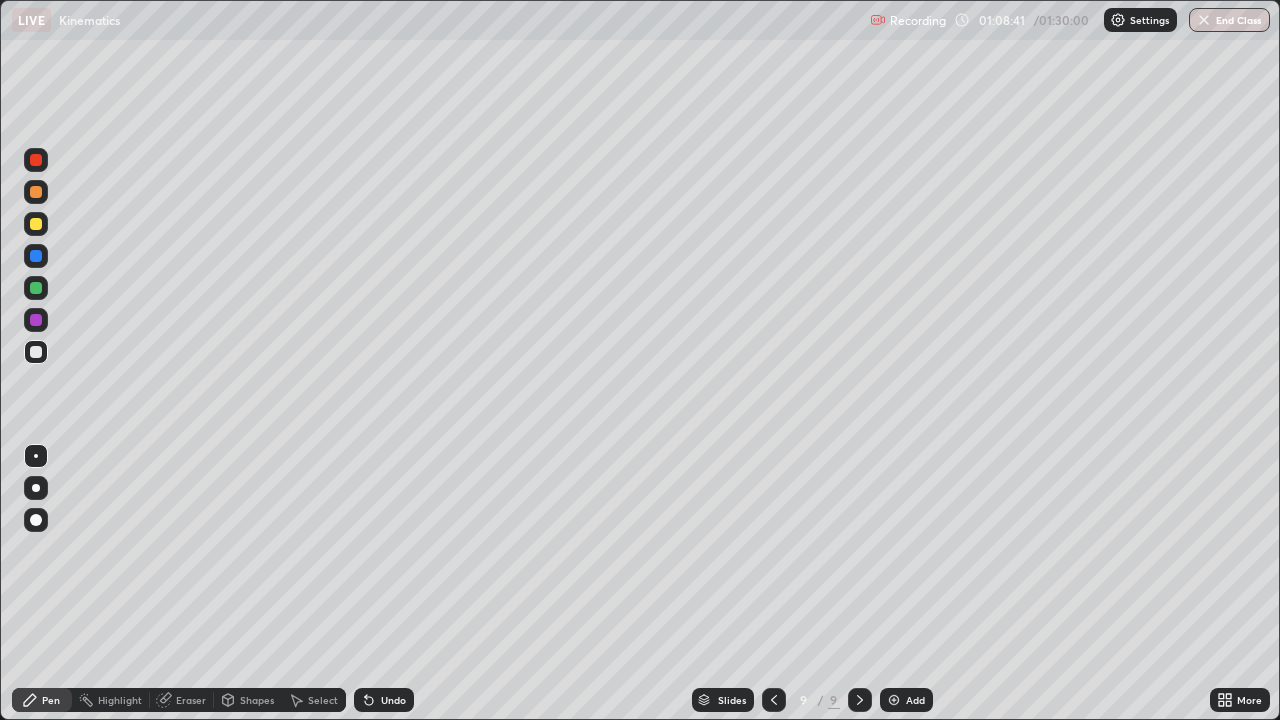 click at bounding box center (36, 192) 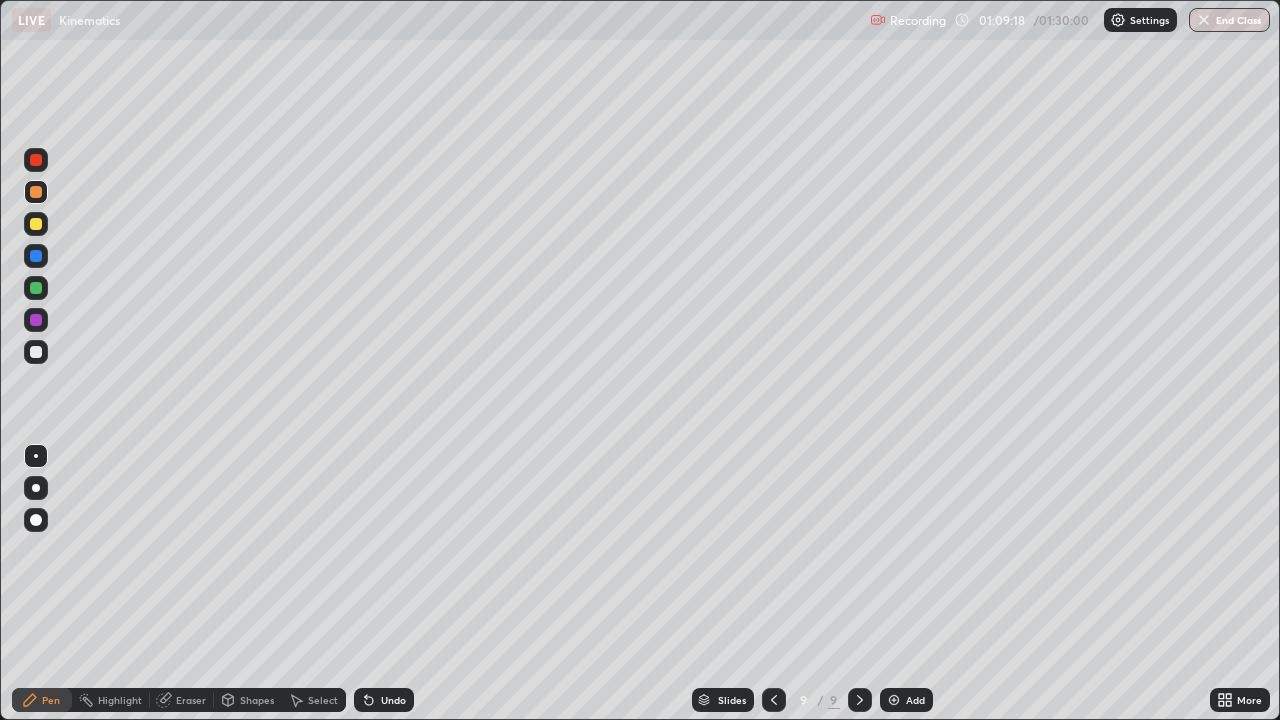 click on "Undo" at bounding box center [384, 700] 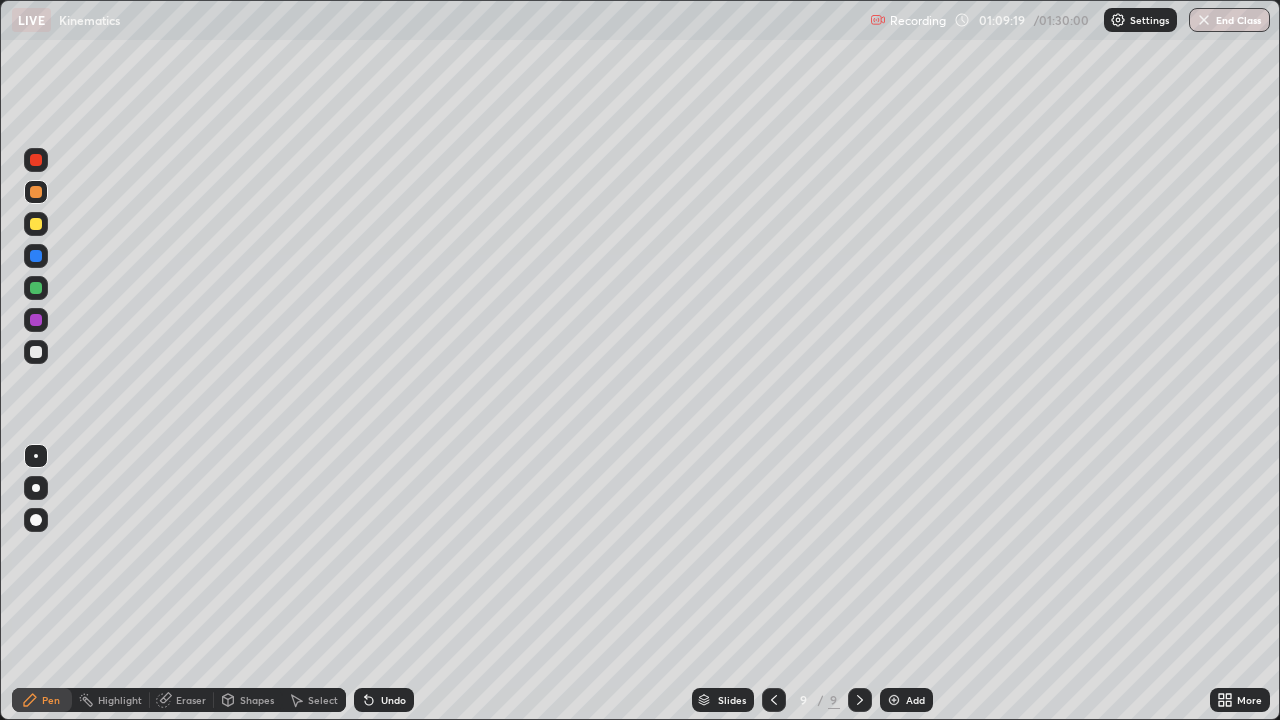 click at bounding box center (36, 224) 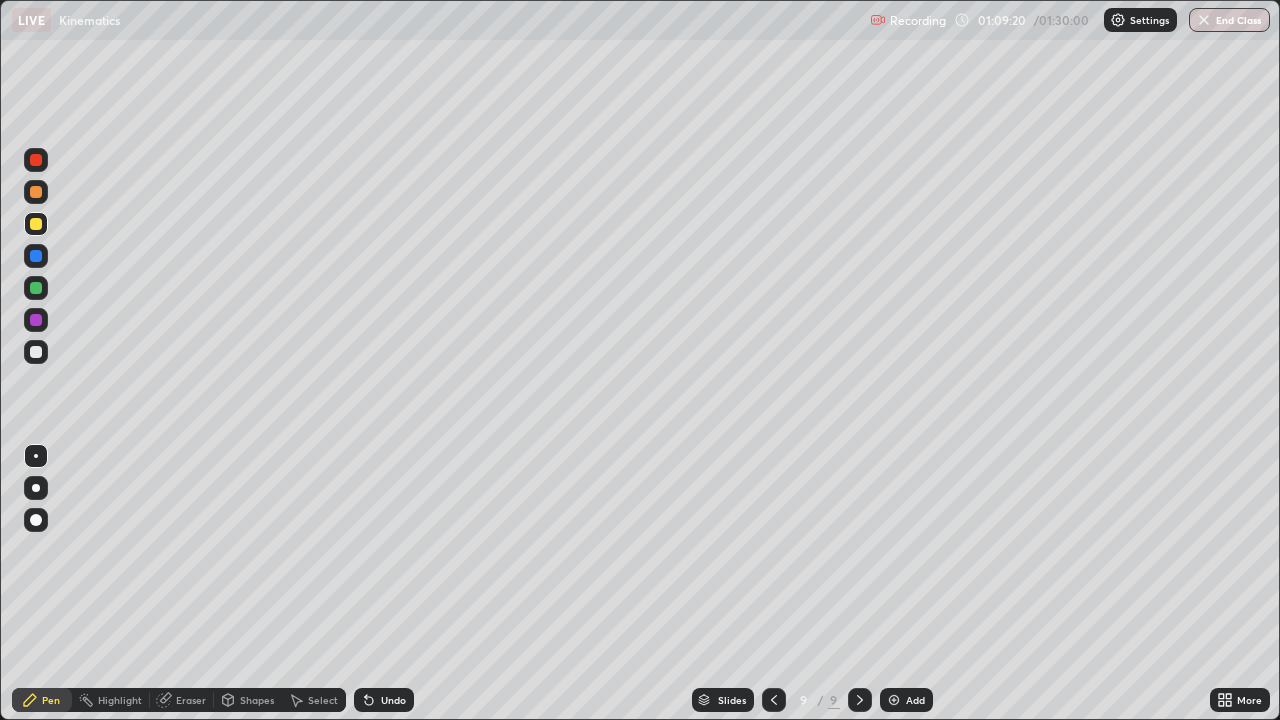 click at bounding box center [36, 192] 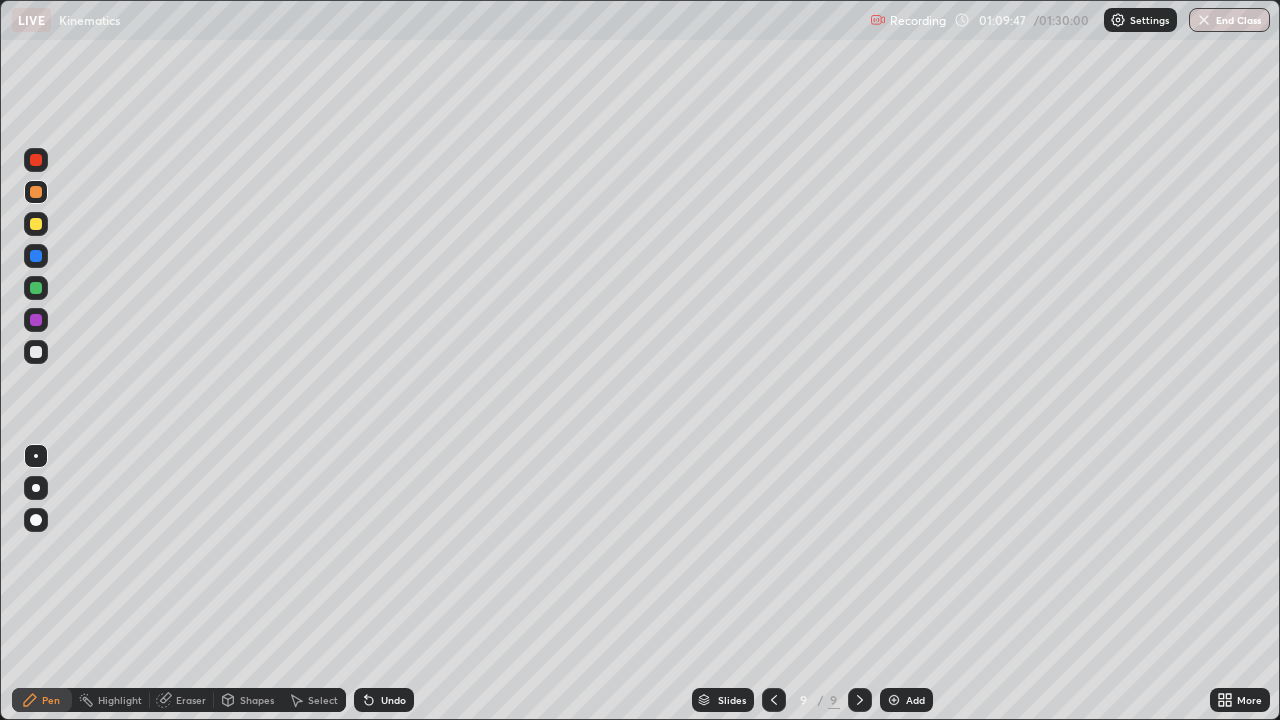 click at bounding box center (36, 352) 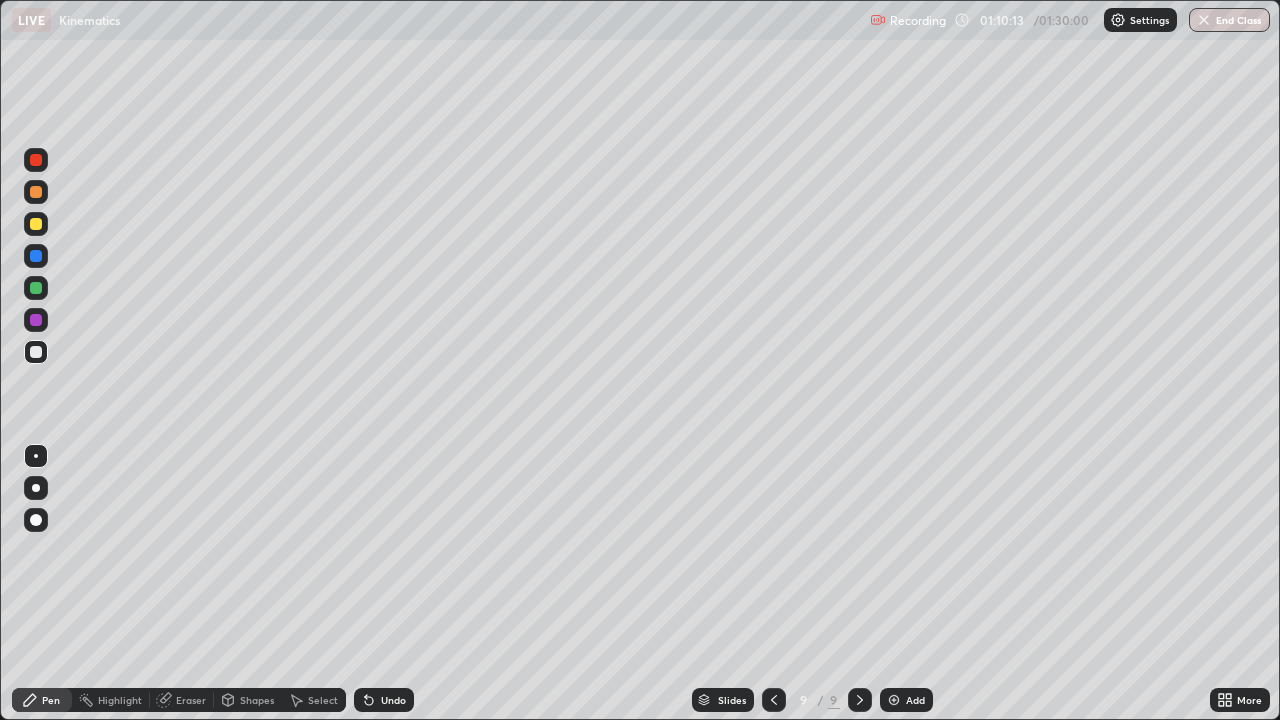 click at bounding box center [36, 224] 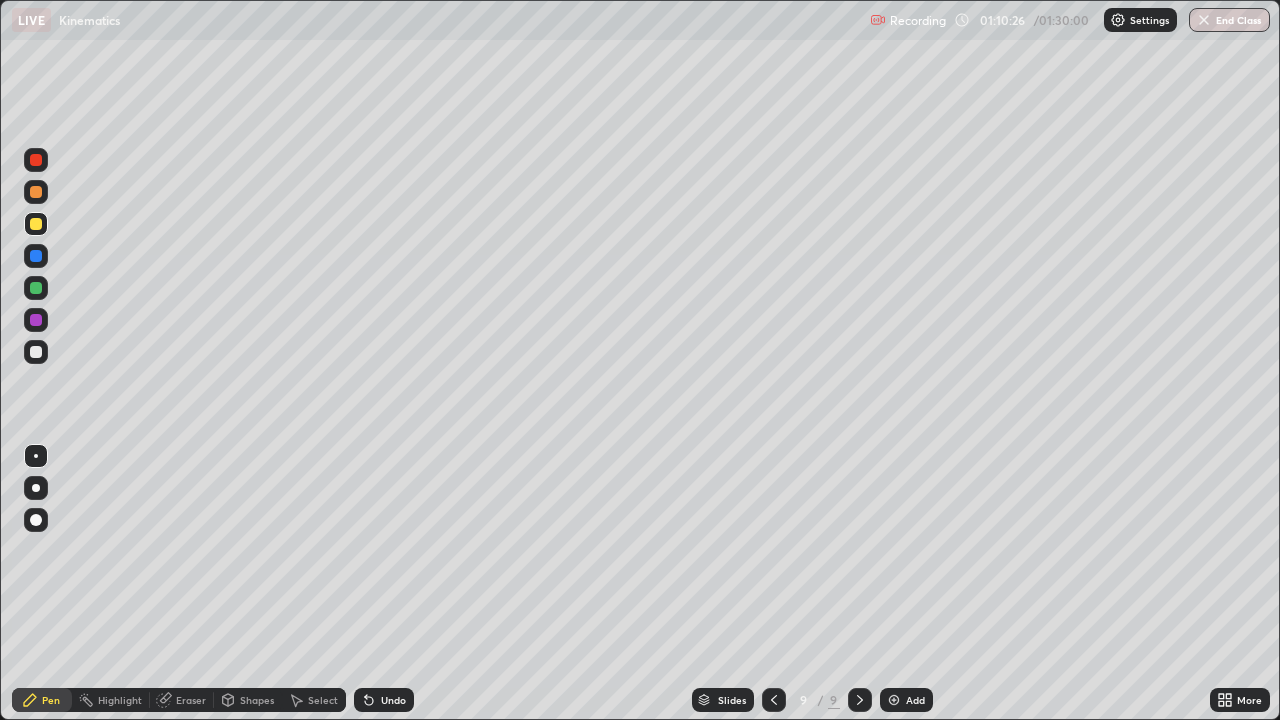 click on "Undo" at bounding box center (393, 700) 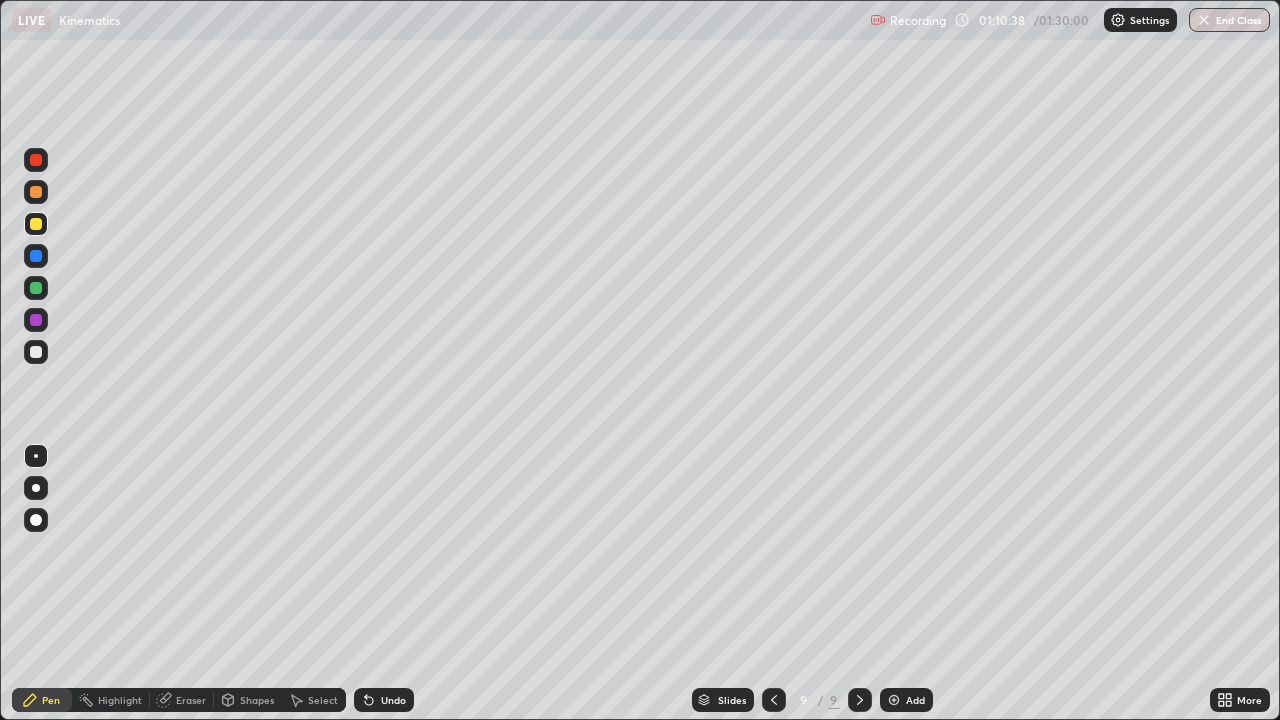 click at bounding box center [36, 192] 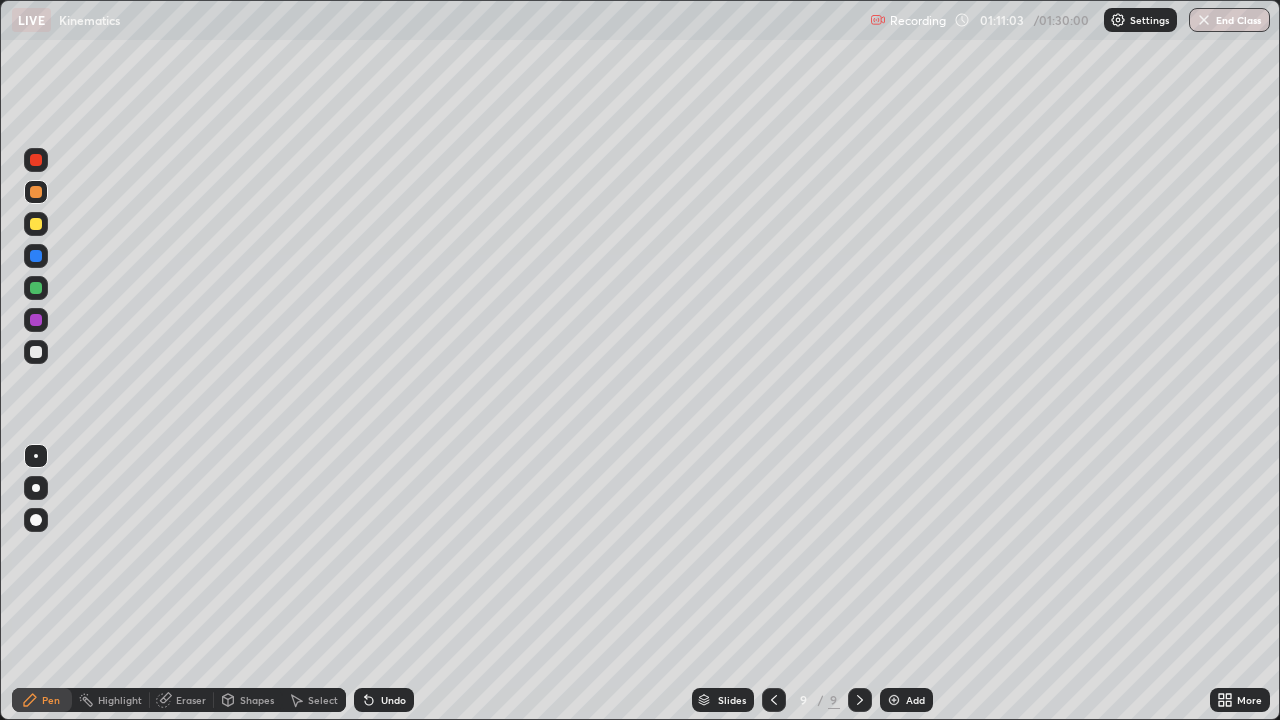 click at bounding box center [36, 352] 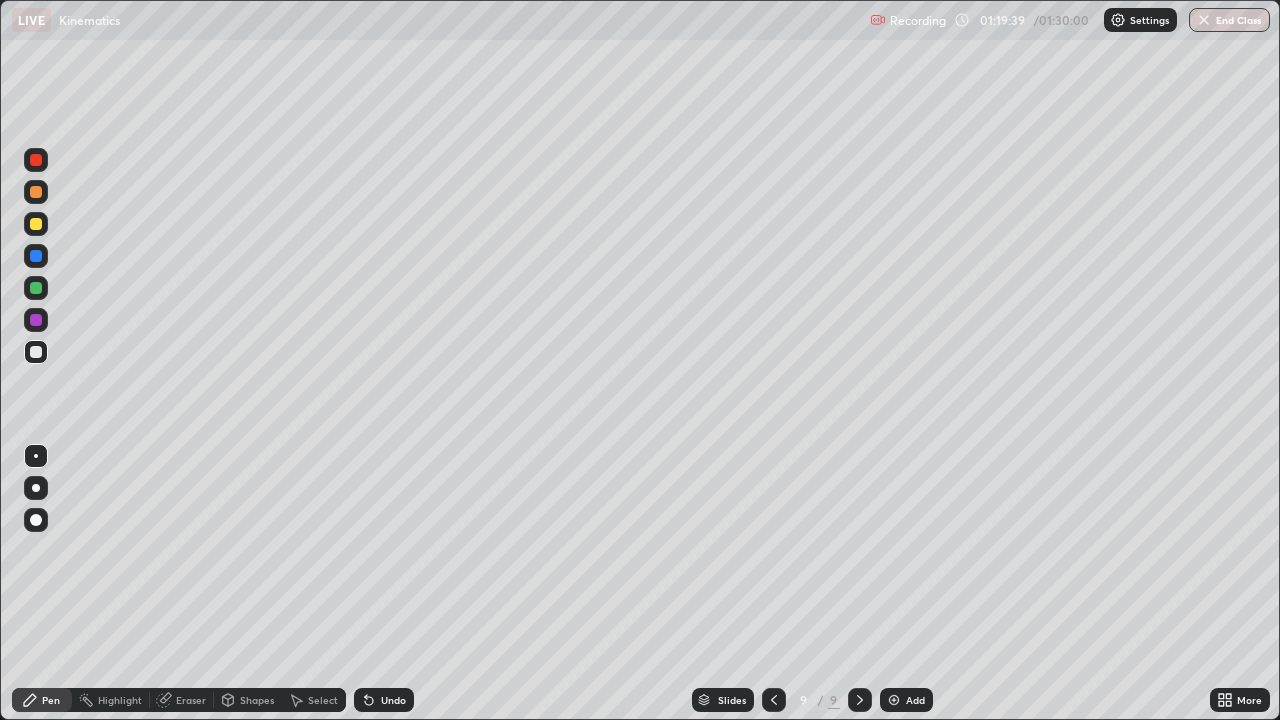 click on "End Class" at bounding box center (1229, 20) 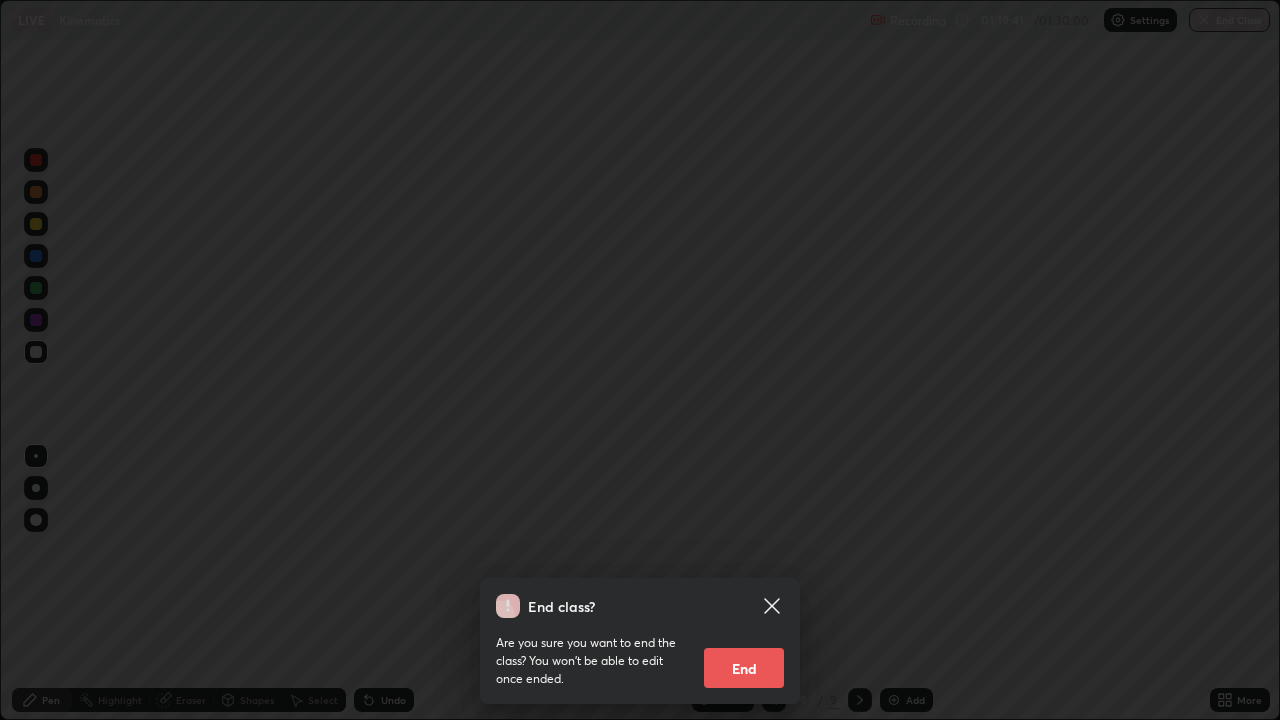 click on "End" at bounding box center [744, 668] 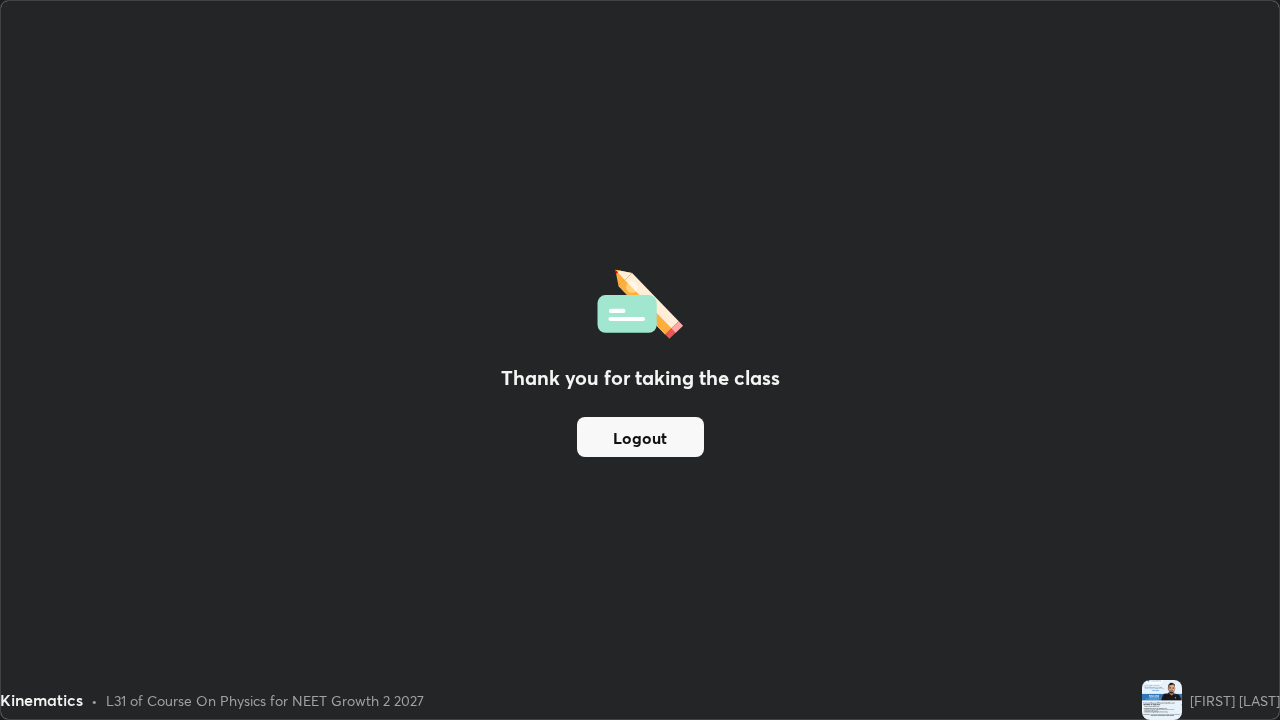 click on "Logout" at bounding box center (640, 437) 